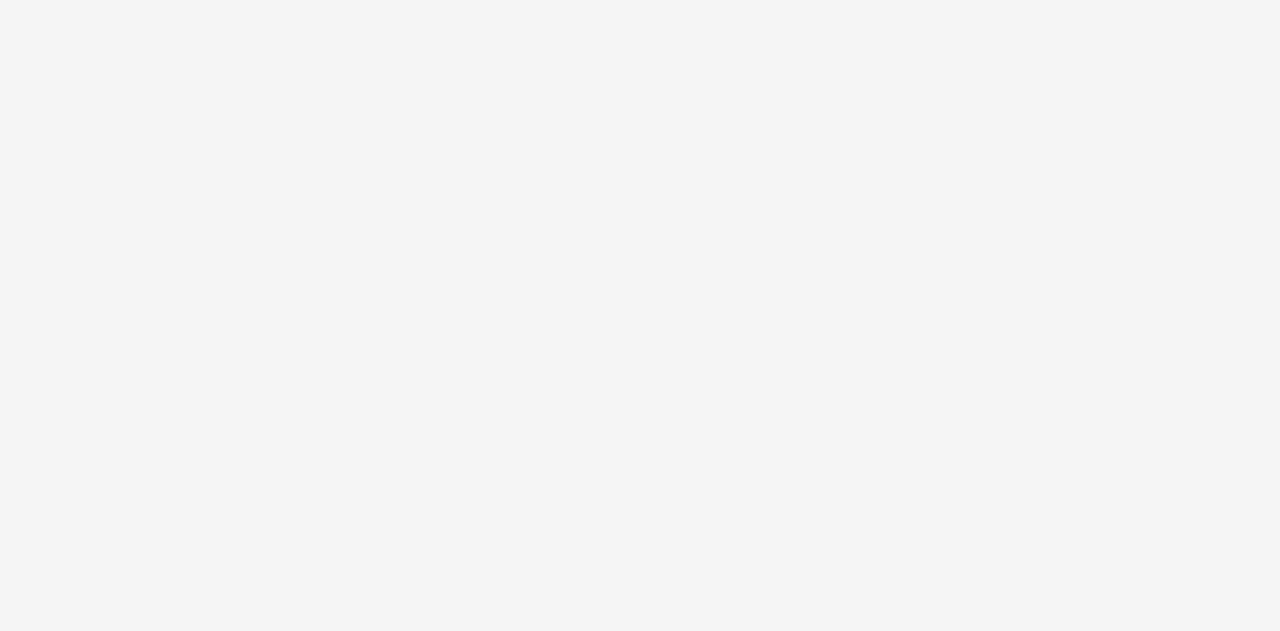 scroll, scrollTop: 0, scrollLeft: 0, axis: both 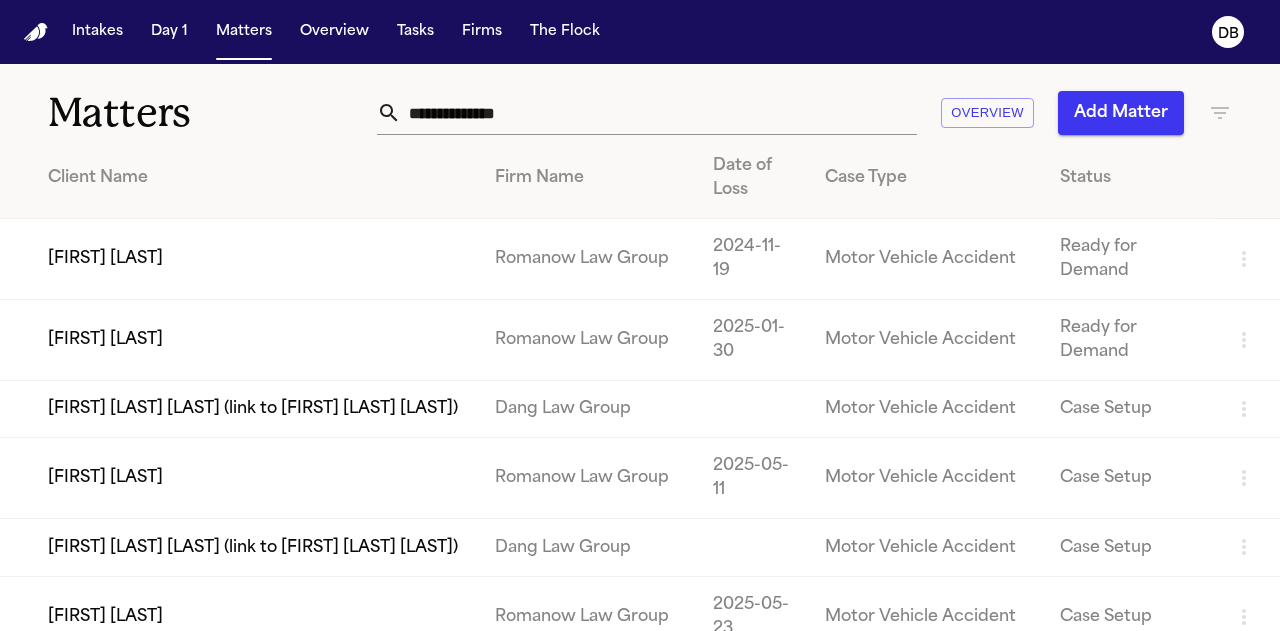 click at bounding box center [659, 113] 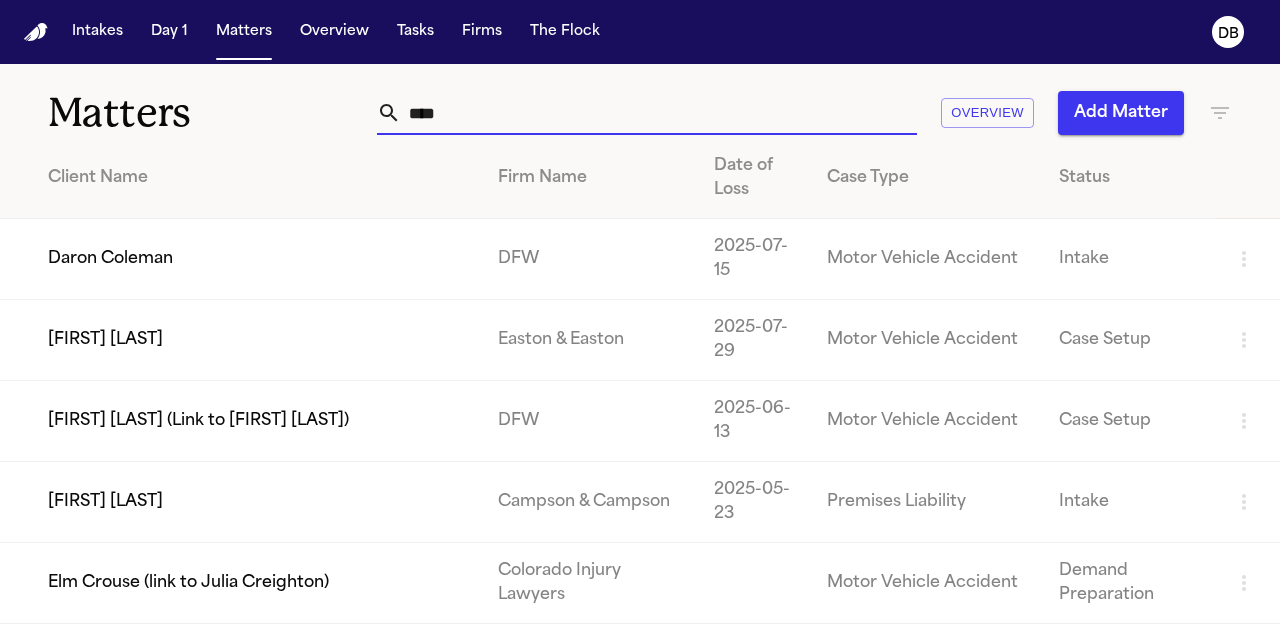 type on "****" 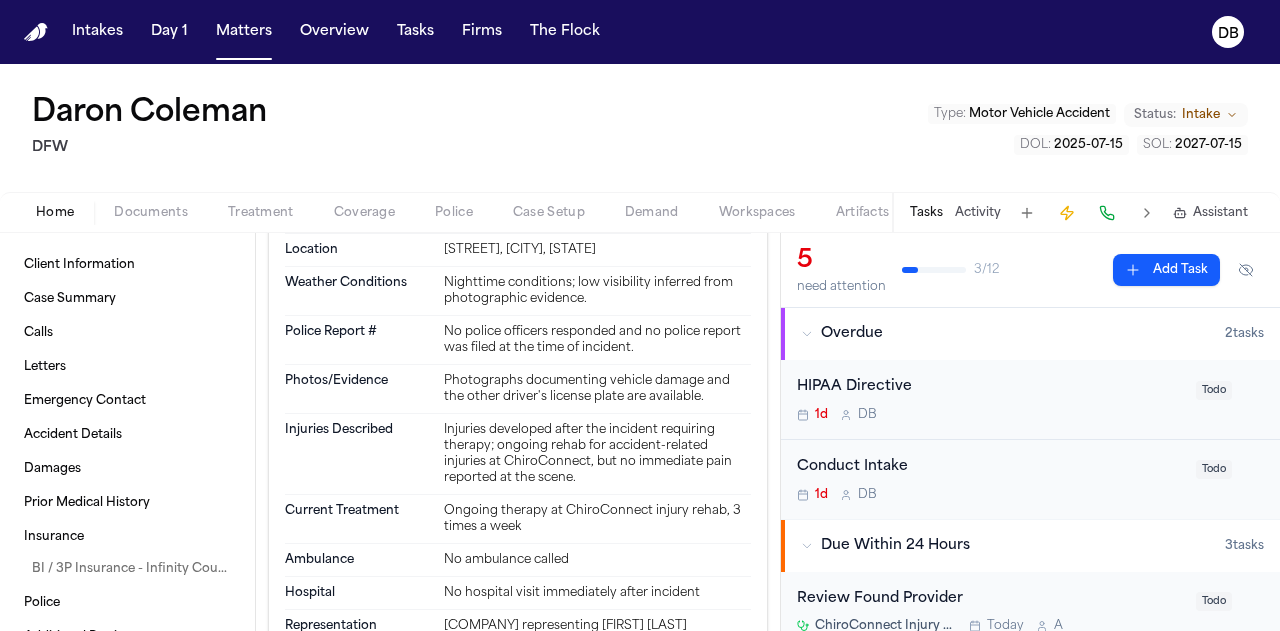 scroll, scrollTop: 1900, scrollLeft: 0, axis: vertical 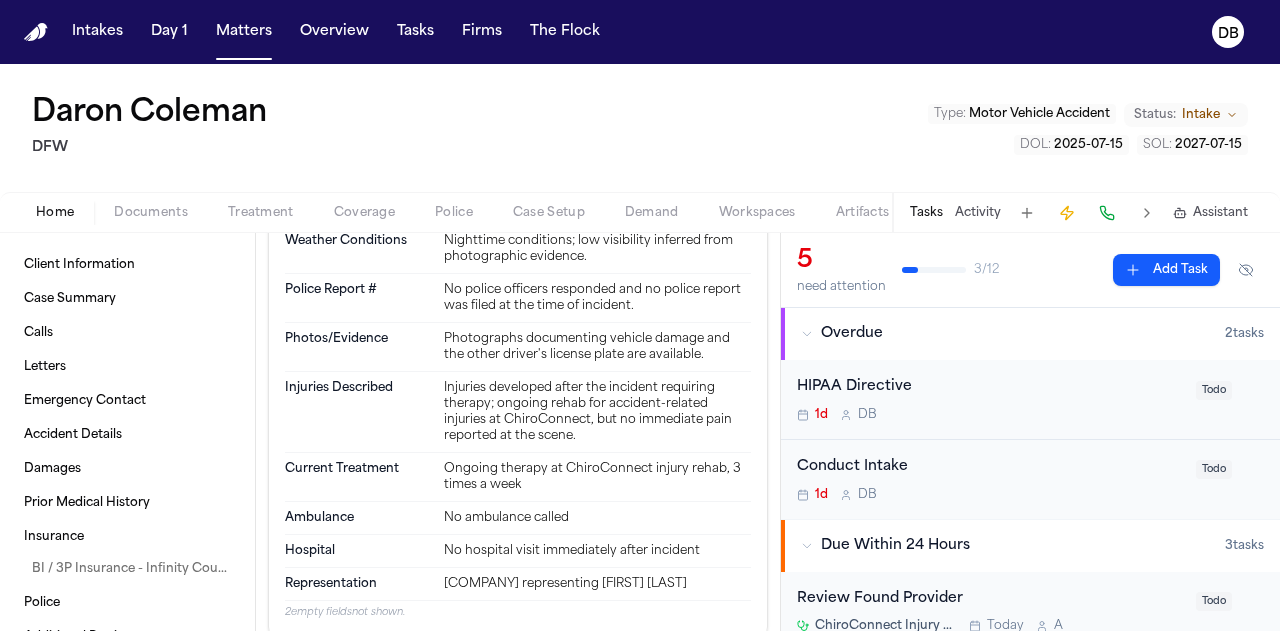 click on "Documents" at bounding box center [151, 213] 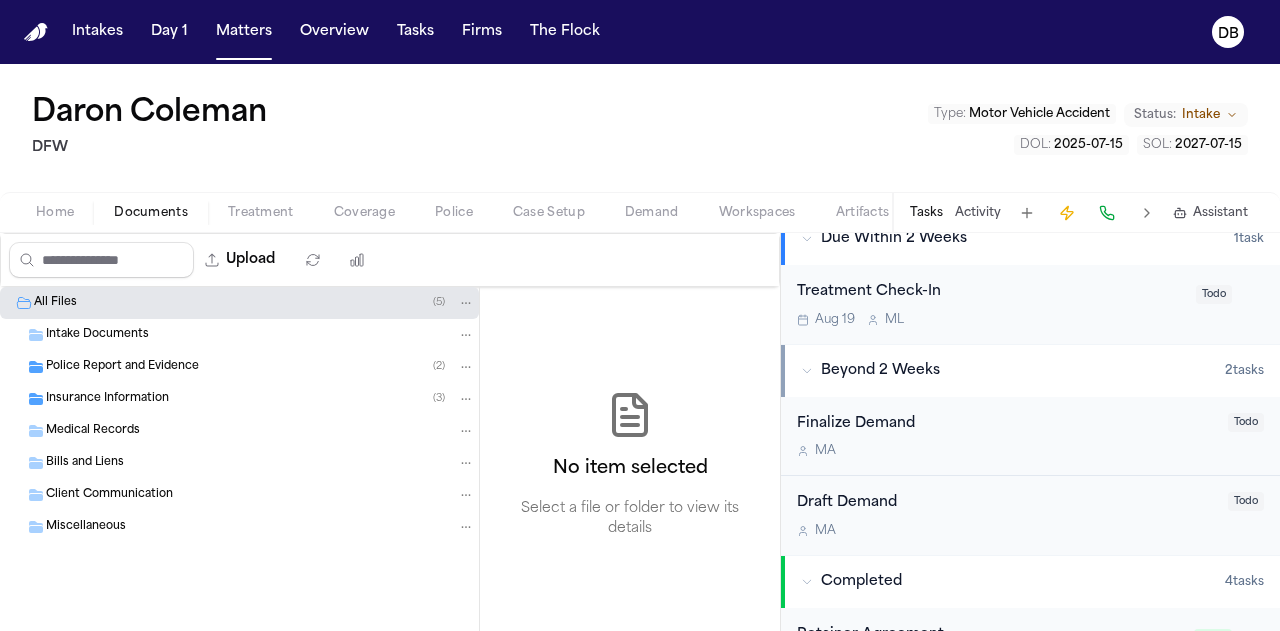 scroll, scrollTop: 600, scrollLeft: 0, axis: vertical 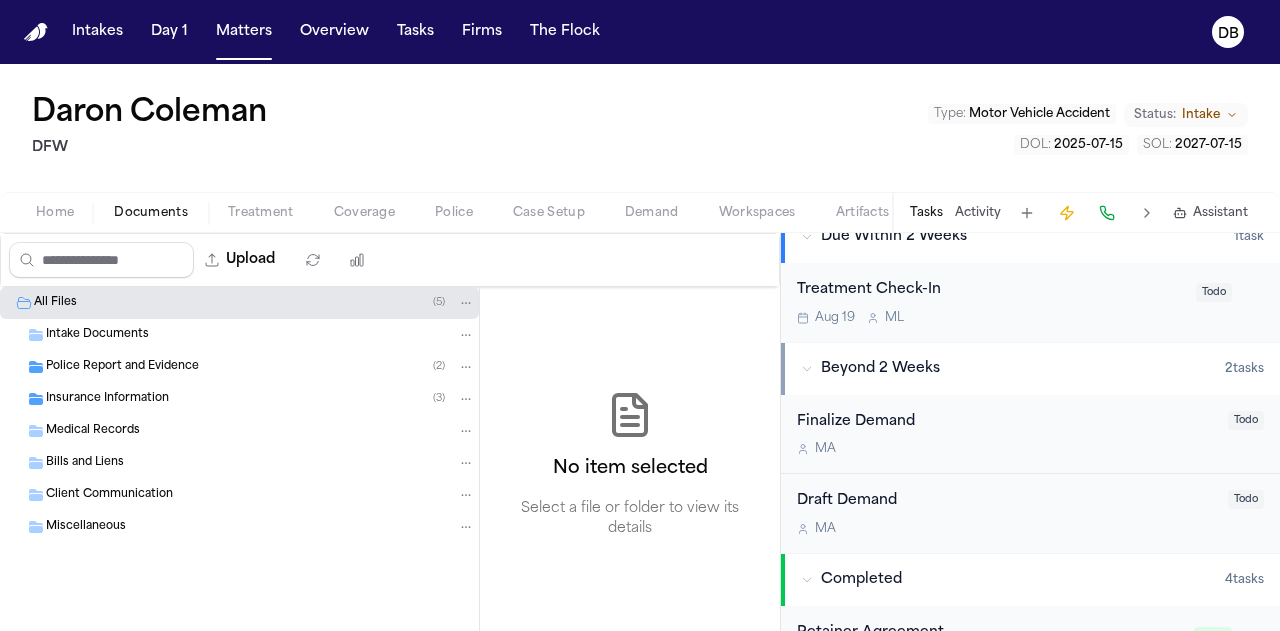 click on "Home" at bounding box center [55, 213] 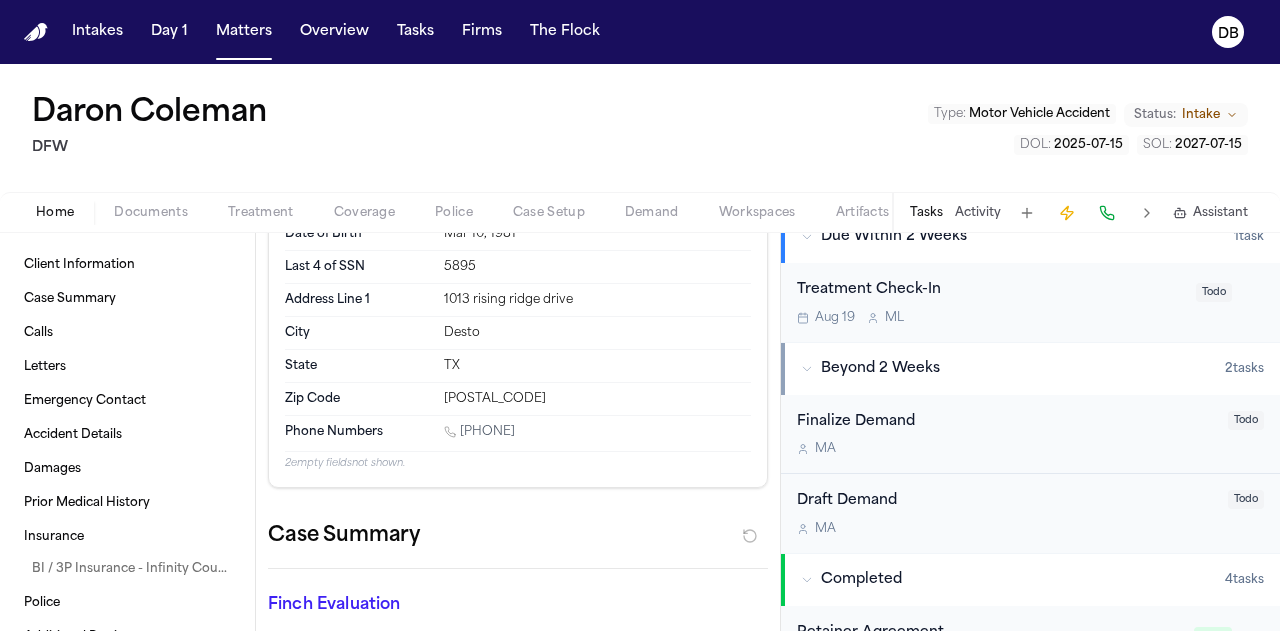 scroll, scrollTop: 0, scrollLeft: 0, axis: both 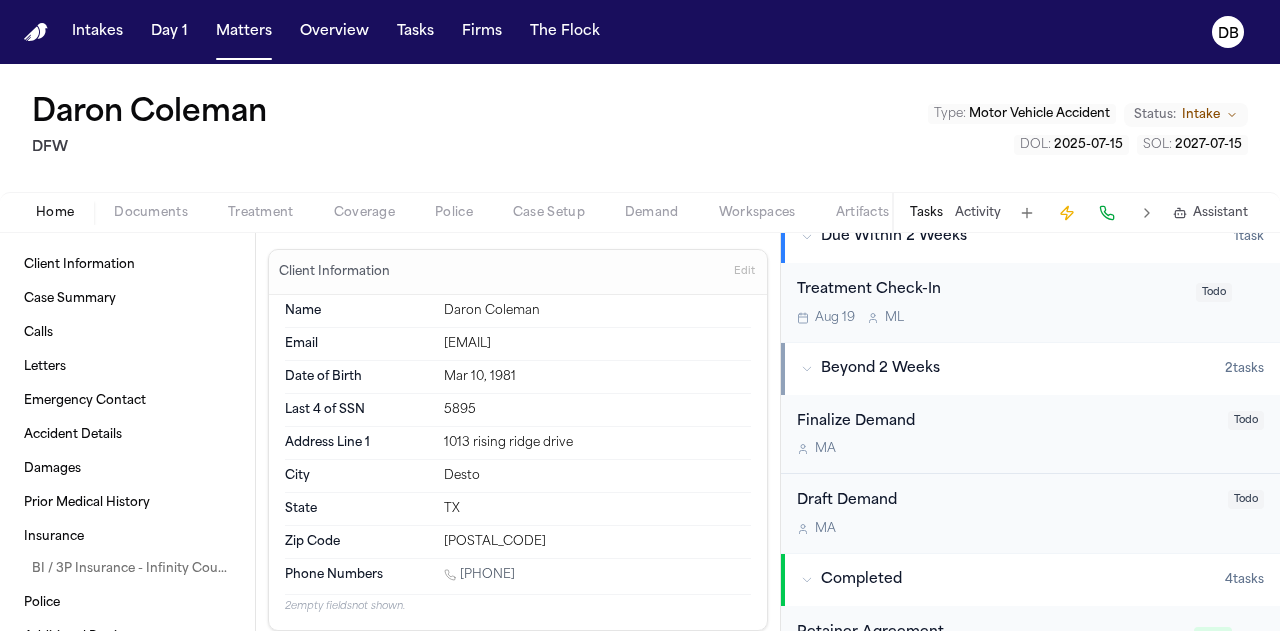 drag, startPoint x: 553, startPoint y: 365, endPoint x: 488, endPoint y: 108, distance: 265.09244 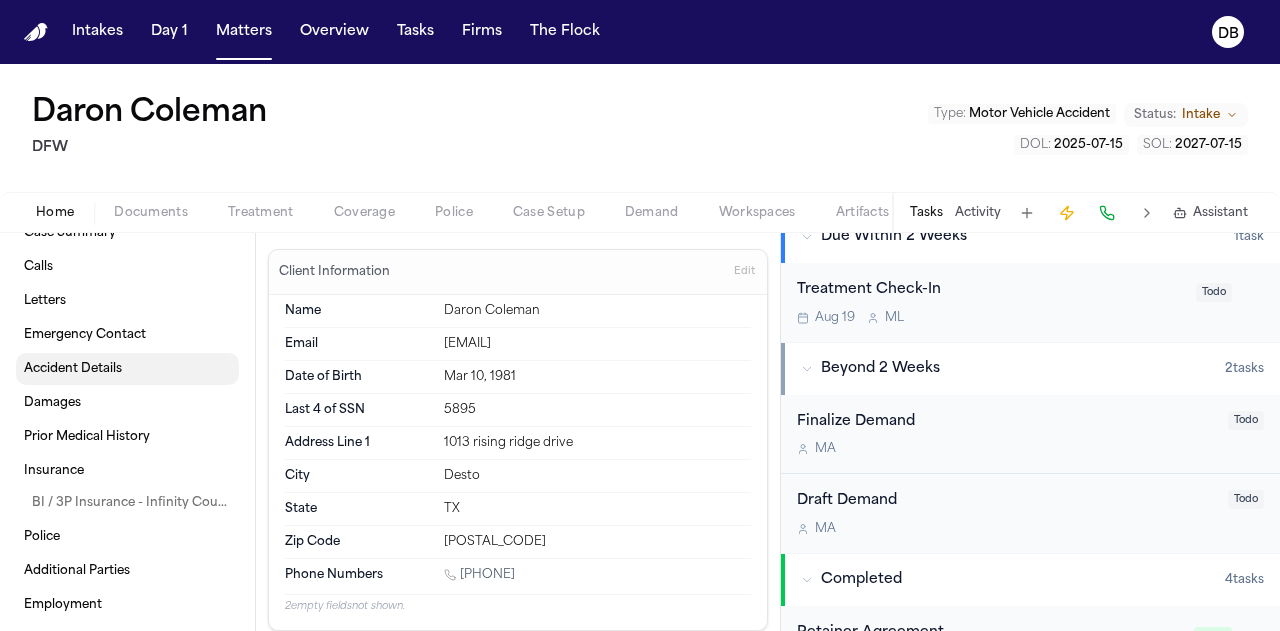 scroll, scrollTop: 105, scrollLeft: 0, axis: vertical 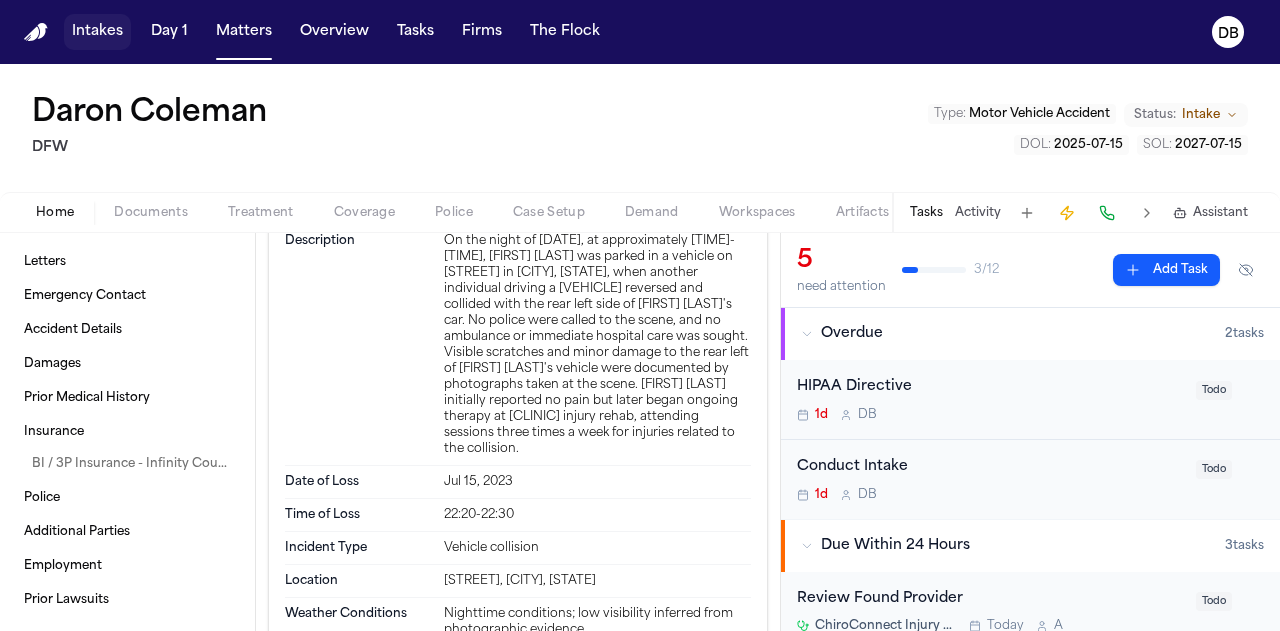click on "Intakes" at bounding box center [97, 32] 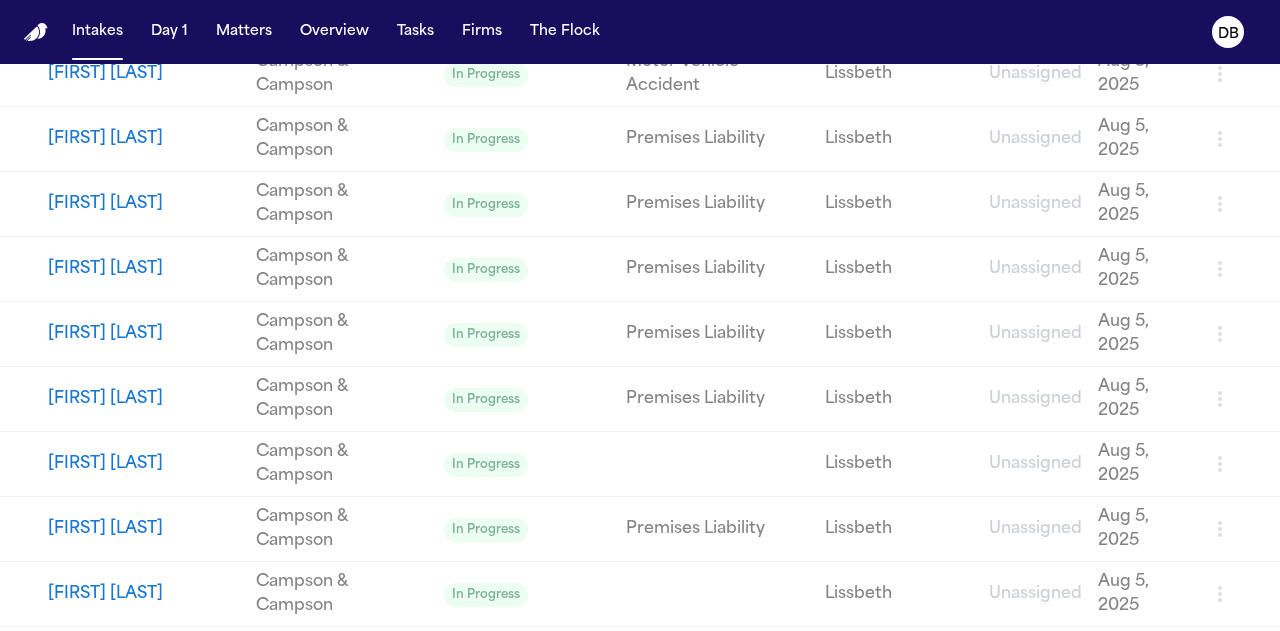 scroll, scrollTop: 0, scrollLeft: 0, axis: both 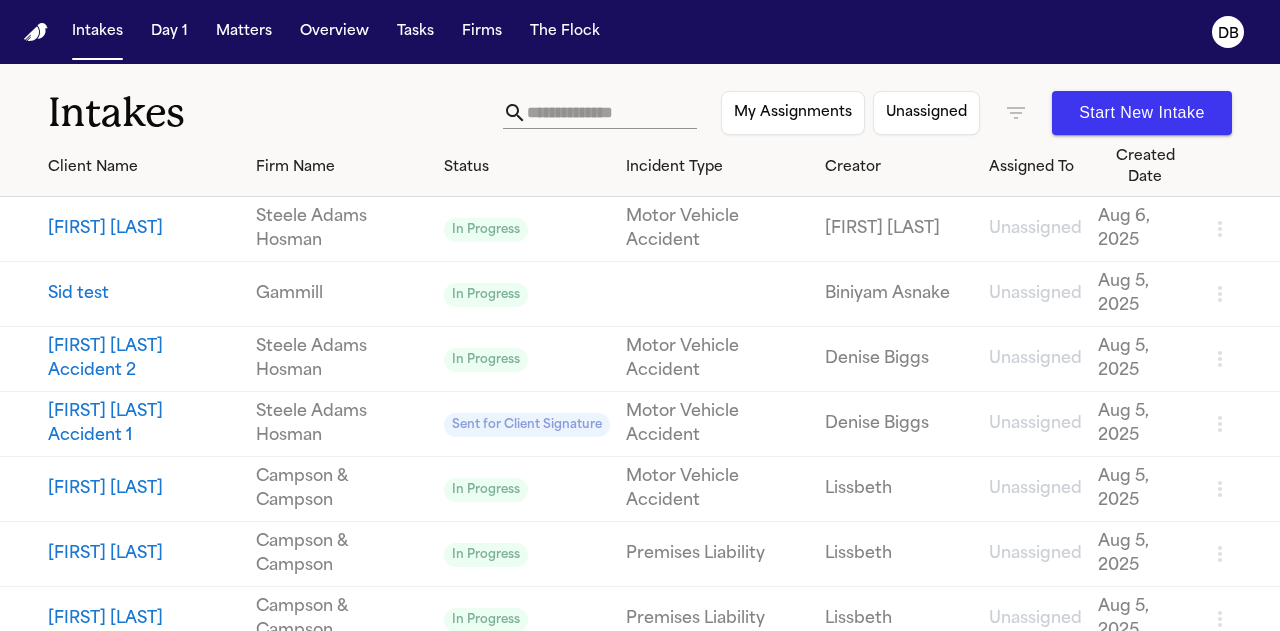 click 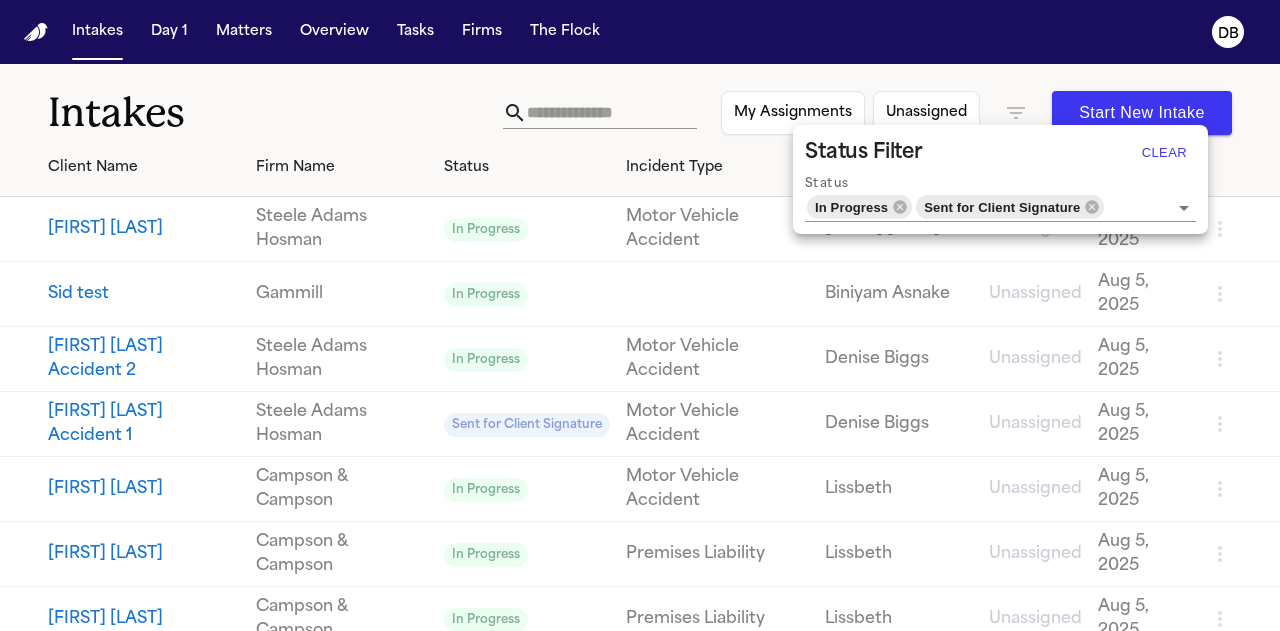 click at bounding box center (640, 315) 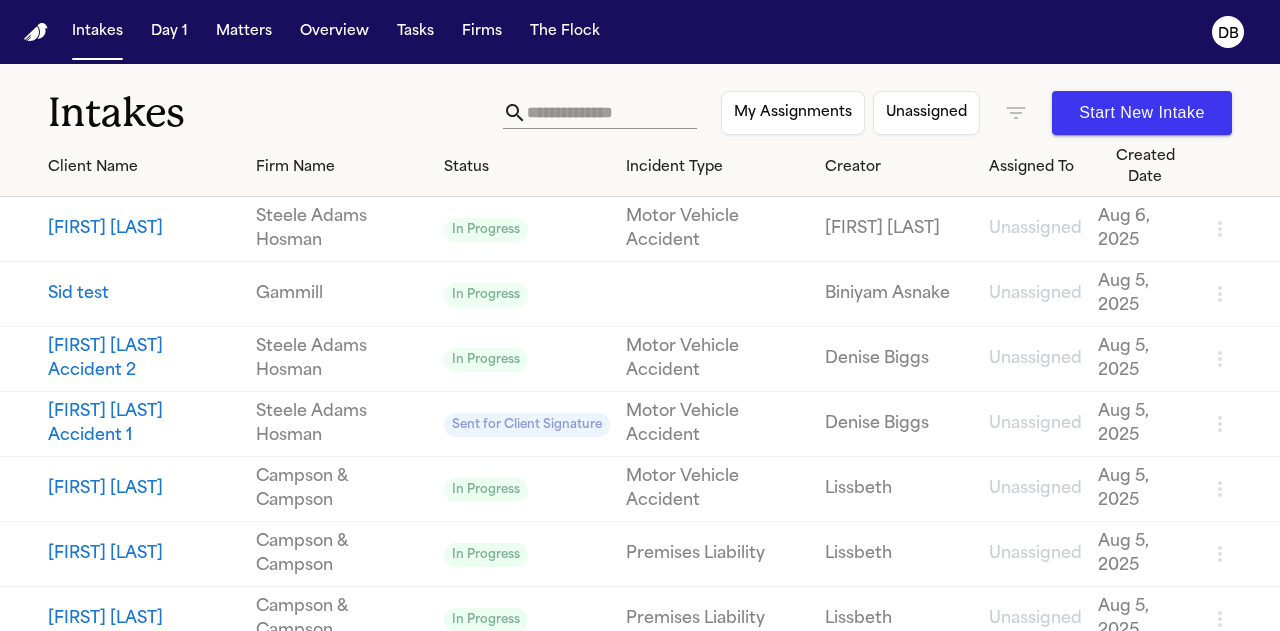 click 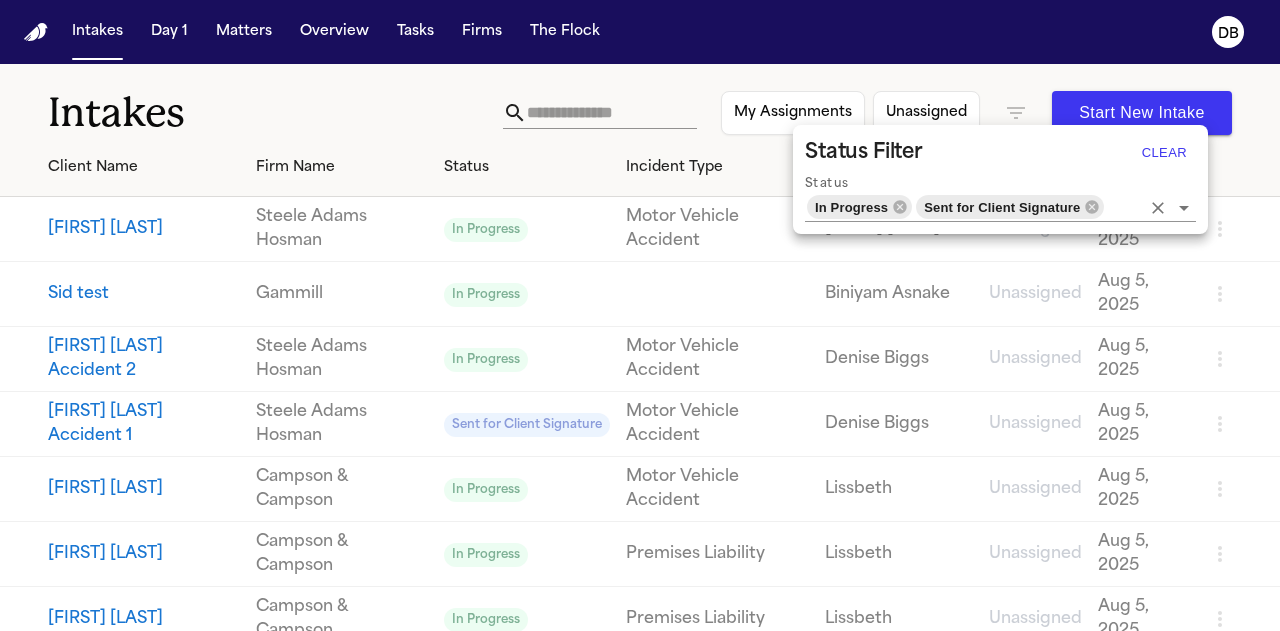 click 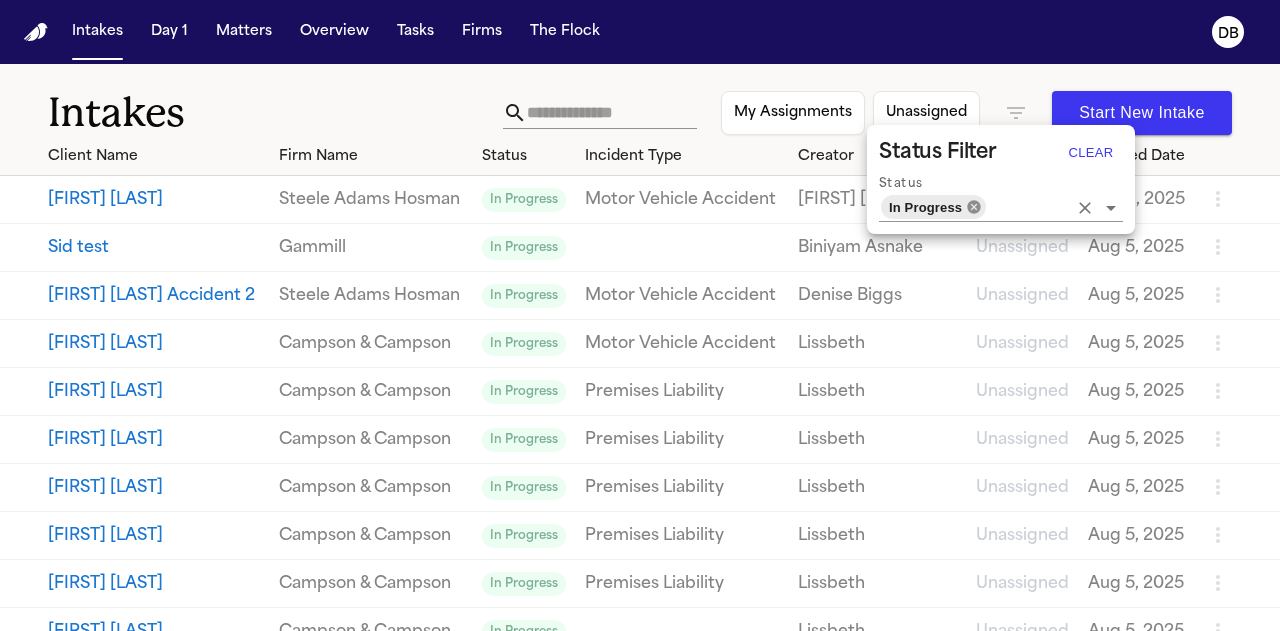 click 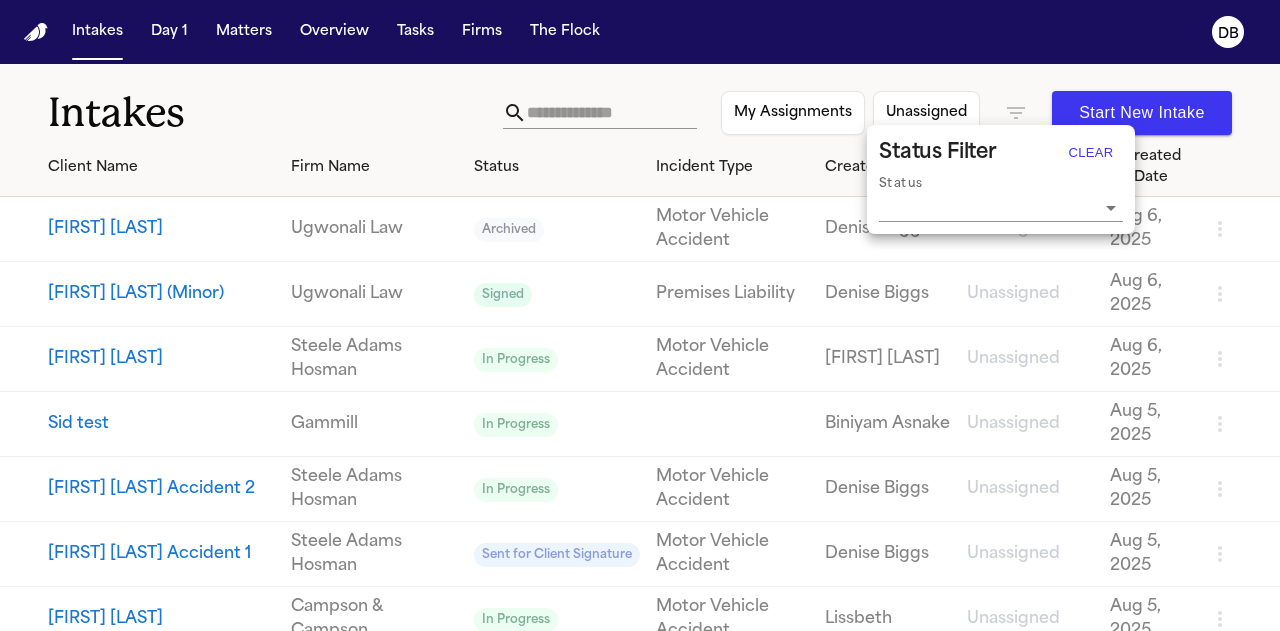 click at bounding box center (640, 315) 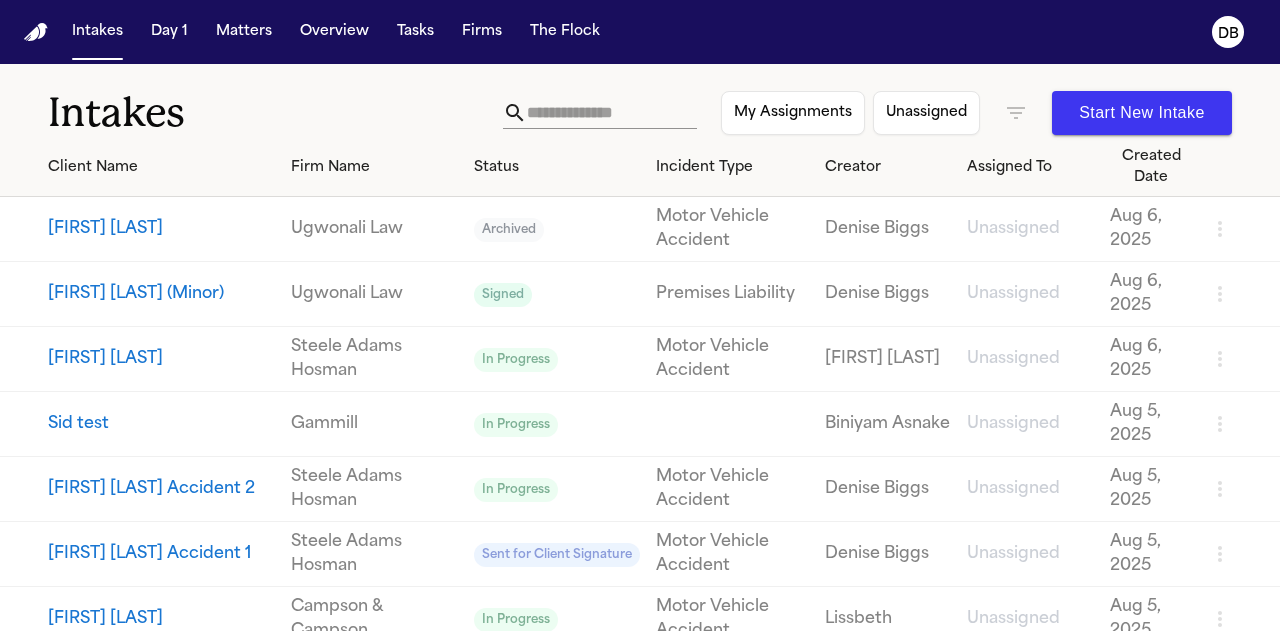 click at bounding box center [612, 113] 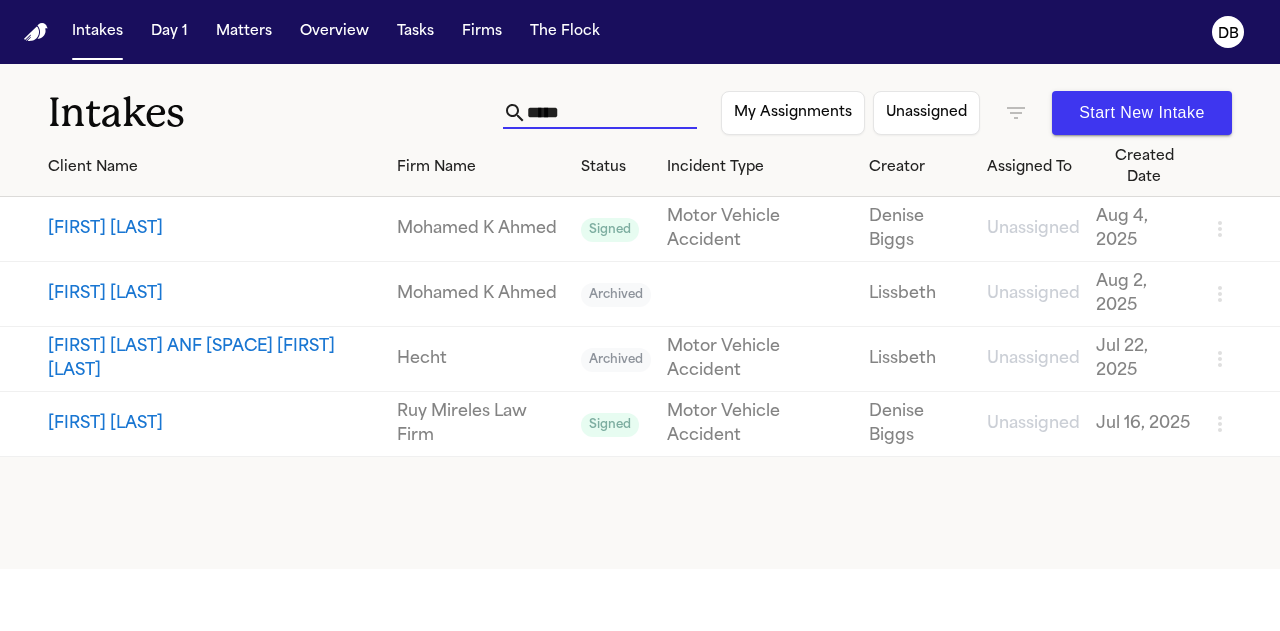 type on "*****" 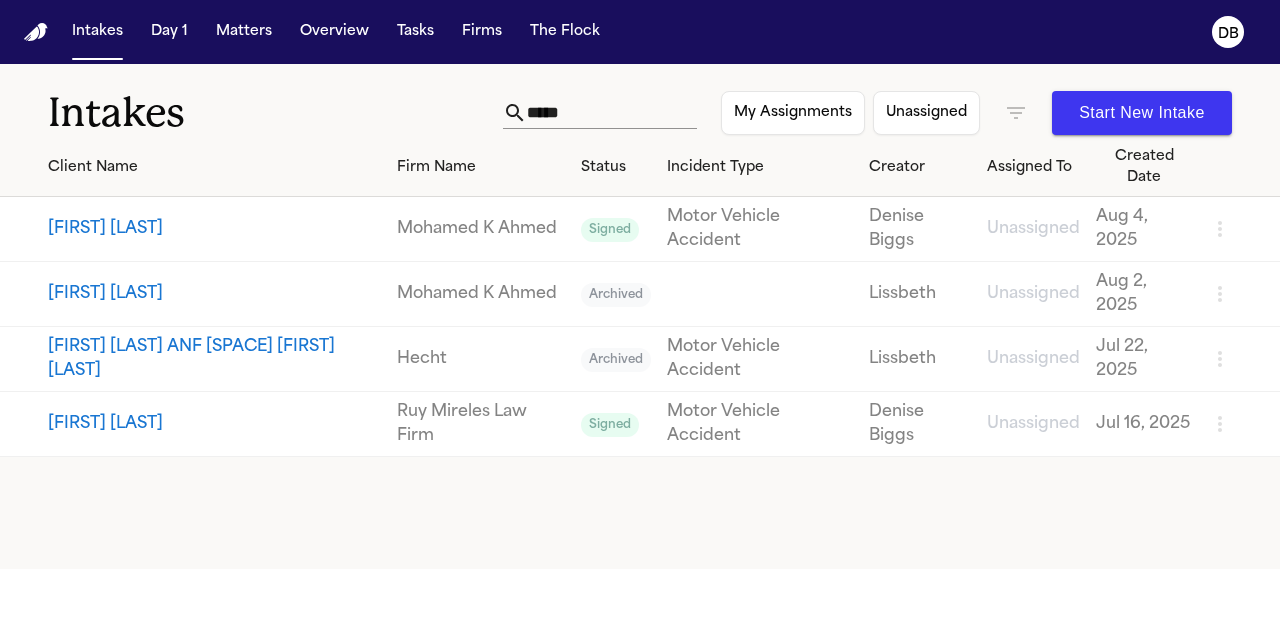click on "Client Name Firm Name Status Incident Type Creator Assigned To Created Date [FIRST] [LAST] [FIRST] [LAST] Signed Motor Vehicle Accident [FIRST] [LAST] Unassigned [MONTH] [DAY], [YEAR] [FIRST] [LAST] [FIRST] [LAST] Archived [FIRST] [LAST] Unassigned [MONTH] [DAY], [YEAR] [FIRST] [LAST] [FIRST] [LAST] Archived Motor Vehicle Accident [FIRST] [LAST] Unassigned [MONTH] [DAY], [YEAR] [FIRST] [LAST] [FIRST] [LAST] Signed Motor Vehicle Accident [FIRST] [LAST] Unassigned [MONTH] [DAY], [YEAR]" at bounding box center [640, 353] 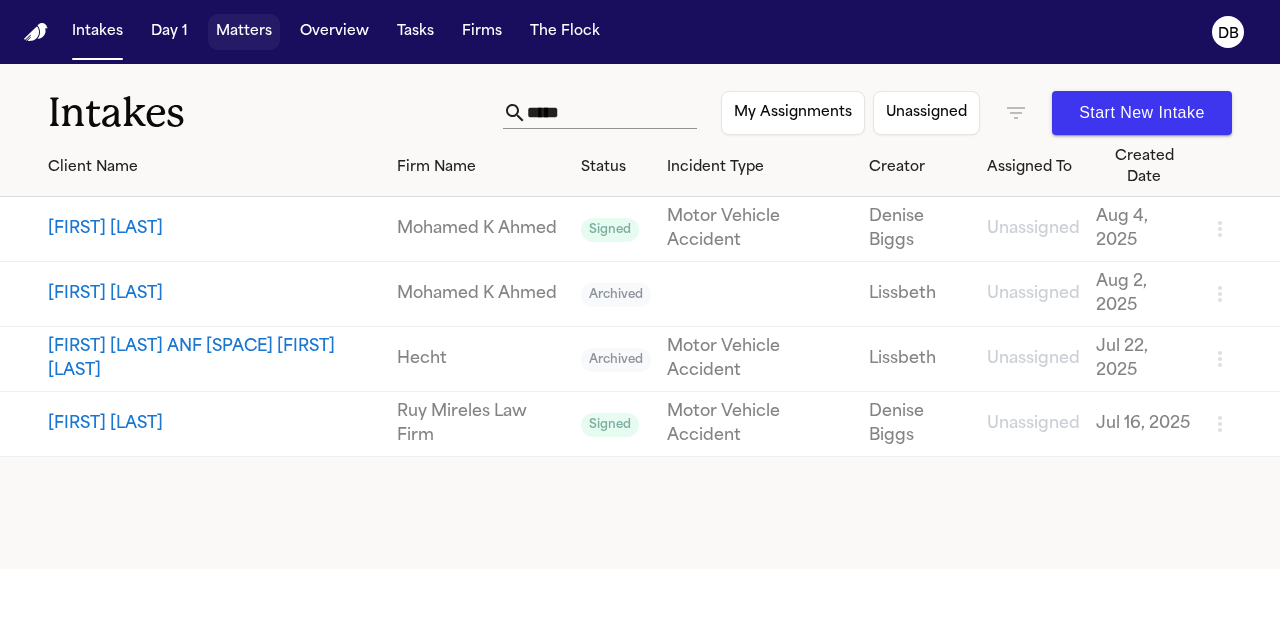 click on "Matters" at bounding box center (244, 32) 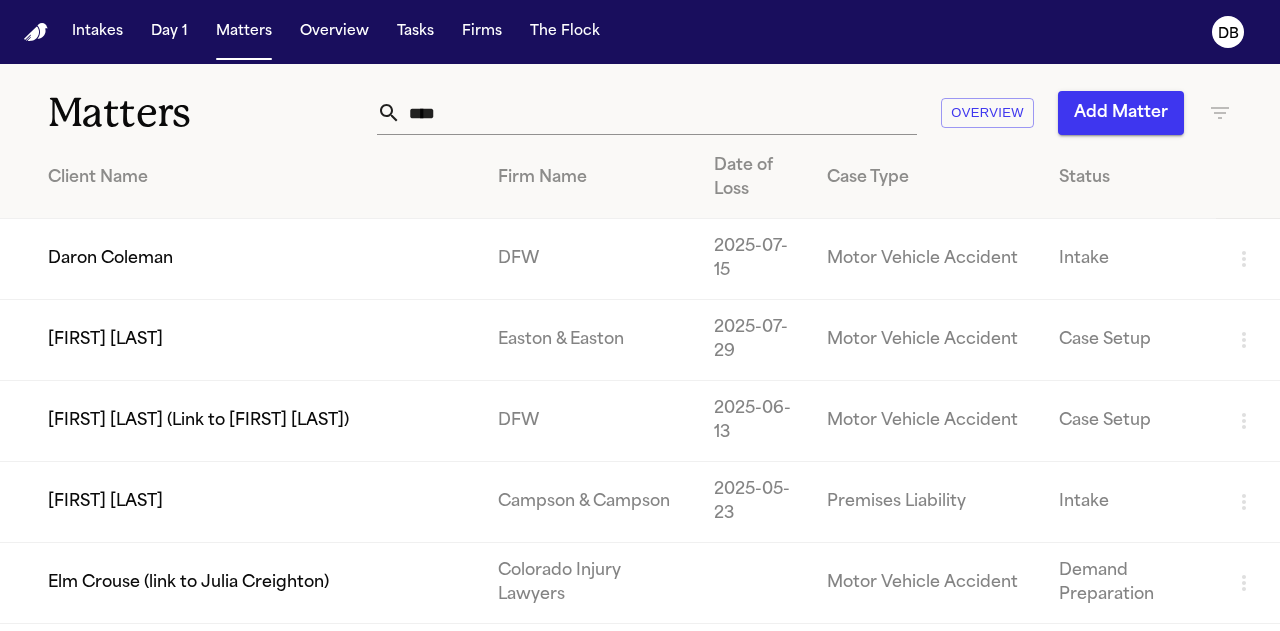 click on "Daron Coleman" at bounding box center [241, 259] 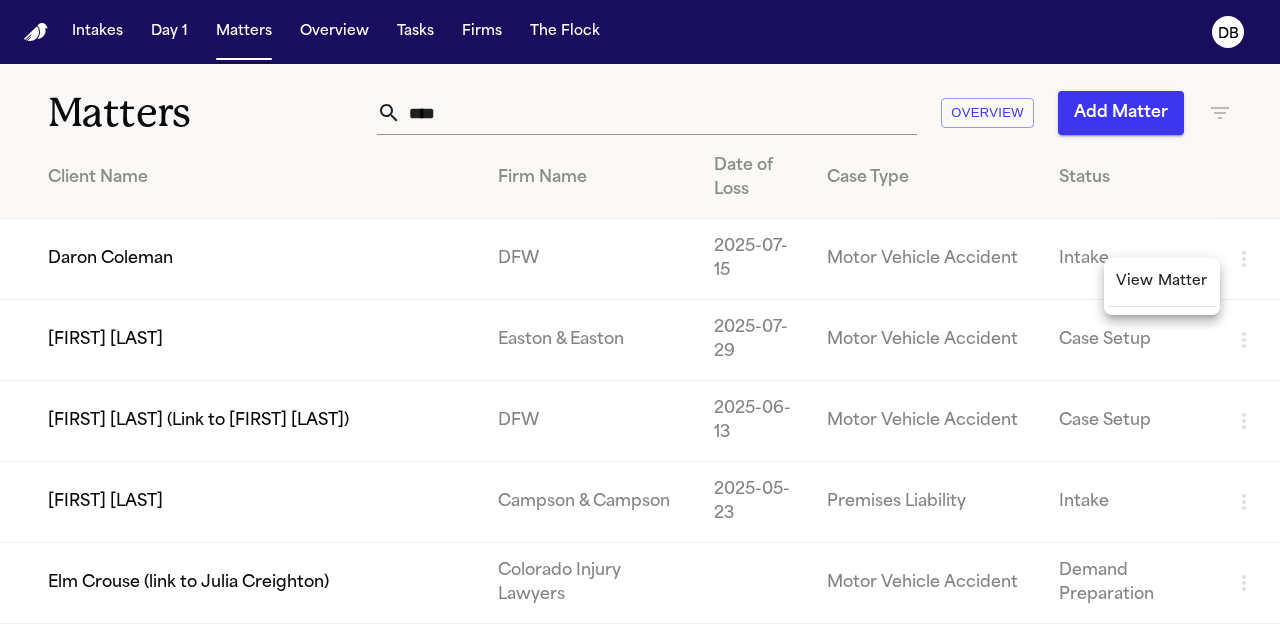 click at bounding box center [640, 315] 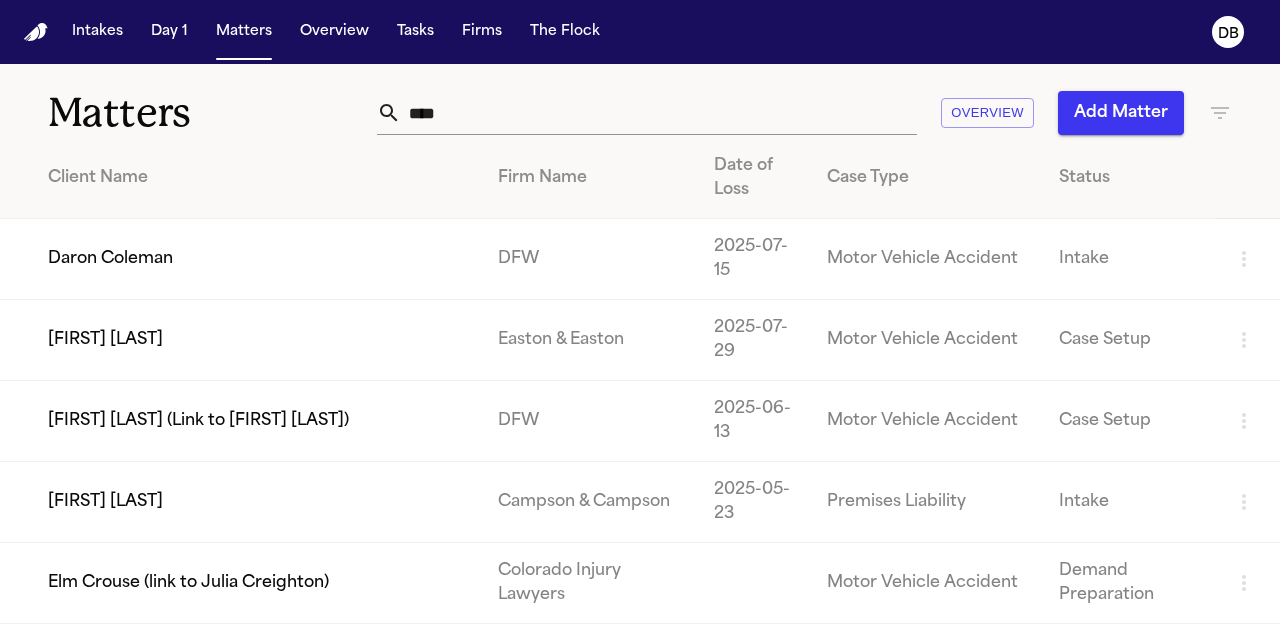 click on "Intake" at bounding box center [1129, 259] 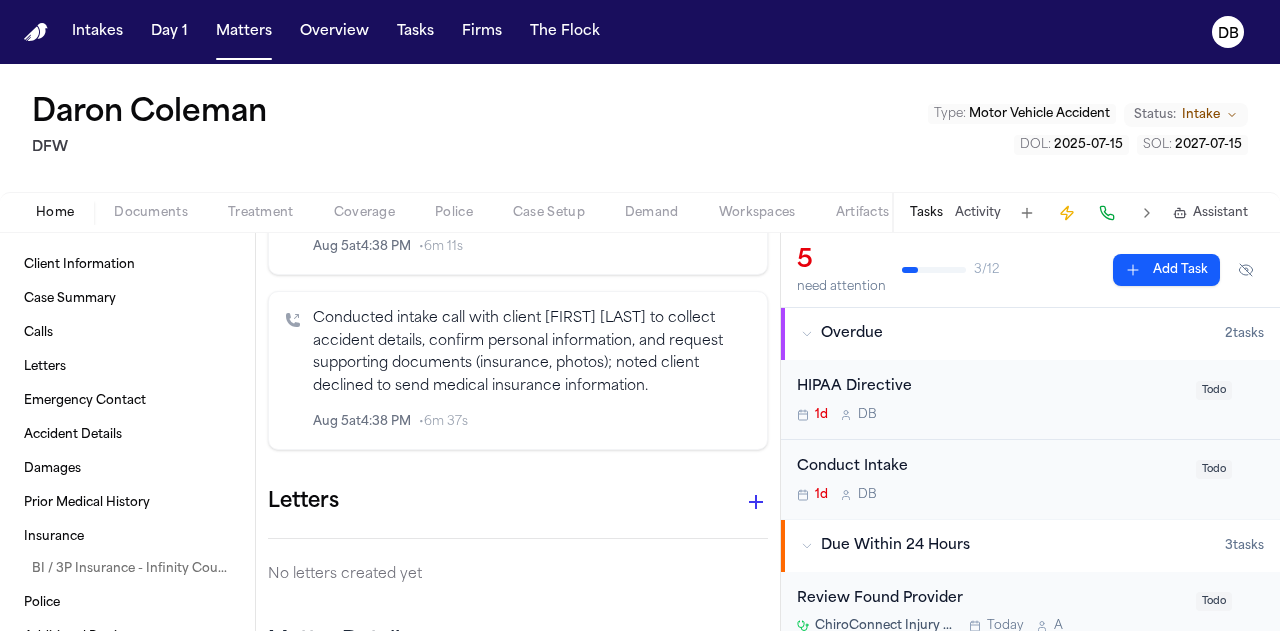 scroll, scrollTop: 1000, scrollLeft: 0, axis: vertical 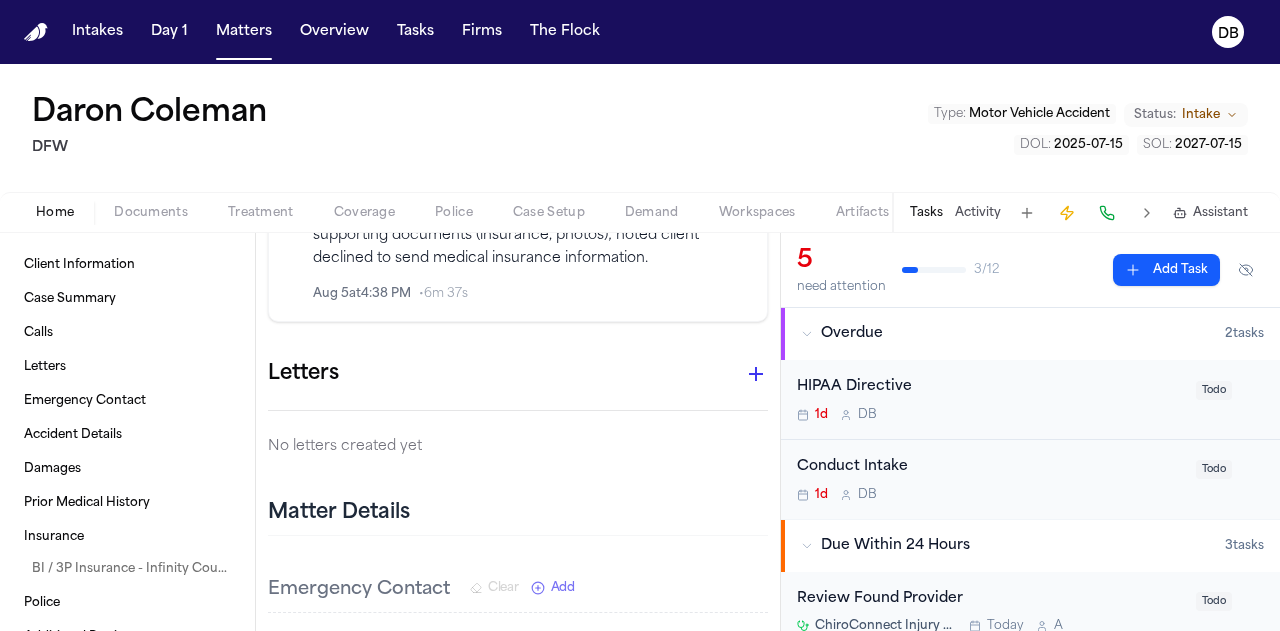 click 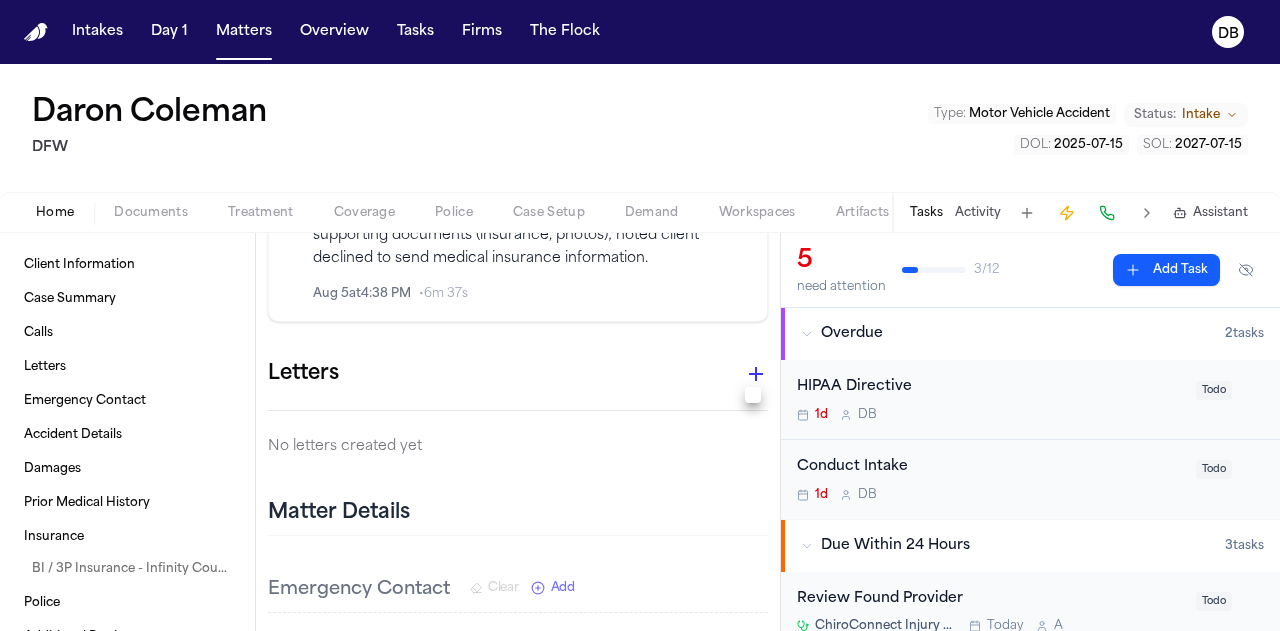 click at bounding box center [640, 315] 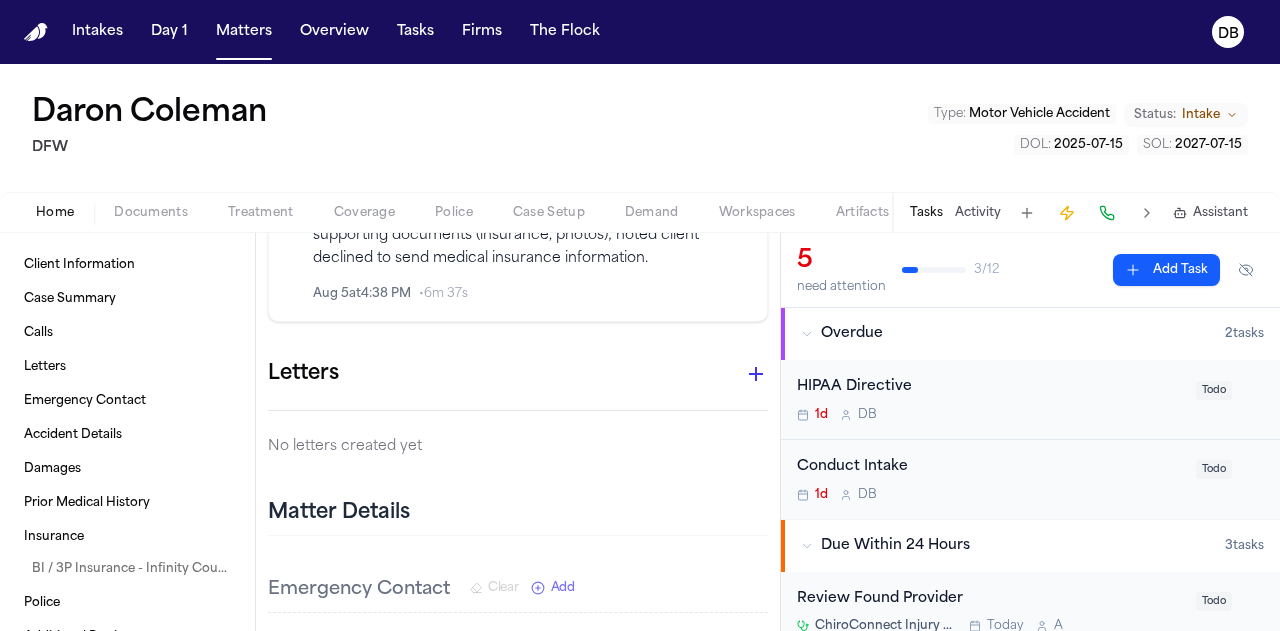click at bounding box center (1147, 213) 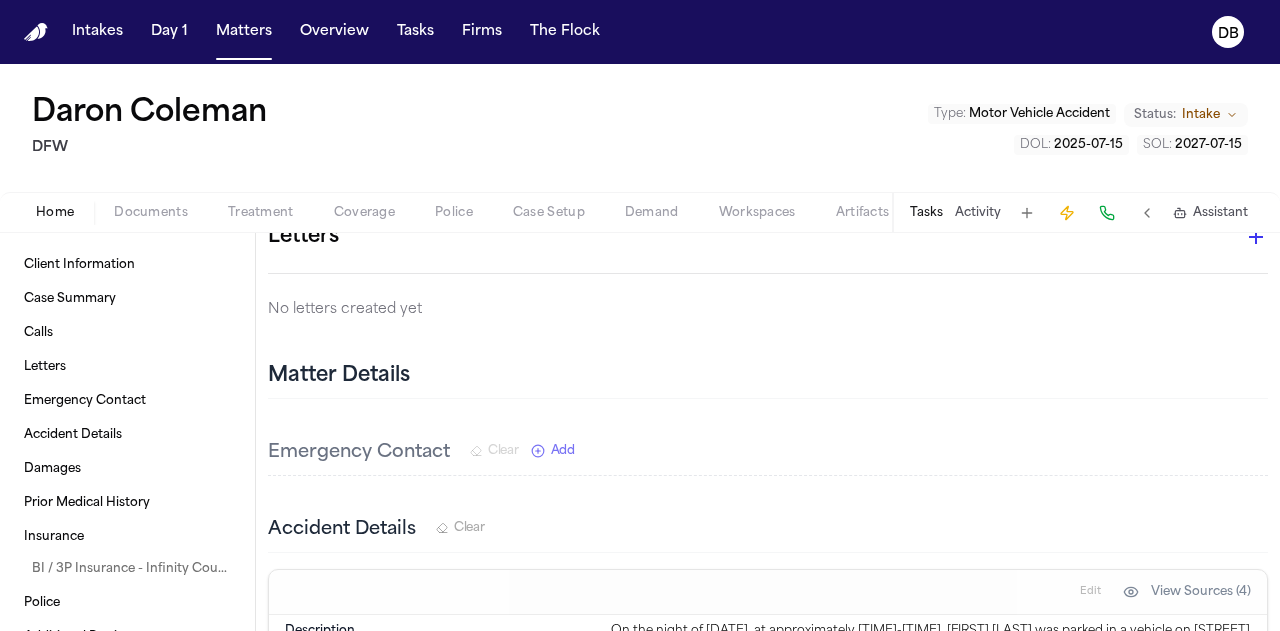 scroll, scrollTop: 1254, scrollLeft: 0, axis: vertical 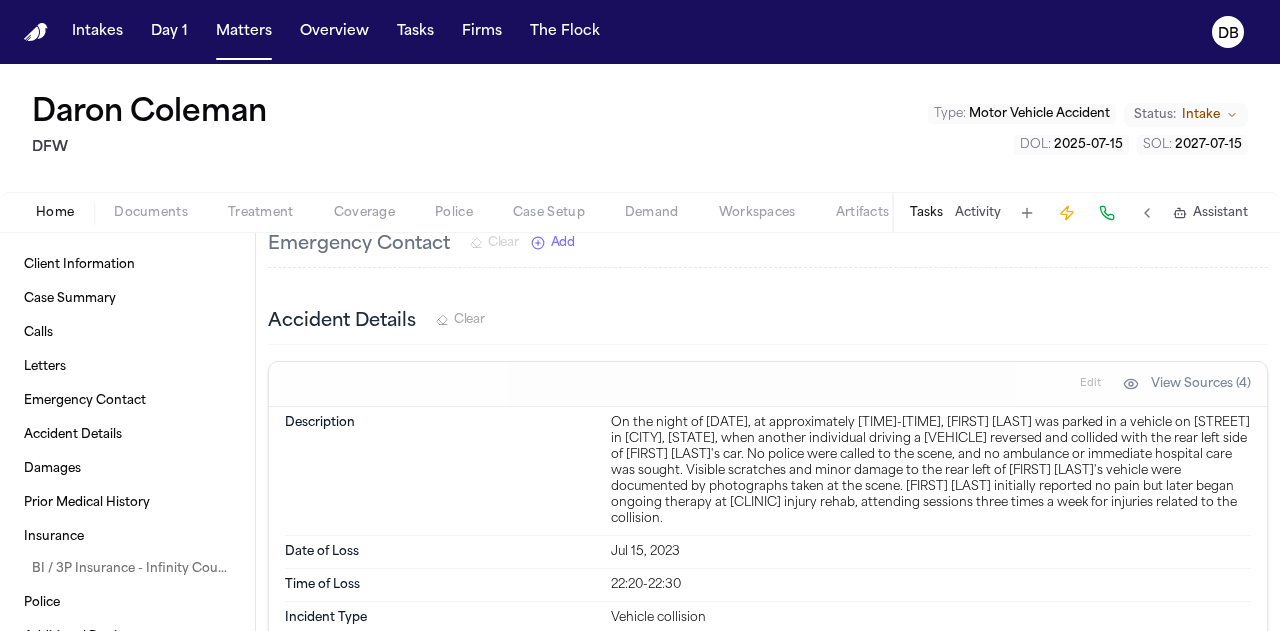 click on "Tasks Activity Assistant" at bounding box center [1078, 212] 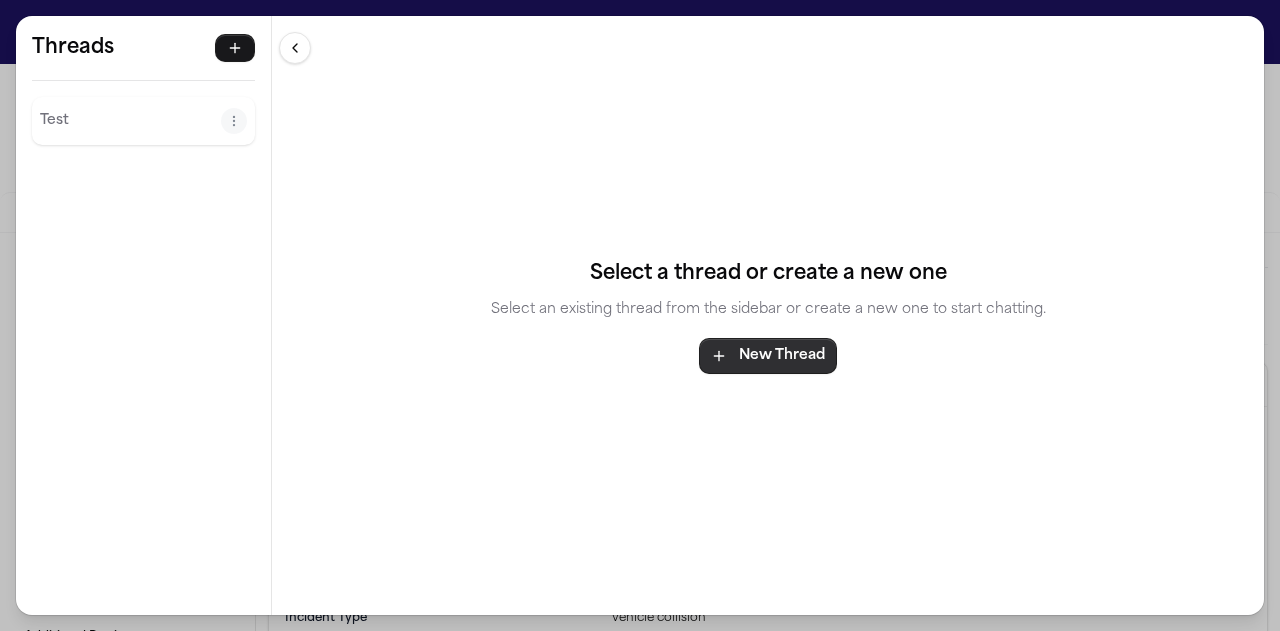click on "New Thread" at bounding box center [768, 356] 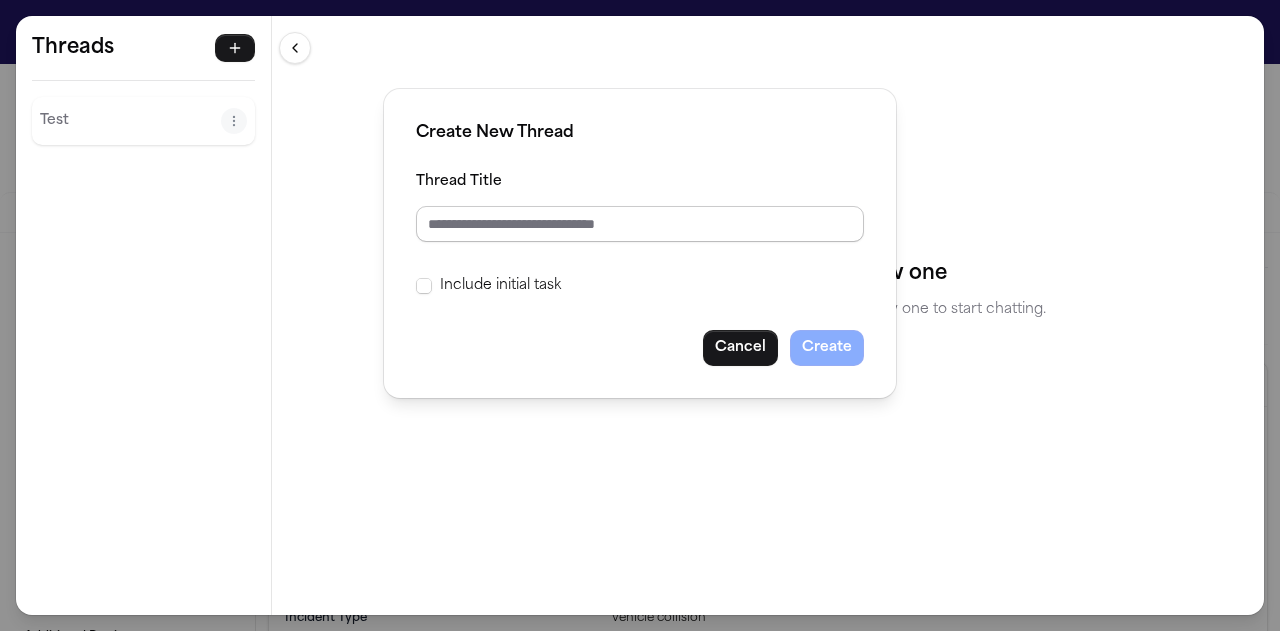click on "Thread Title" at bounding box center (640, 224) 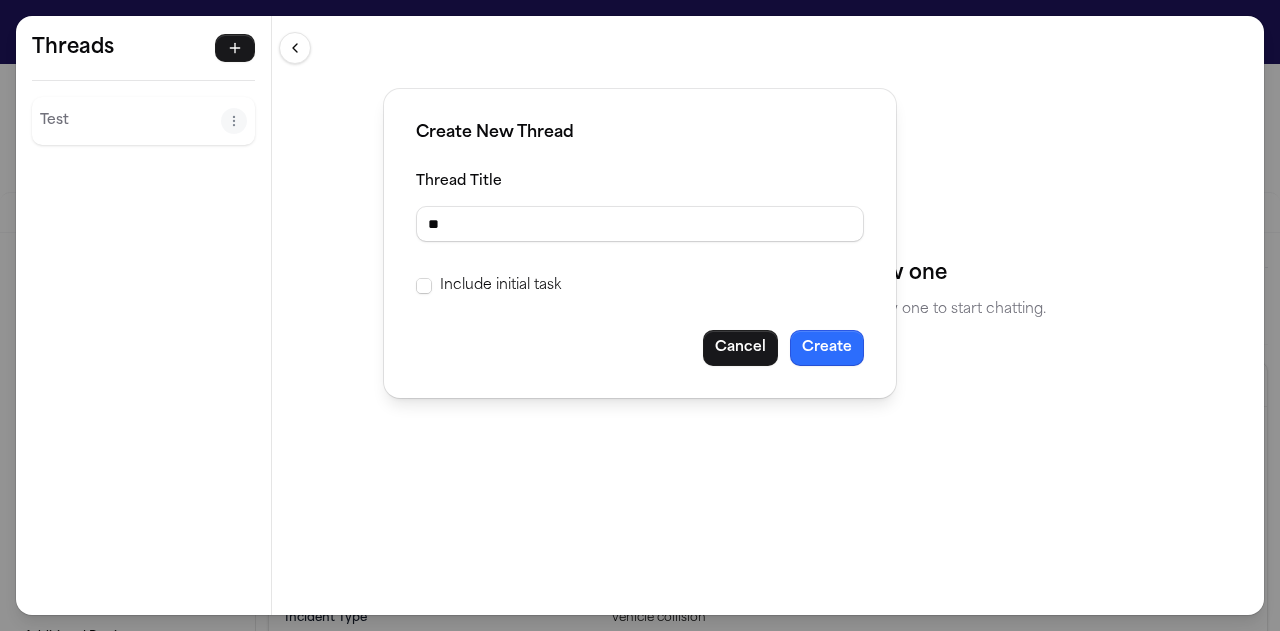 type on "**" 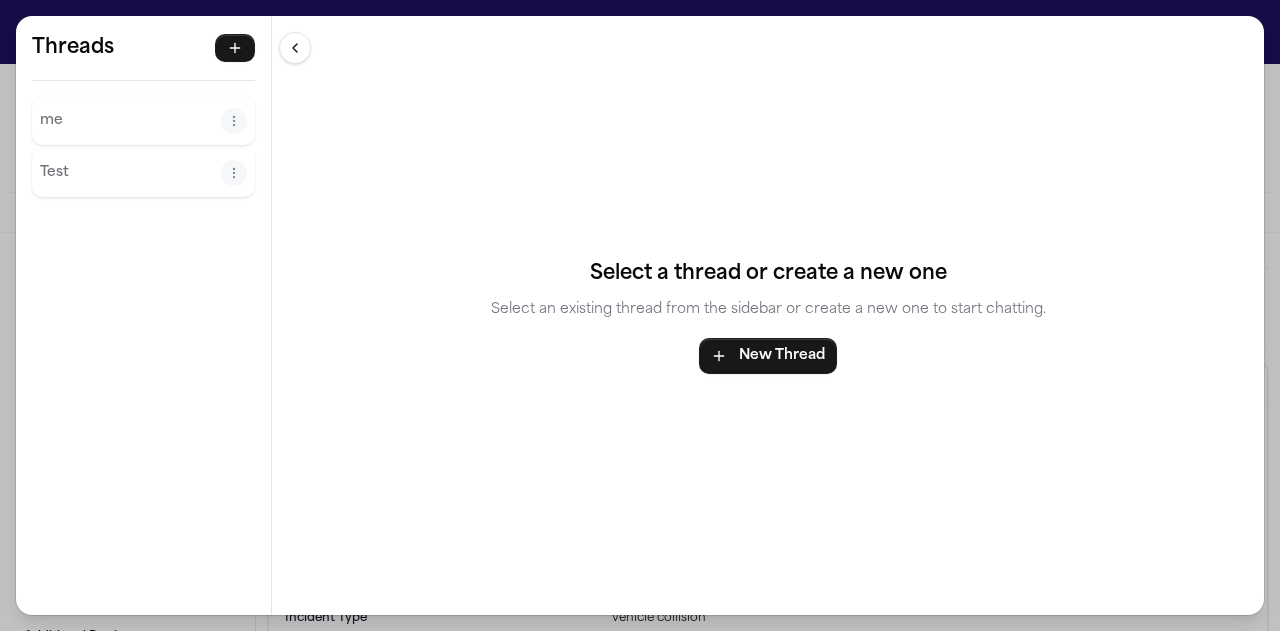 click on "me" at bounding box center (130, 121) 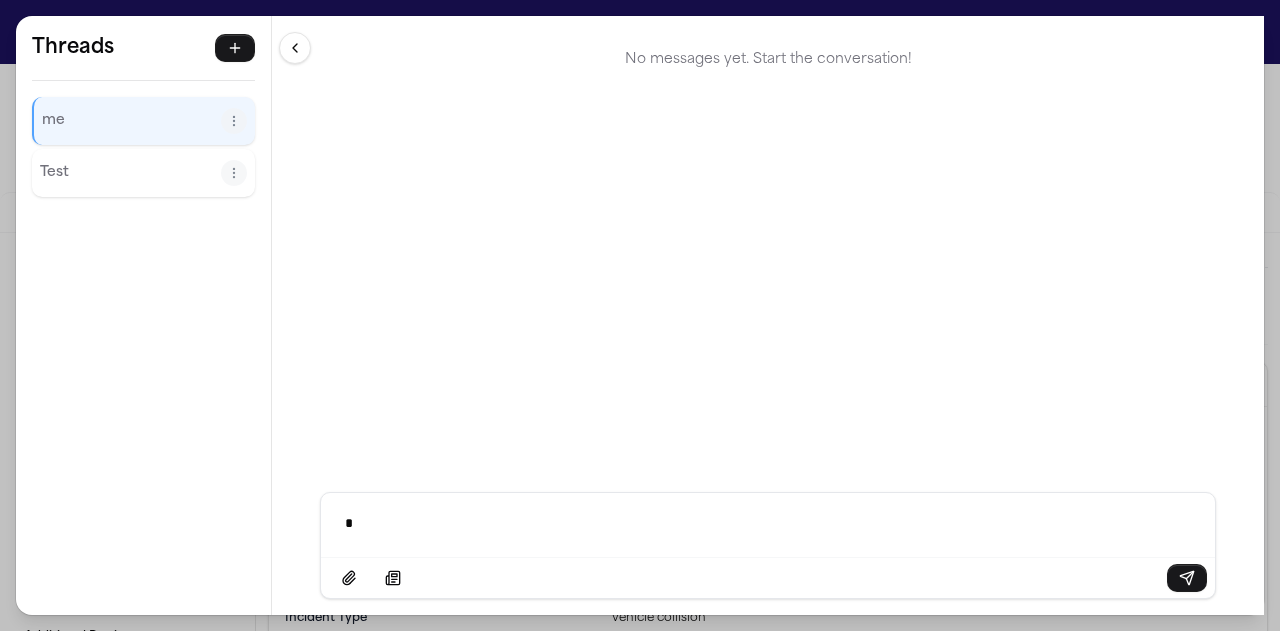 type 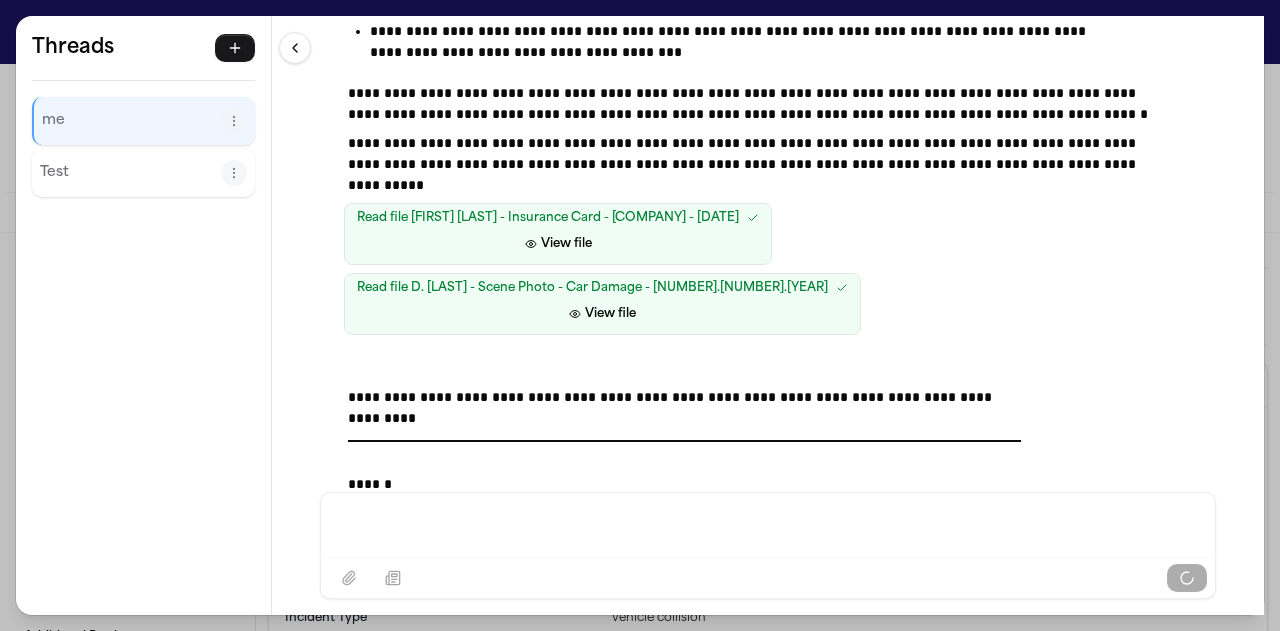 scroll, scrollTop: 438, scrollLeft: 0, axis: vertical 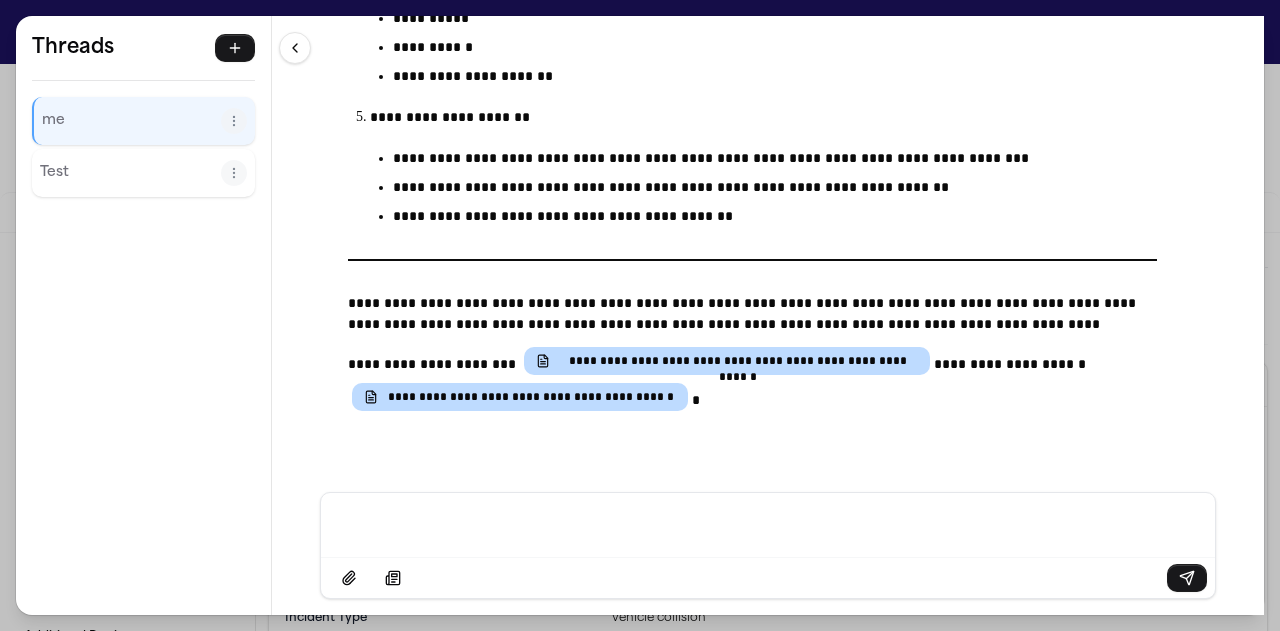 click at bounding box center (768, 523) 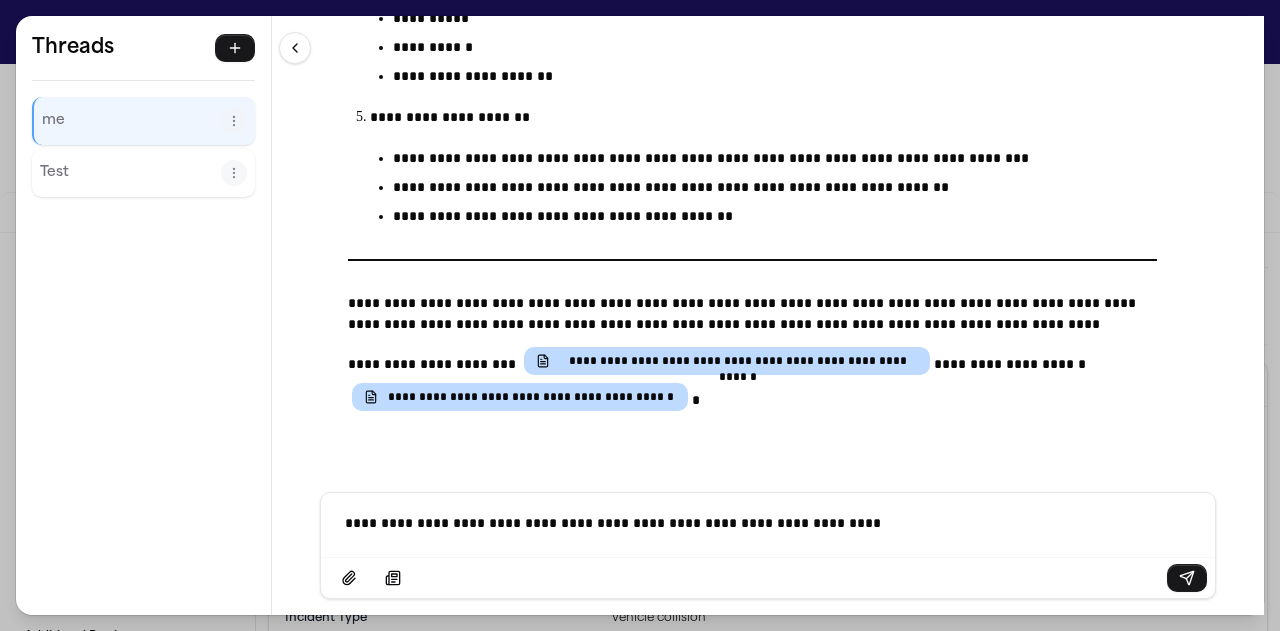 scroll, scrollTop: 0, scrollLeft: 0, axis: both 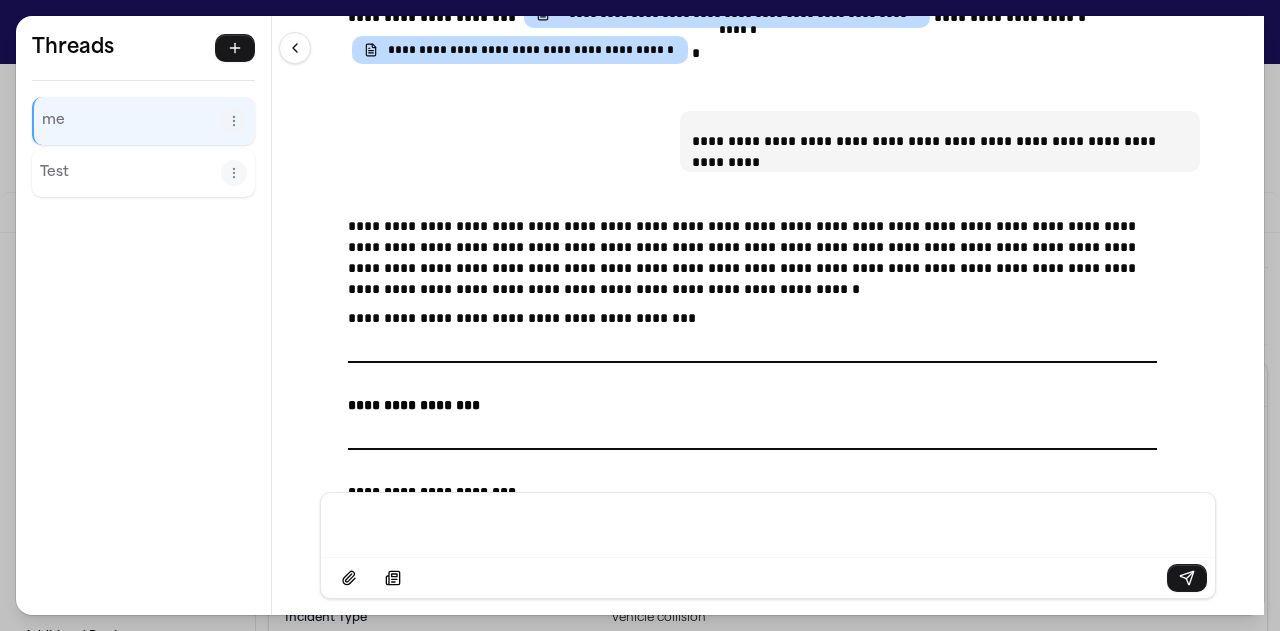 drag, startPoint x: 698, startPoint y: 161, endPoint x: 691, endPoint y: 170, distance: 11.401754 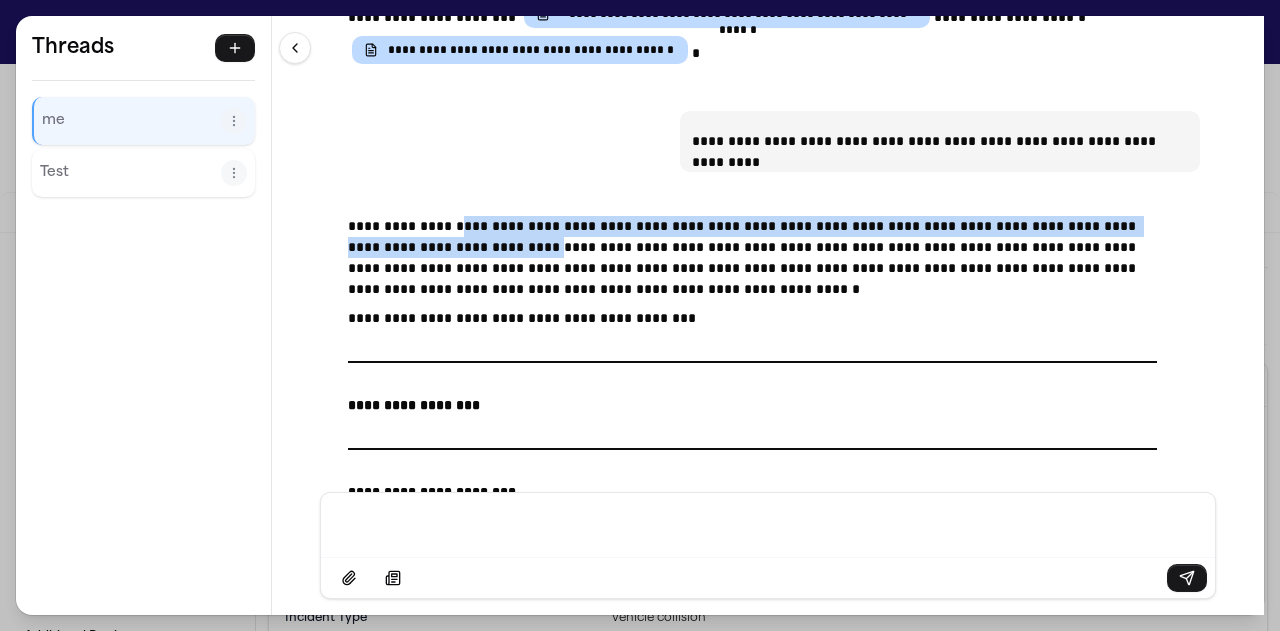 drag, startPoint x: 691, startPoint y: 170, endPoint x: 427, endPoint y: 213, distance: 267.47897 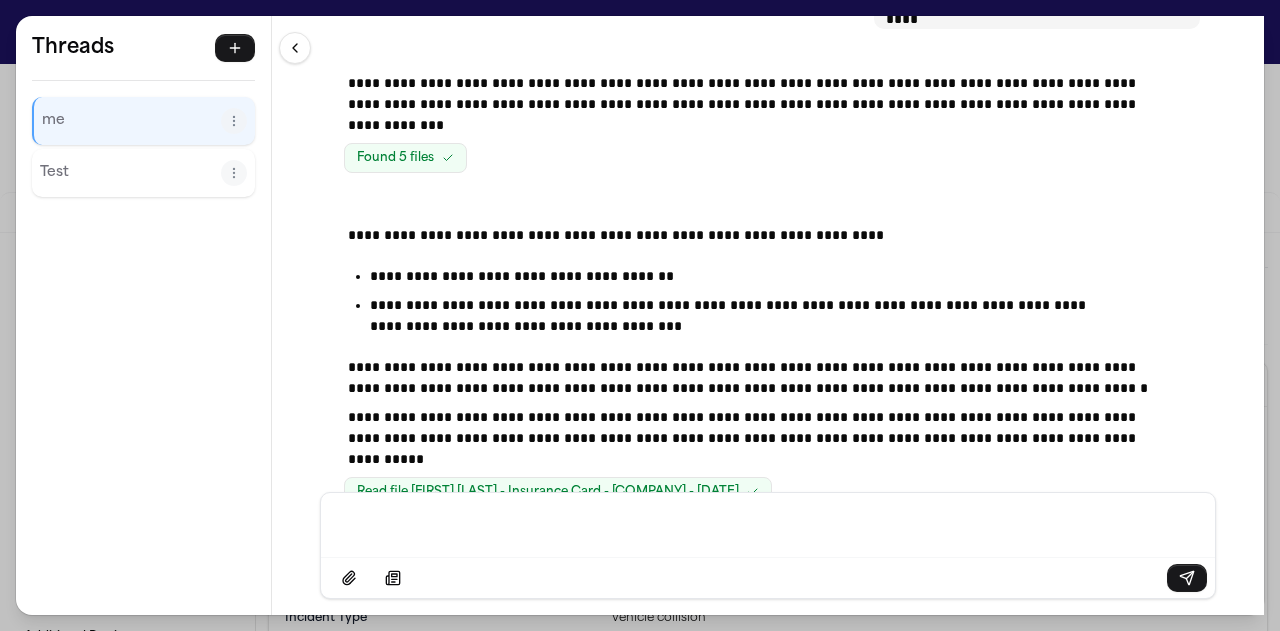 scroll, scrollTop: 0, scrollLeft: 0, axis: both 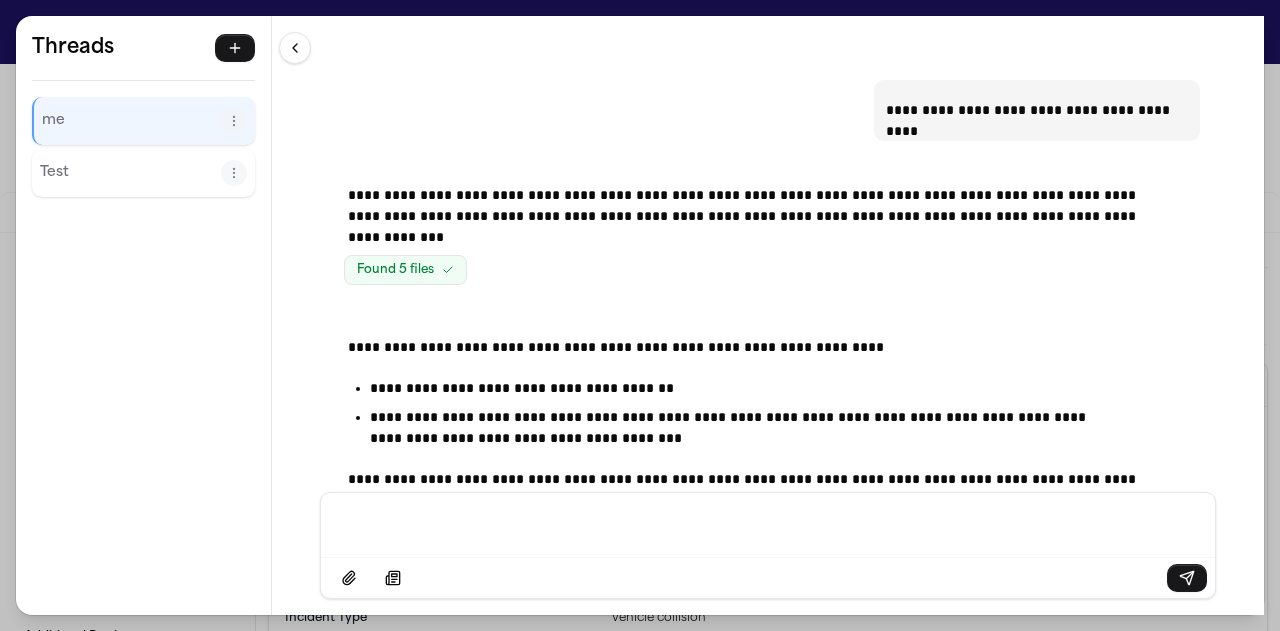 click at bounding box center [768, 523] 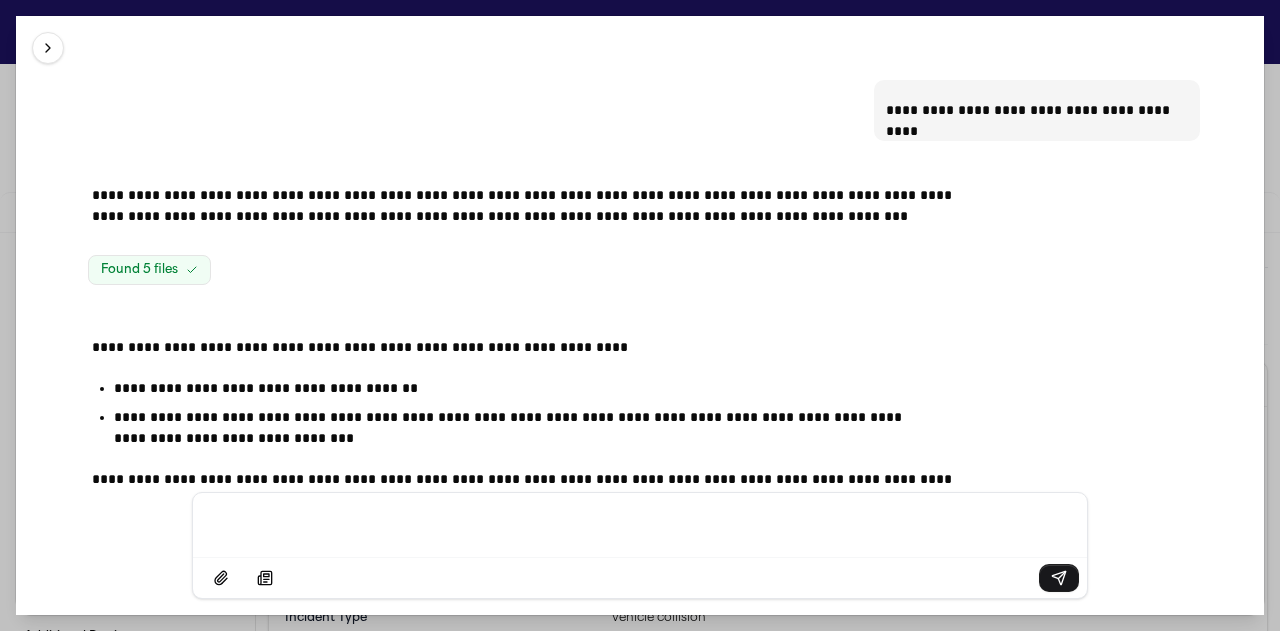 click on "**********" at bounding box center [640, 315] 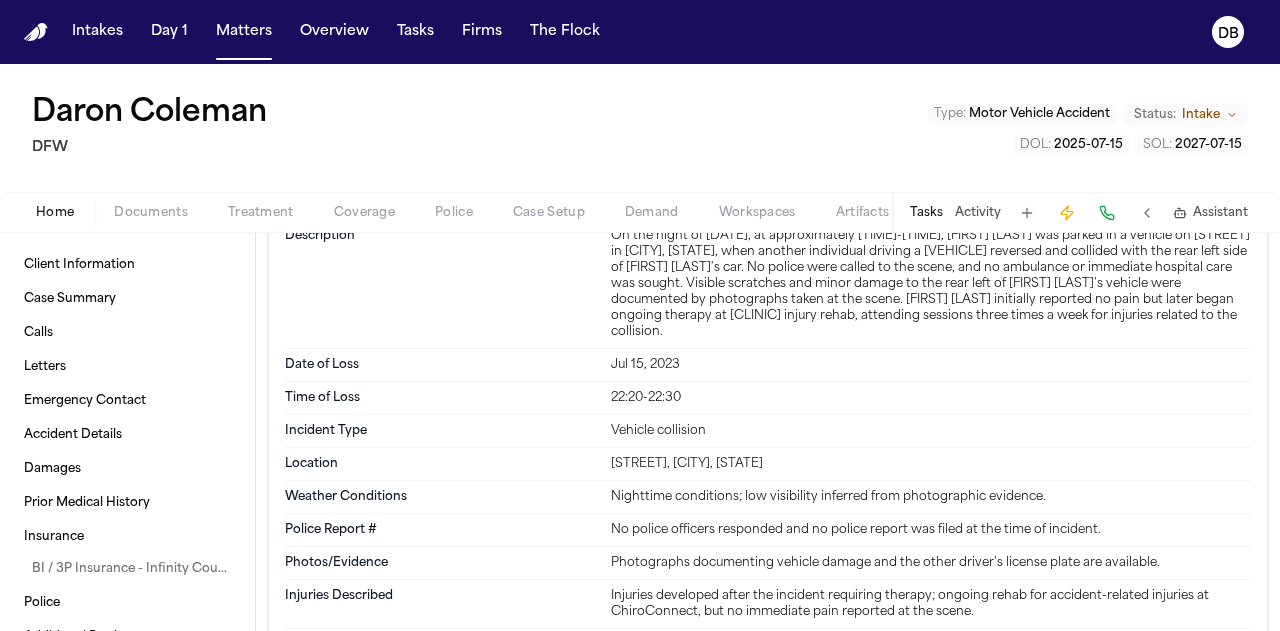 scroll, scrollTop: 1654, scrollLeft: 0, axis: vertical 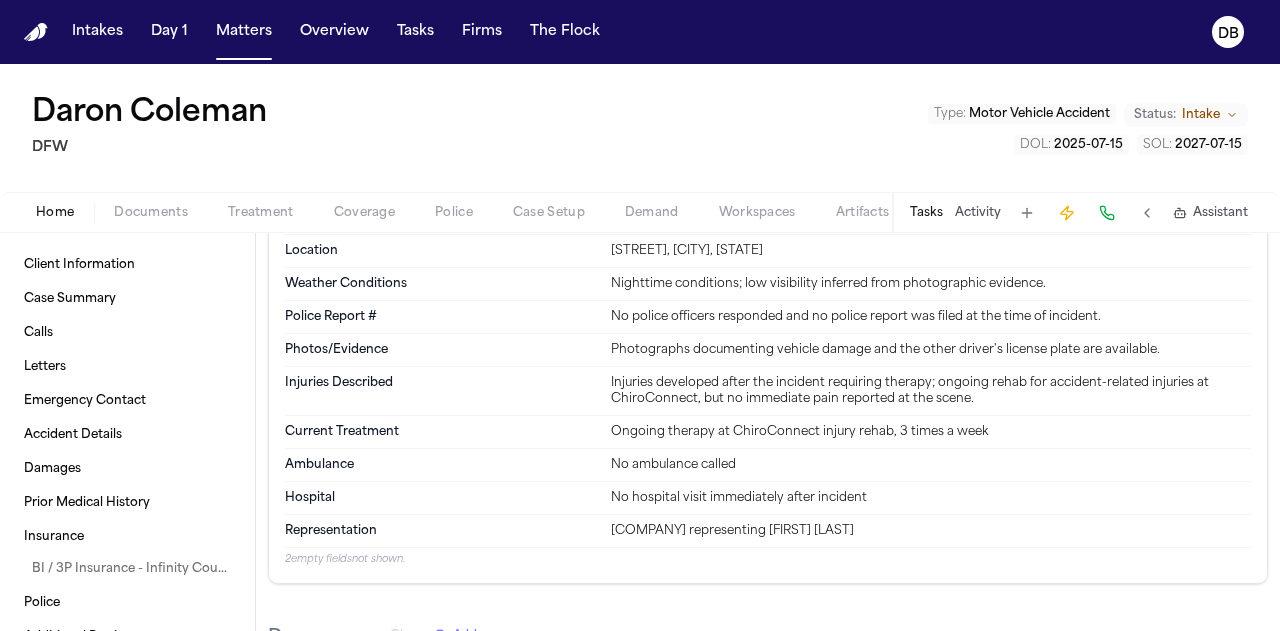 click on "Documents" at bounding box center [151, 213] 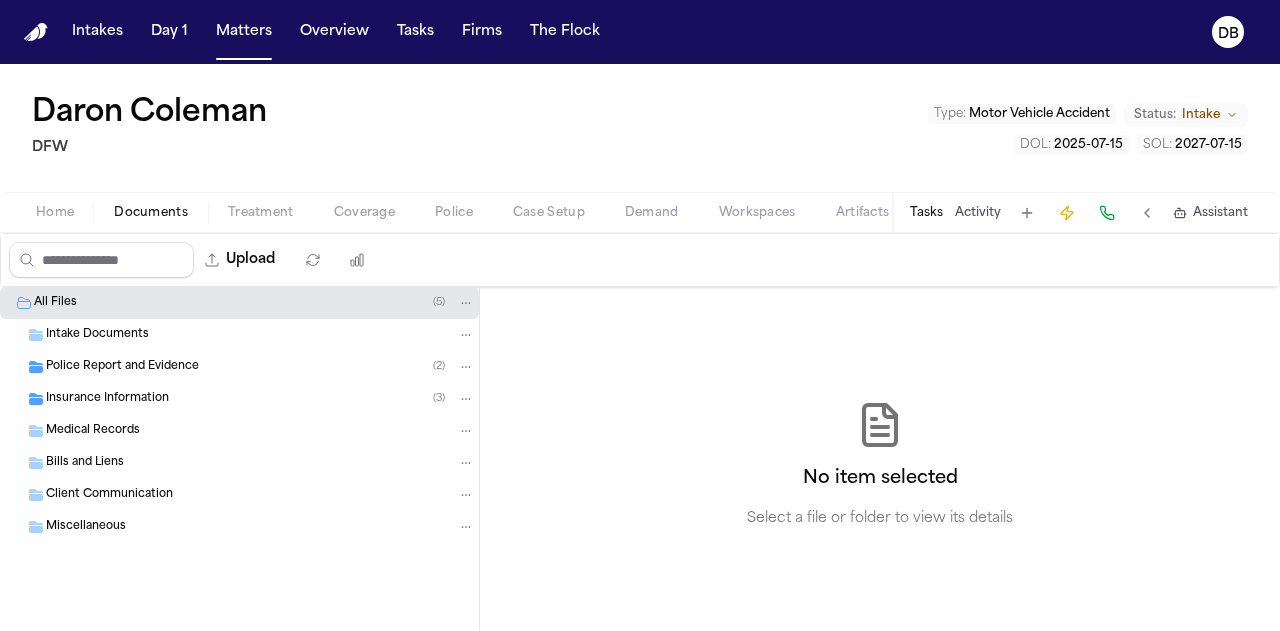 click 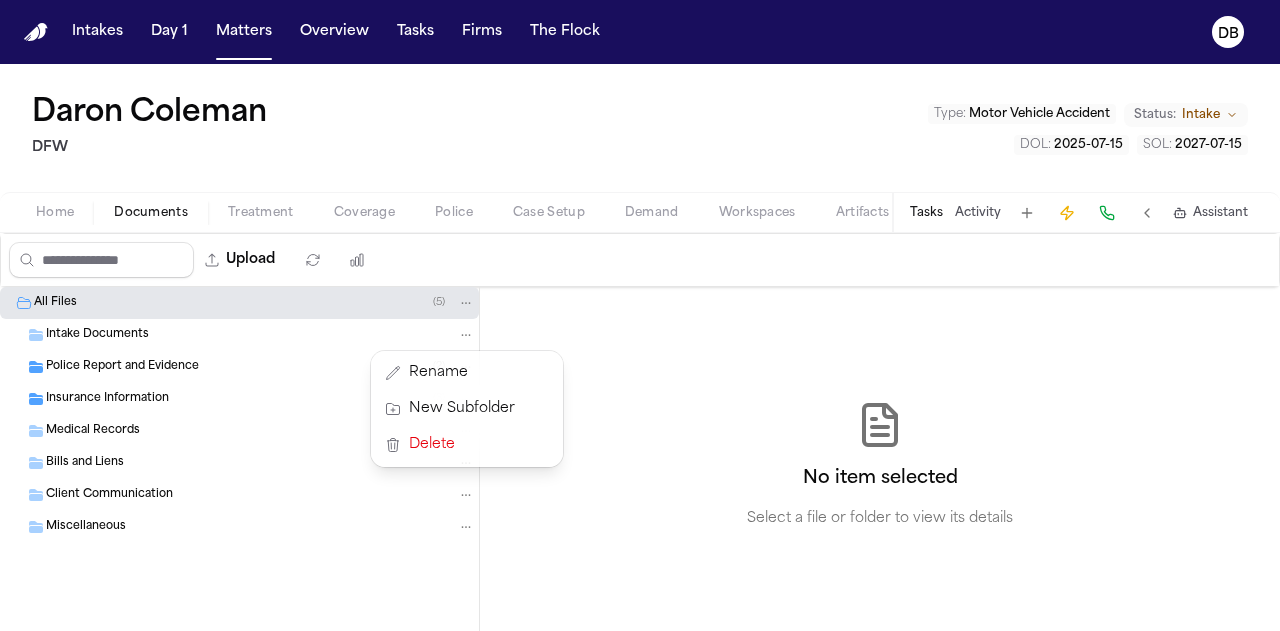 click on "Intake Documents" at bounding box center [260, 335] 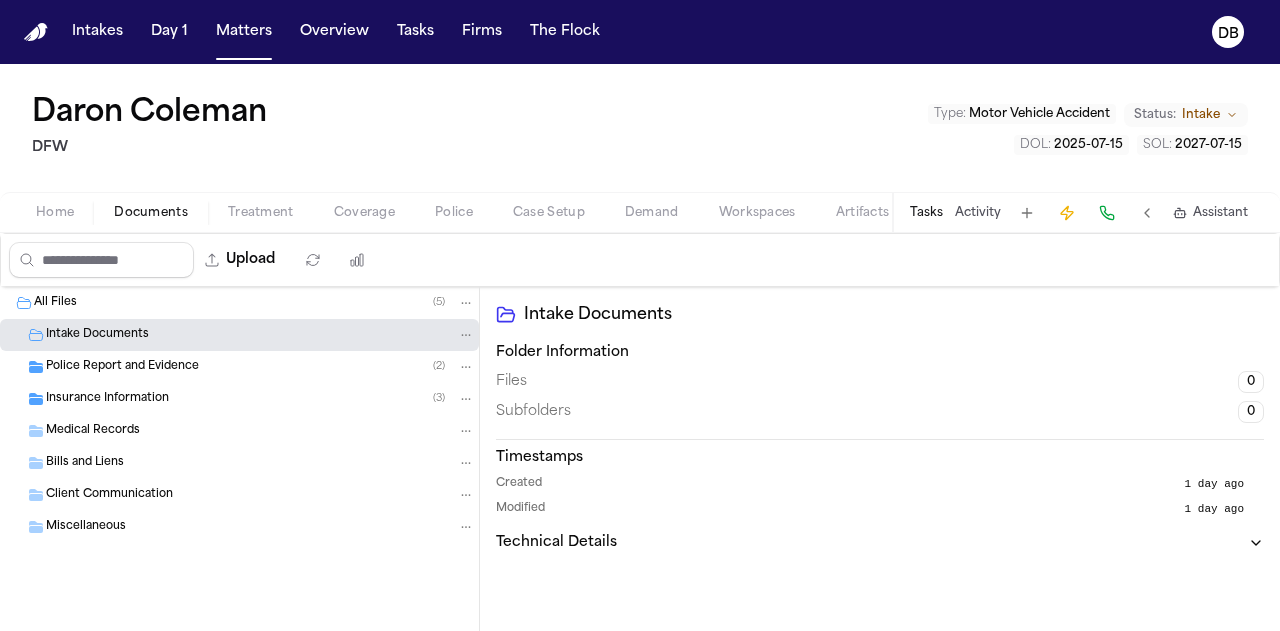 click on "Demand" at bounding box center (652, 213) 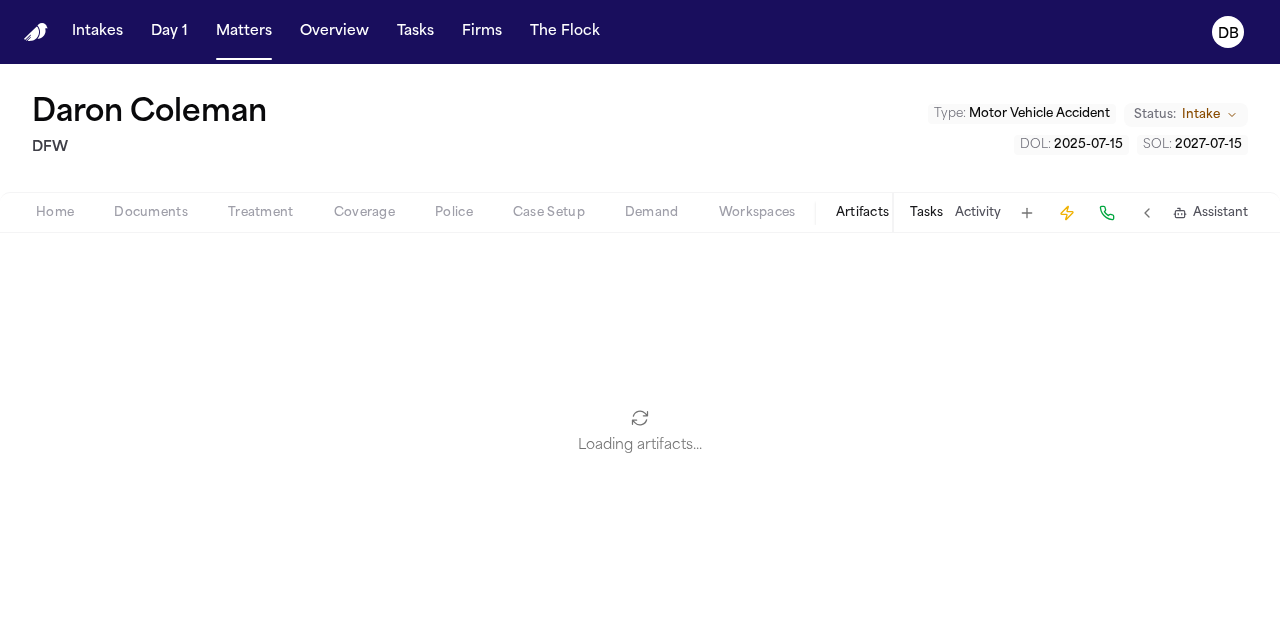 click on "Artifacts" at bounding box center [863, 213] 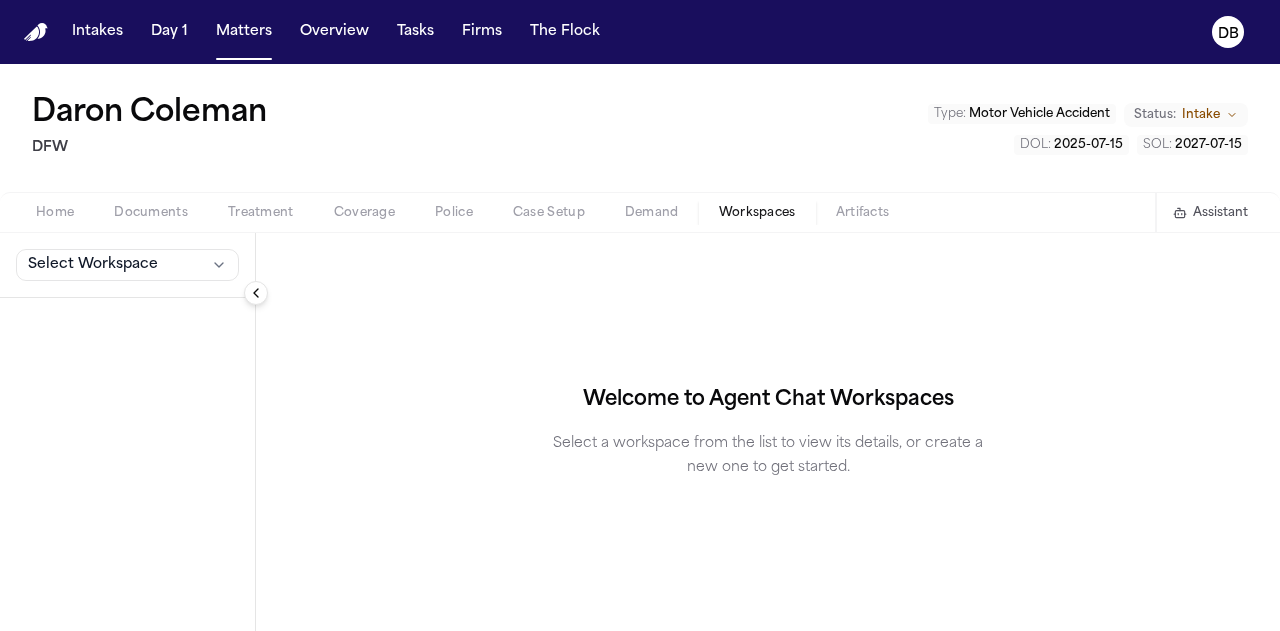 click on "Workspaces" at bounding box center [757, 213] 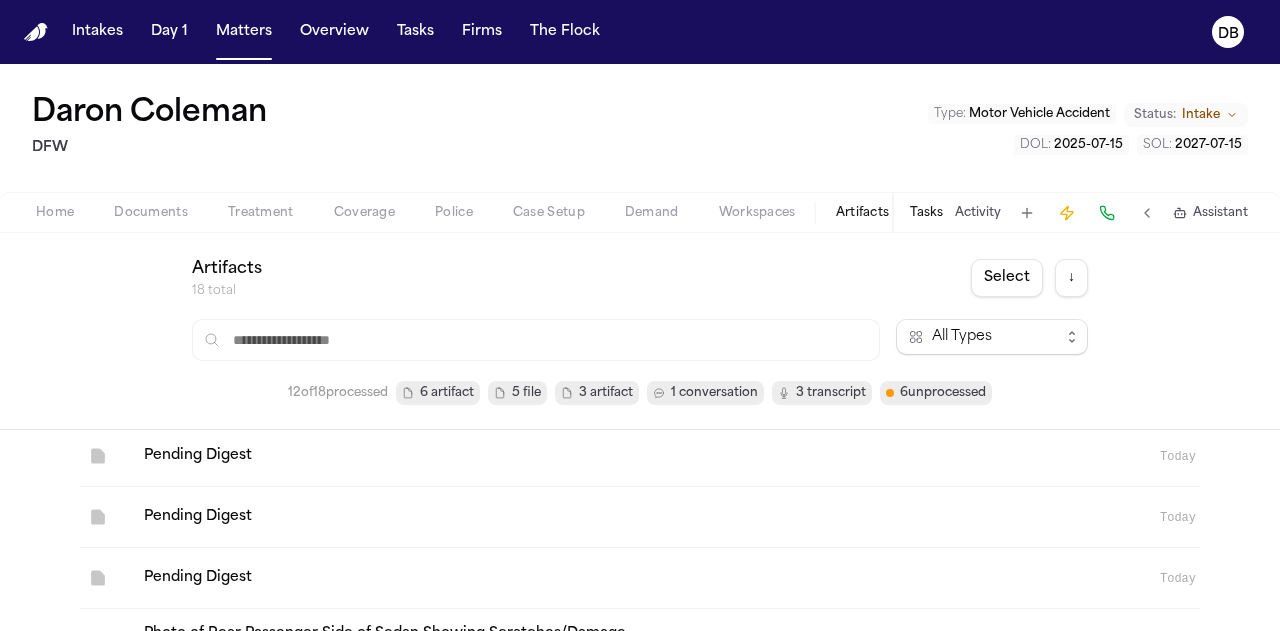 scroll, scrollTop: 0, scrollLeft: 0, axis: both 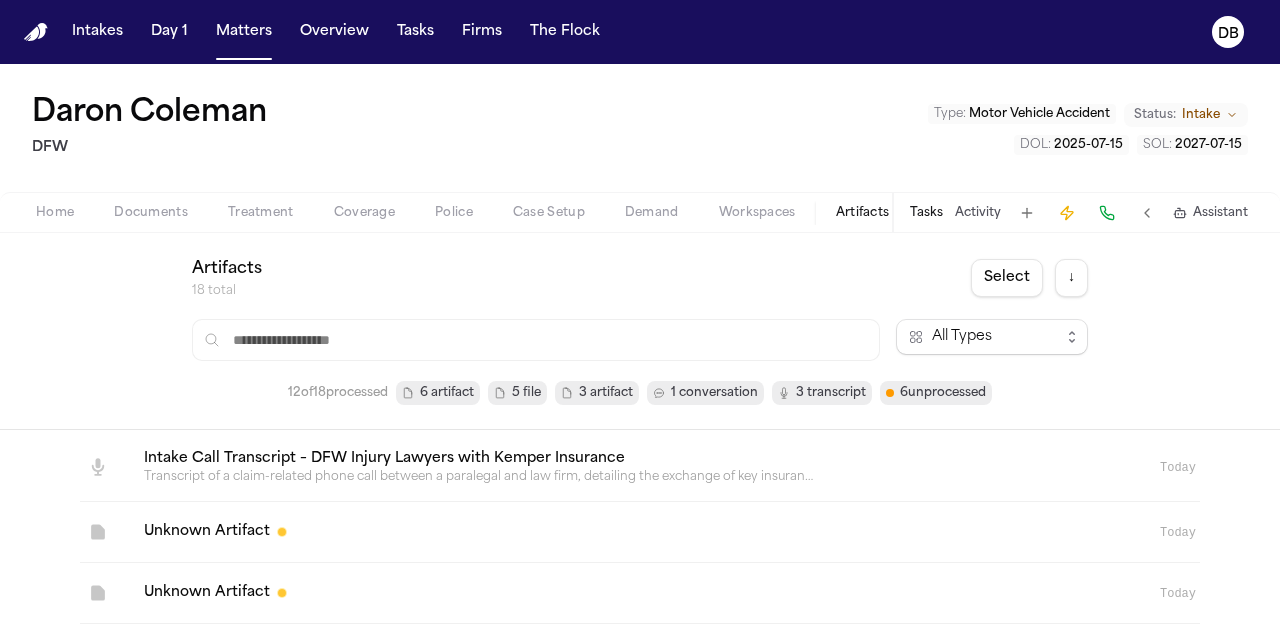 click on "Workspaces" at bounding box center [757, 213] 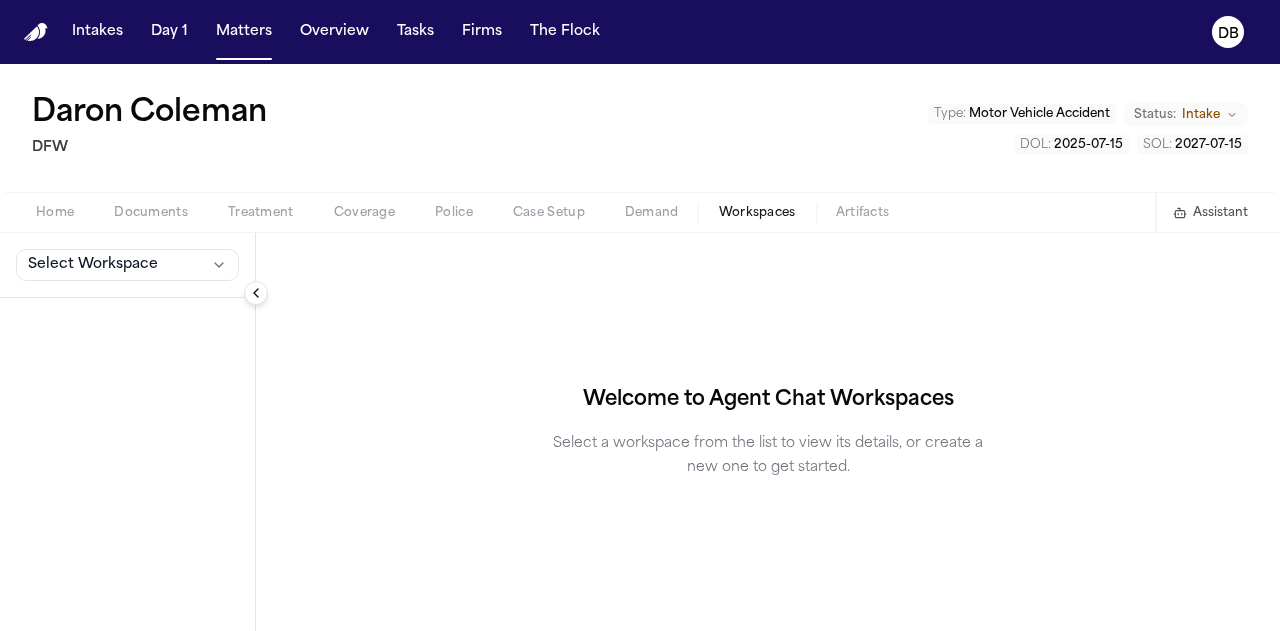 click on "Home Documents Treatment Coverage Police Case Setup Demand Workspaces Artifacts" at bounding box center [462, 213] 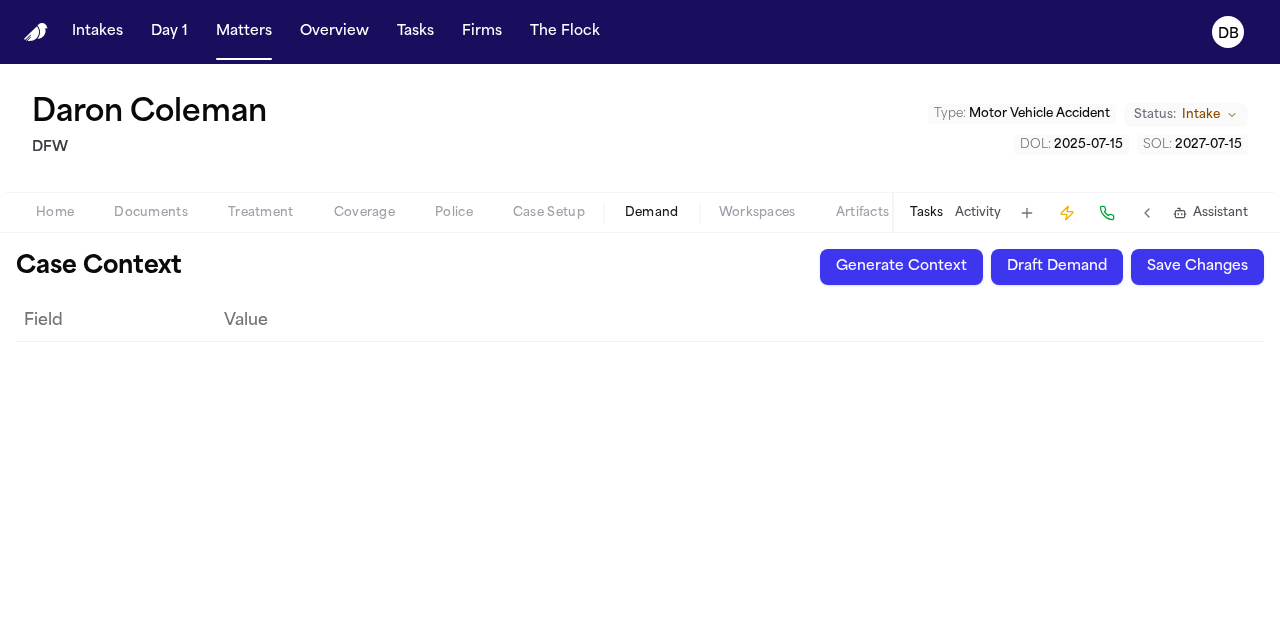 click on "Case Setup" at bounding box center [549, 213] 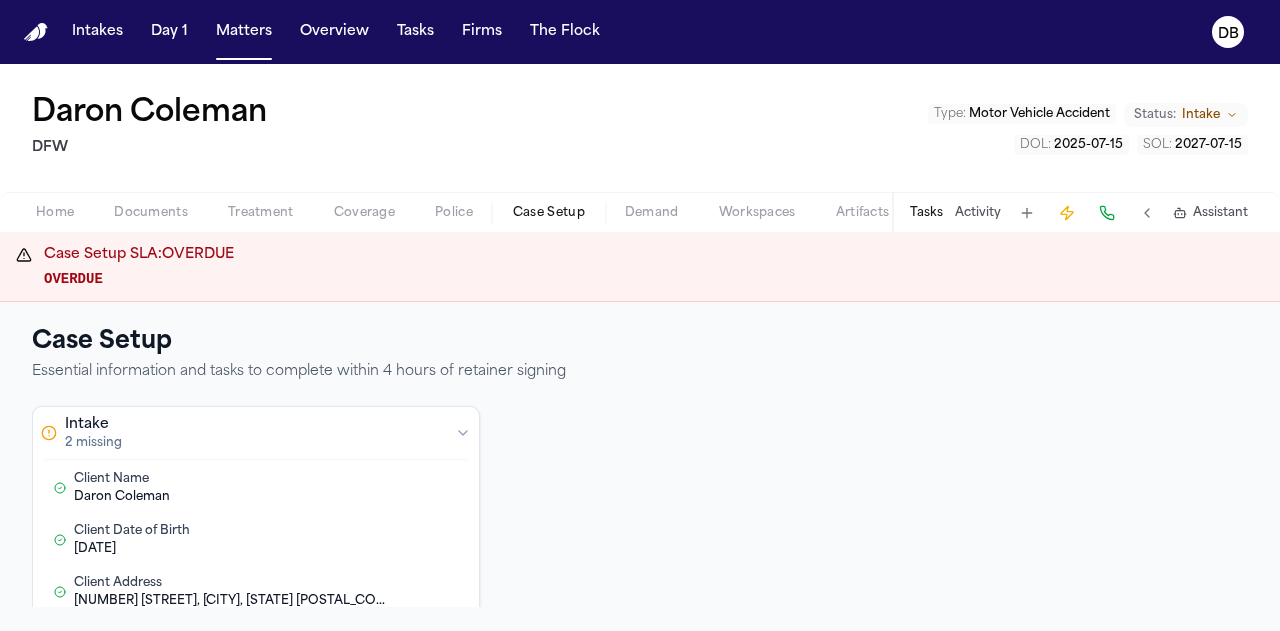 click on "Police" at bounding box center [454, 213] 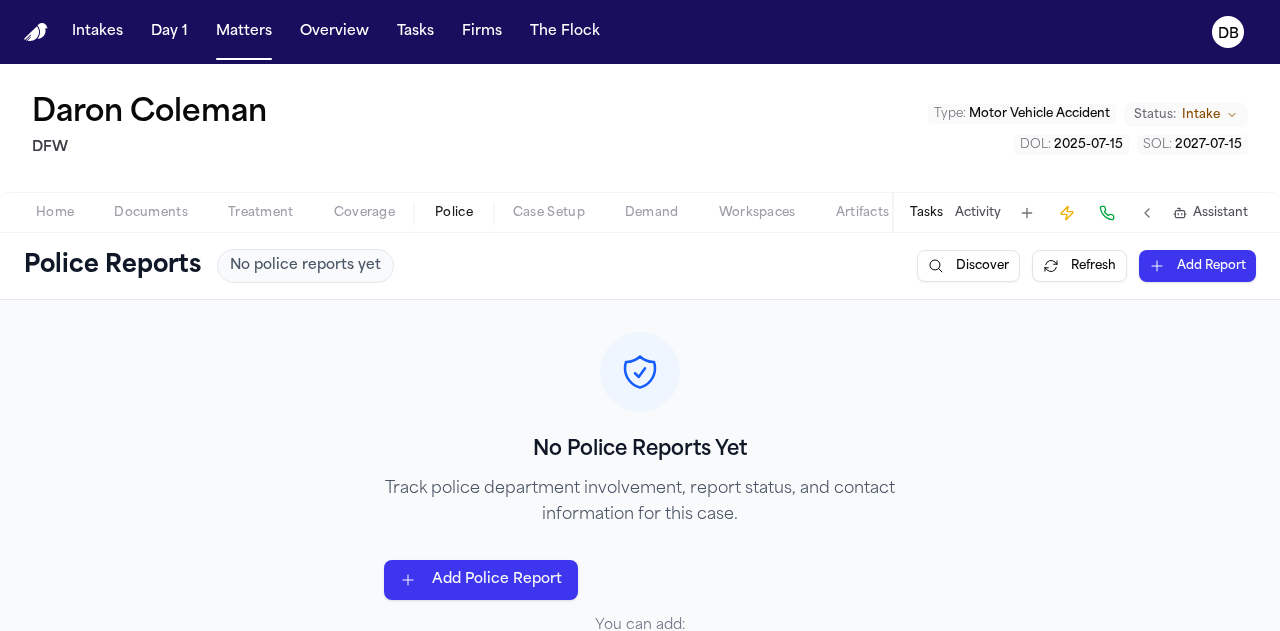 click on "Coverage" at bounding box center (364, 213) 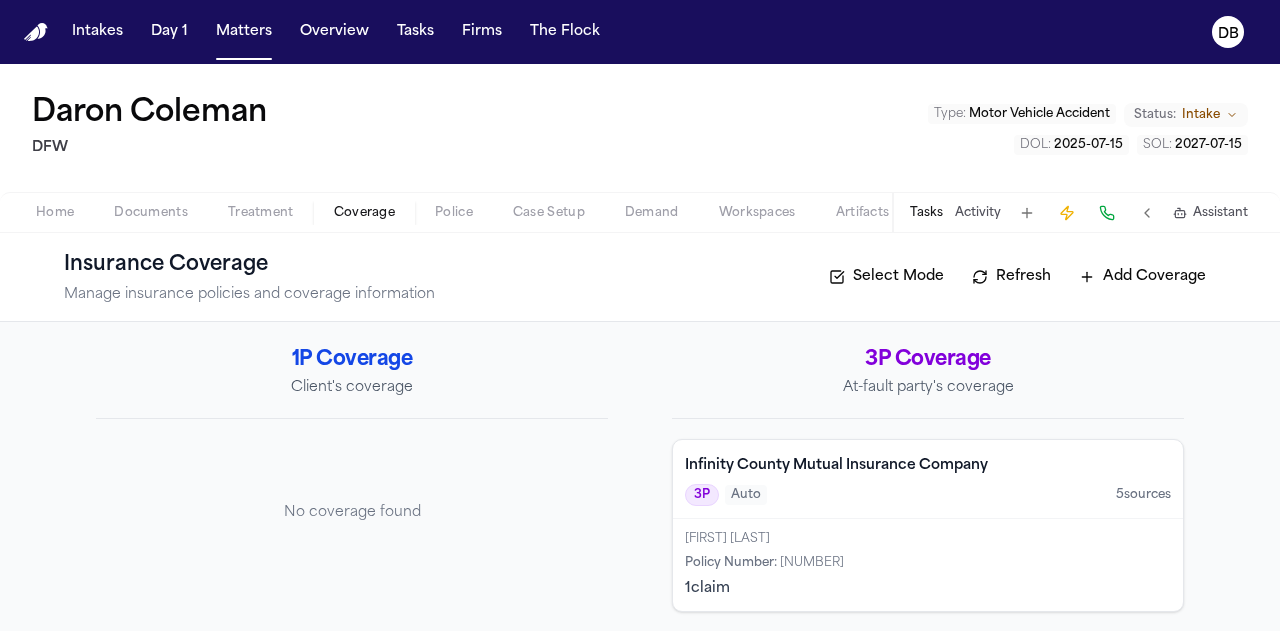 click on "Treatment" at bounding box center [261, 213] 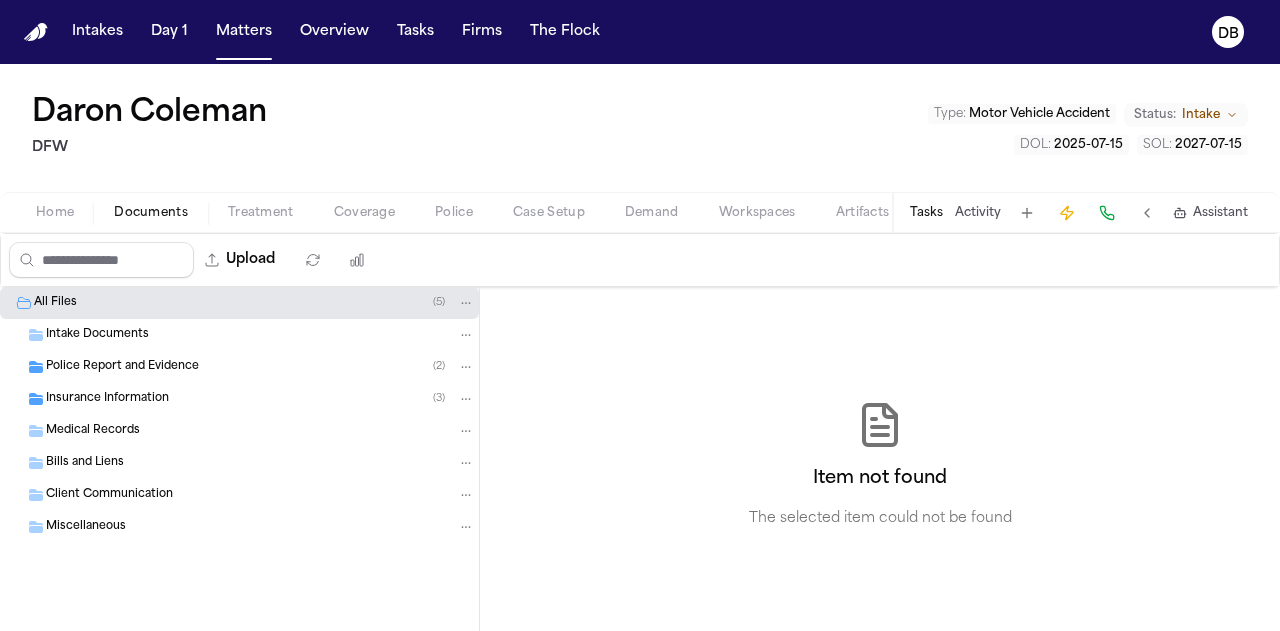 click on "Documents" at bounding box center [151, 213] 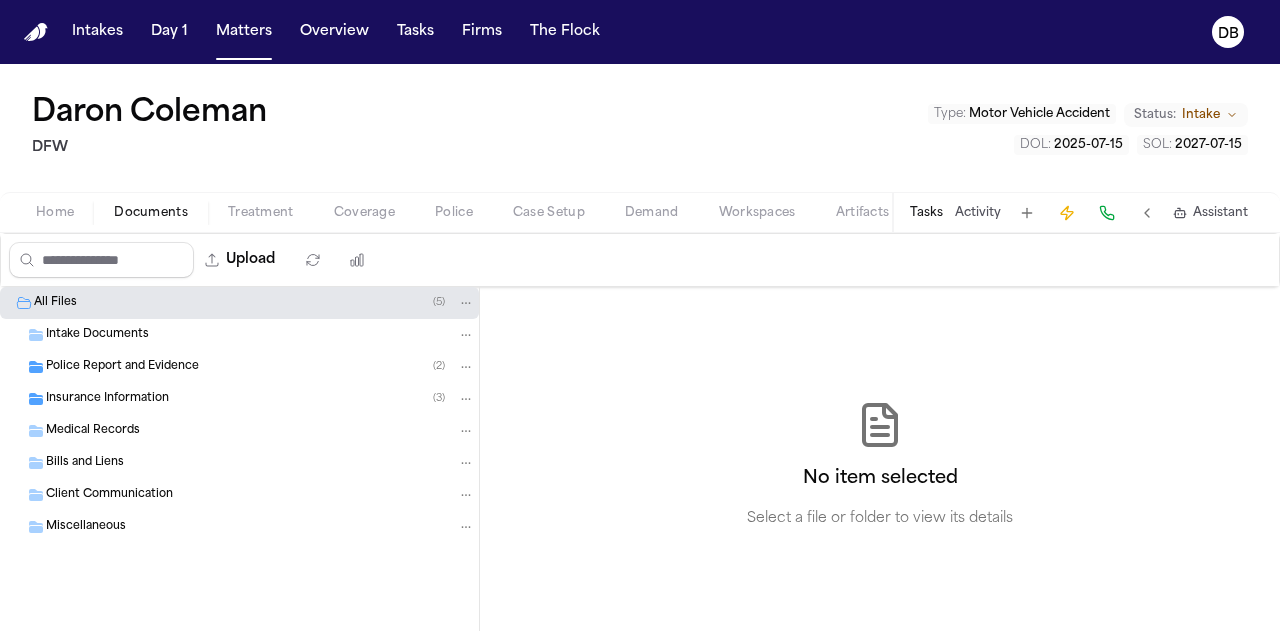 click on "Home" at bounding box center [55, 213] 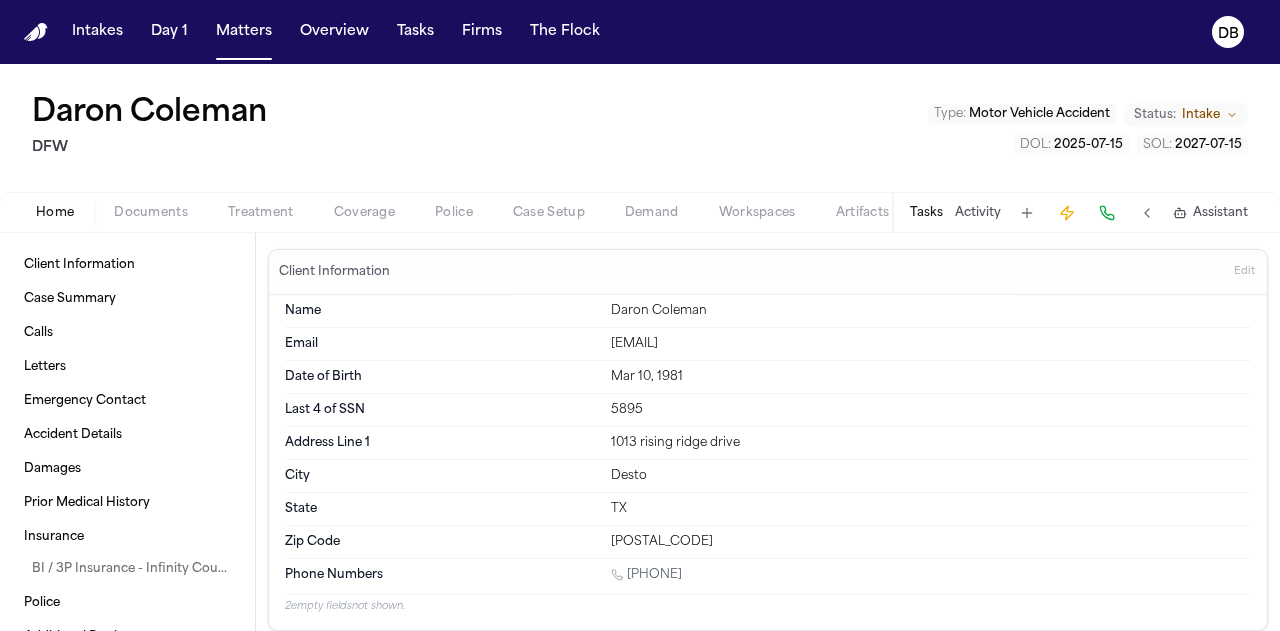 click on "Assistant" at bounding box center [1220, 213] 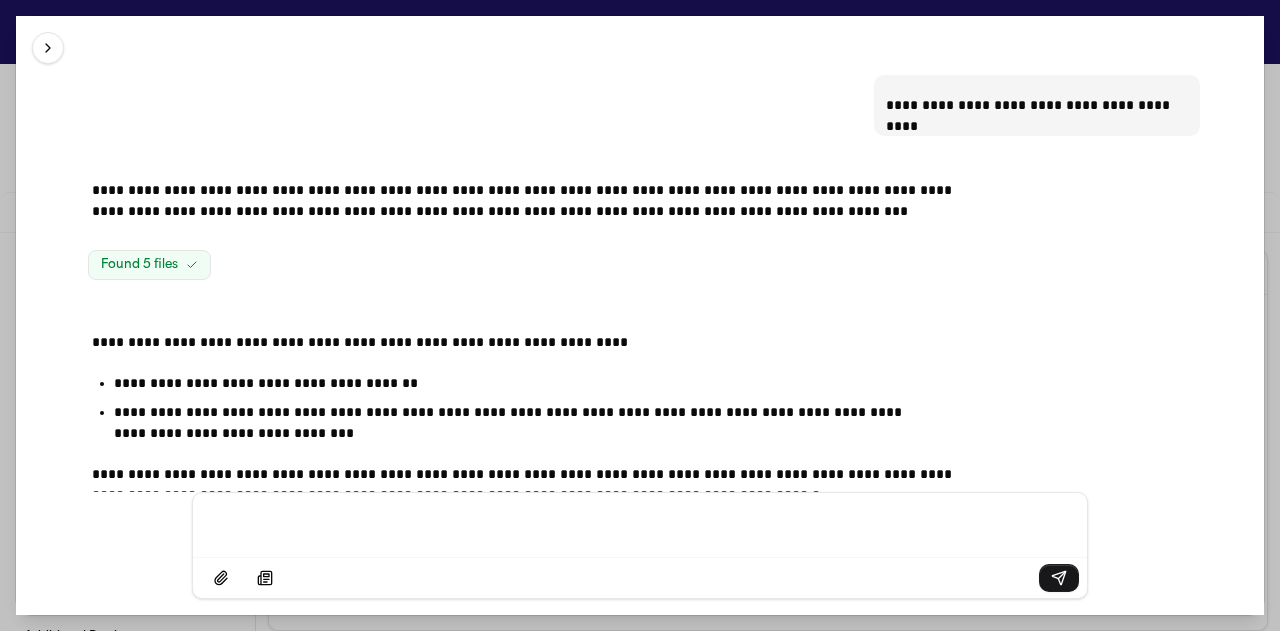 scroll, scrollTop: 0, scrollLeft: 0, axis: both 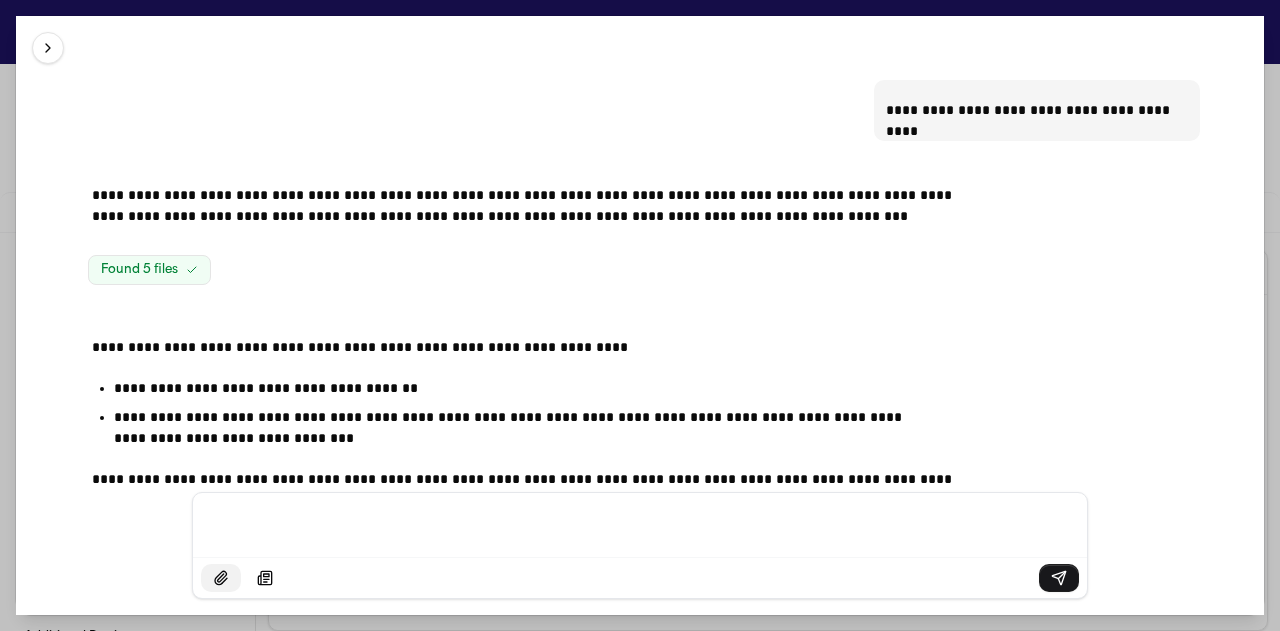 click 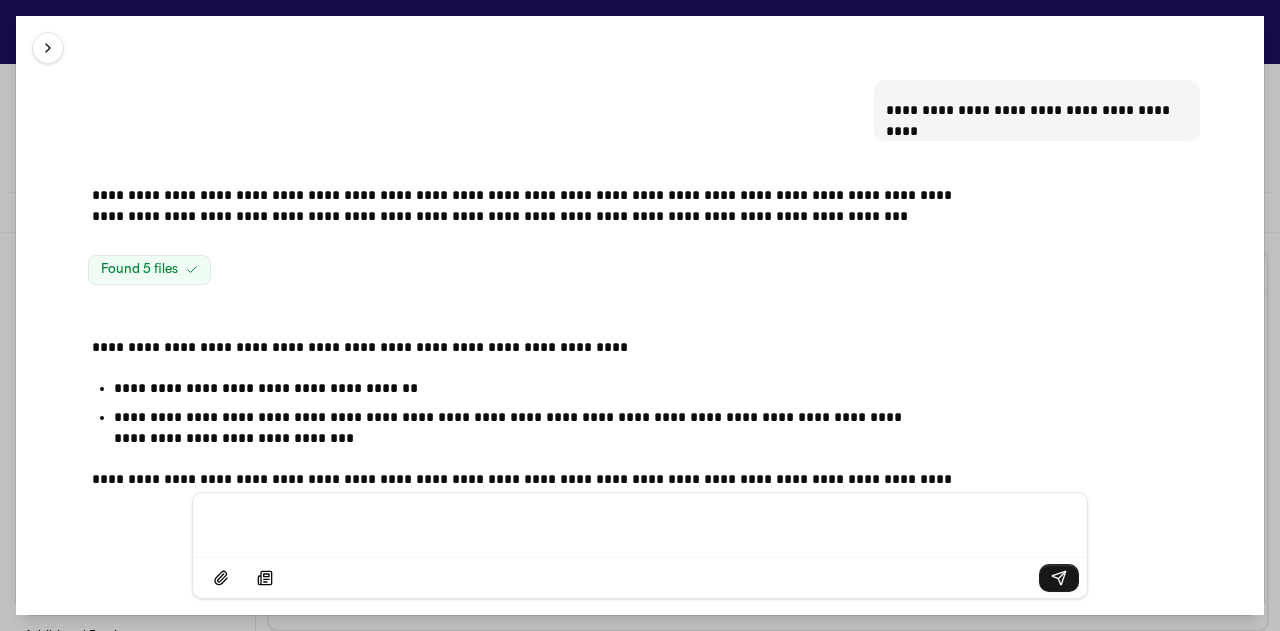 click at bounding box center (48, 48) 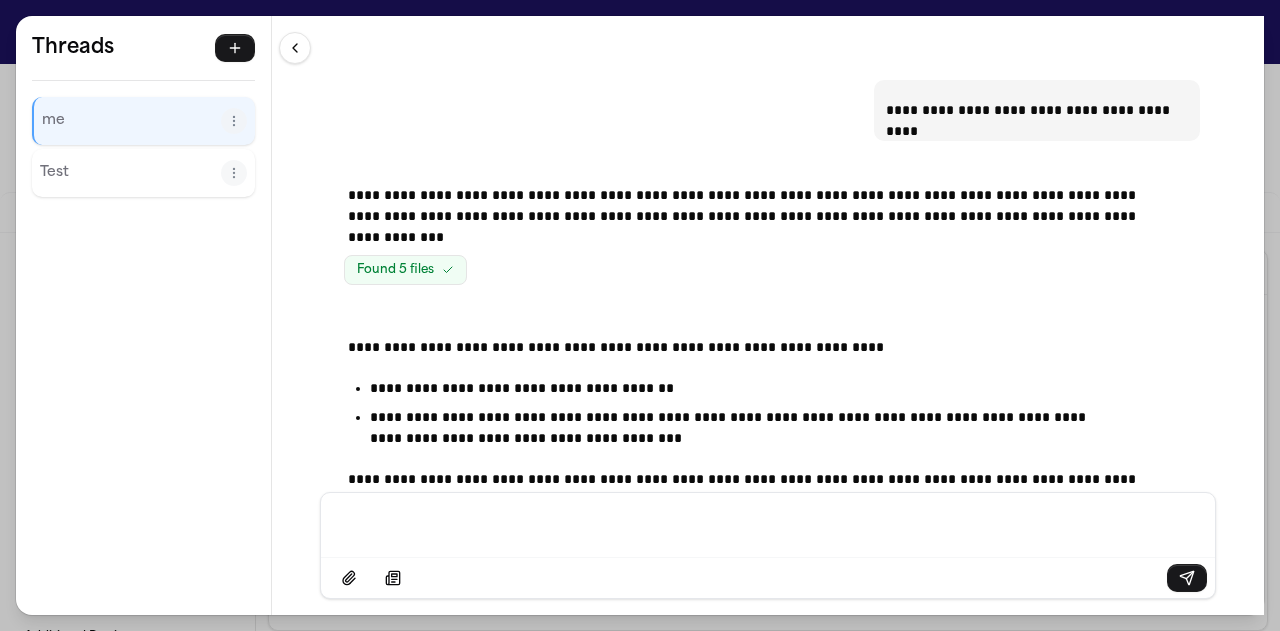 click on "Test" at bounding box center [130, 173] 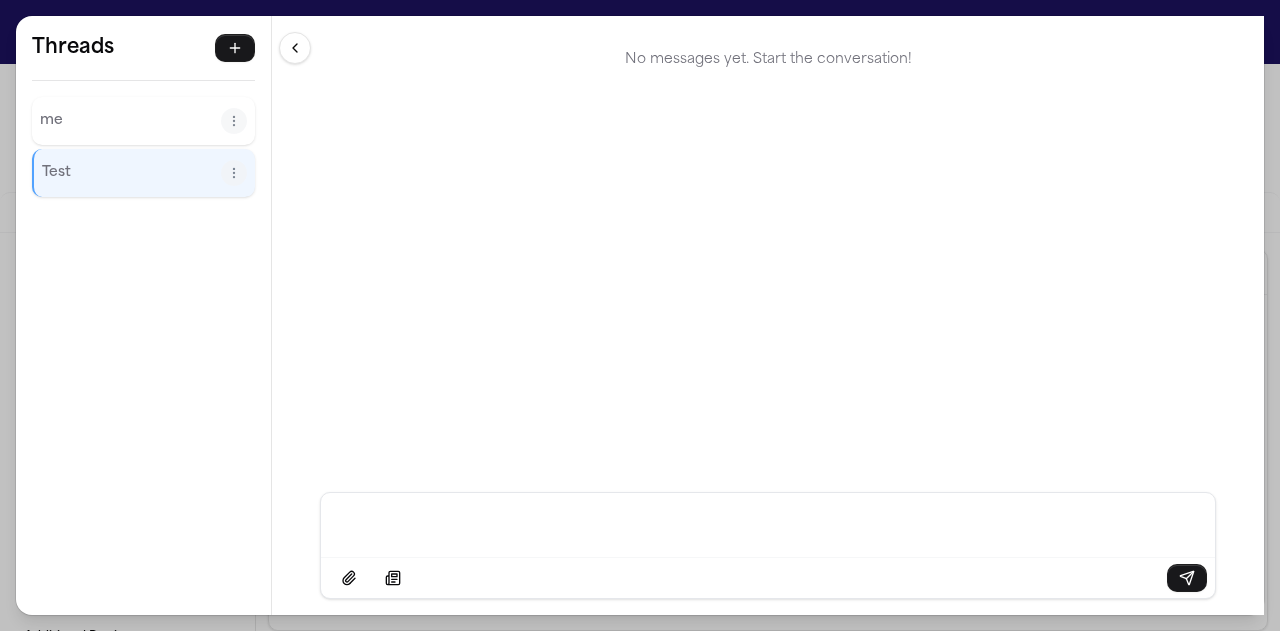 click on "Threads me Test Threads me Test No messages yet. Start the conversation!" at bounding box center (640, 315) 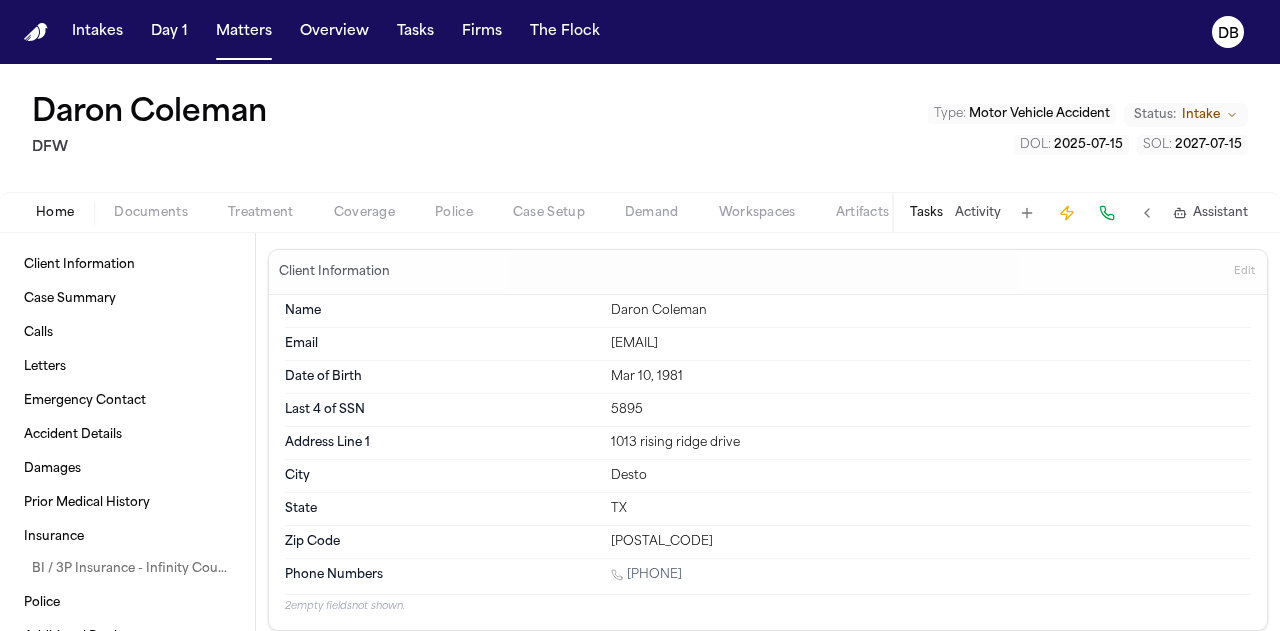 click on "Intakes Day 1 Matters Overview Tasks Firms The Flock DB" at bounding box center (640, 32) 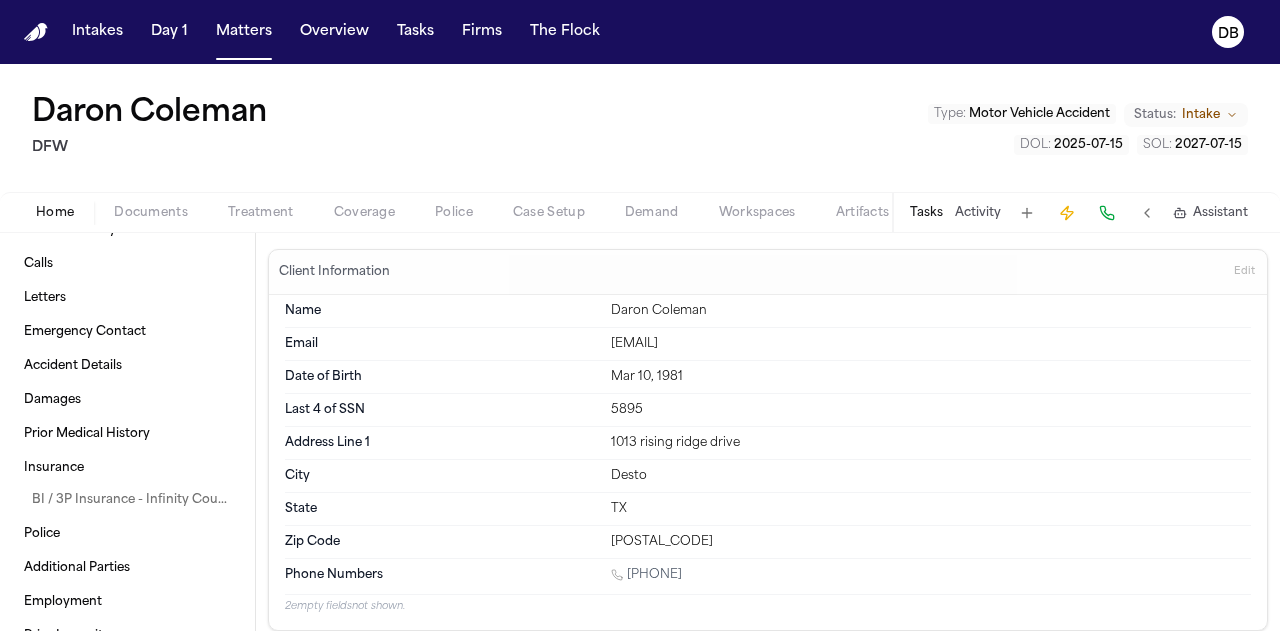 scroll, scrollTop: 105, scrollLeft: 0, axis: vertical 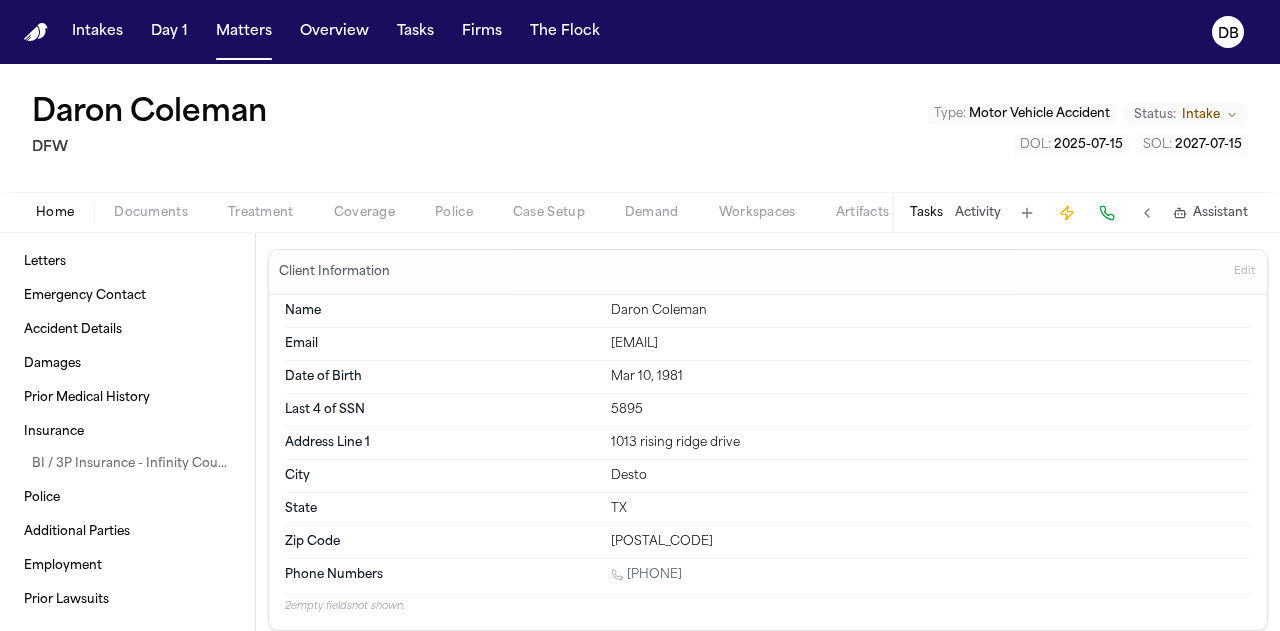 click on "[FIRST] [LAST] [COMPANY] Type : Motor Vehicle Accident Status: Intake DOL : [DATE] SOL : [DATE]" at bounding box center [640, 128] 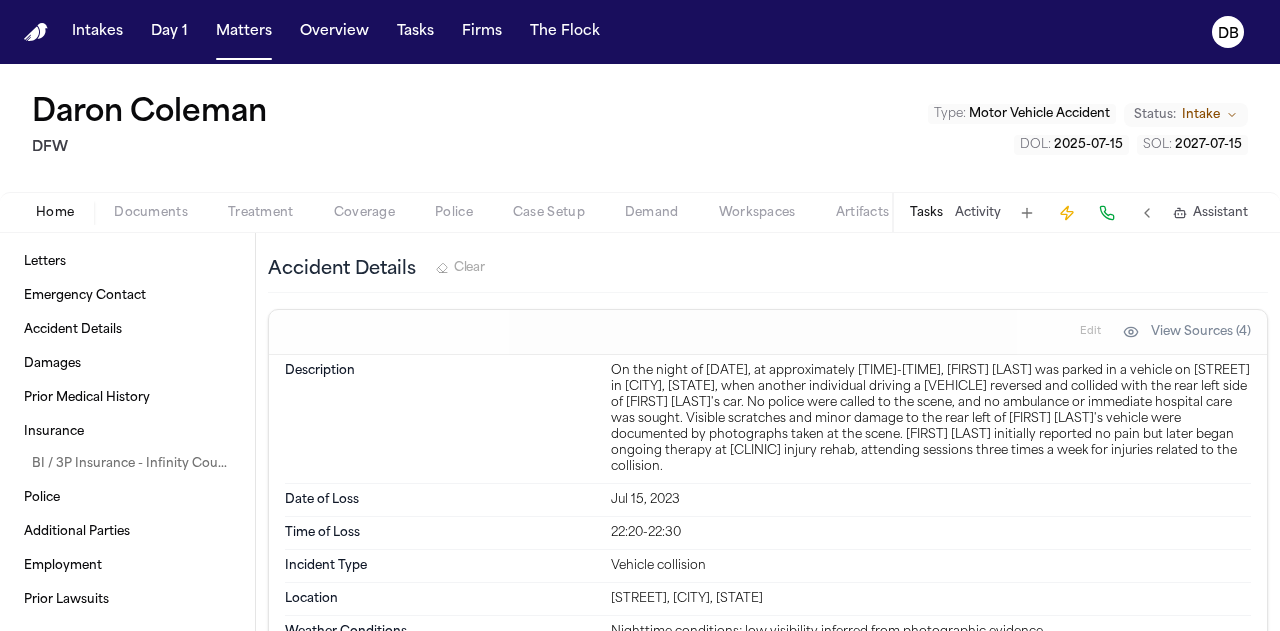 scroll, scrollTop: 1280, scrollLeft: 0, axis: vertical 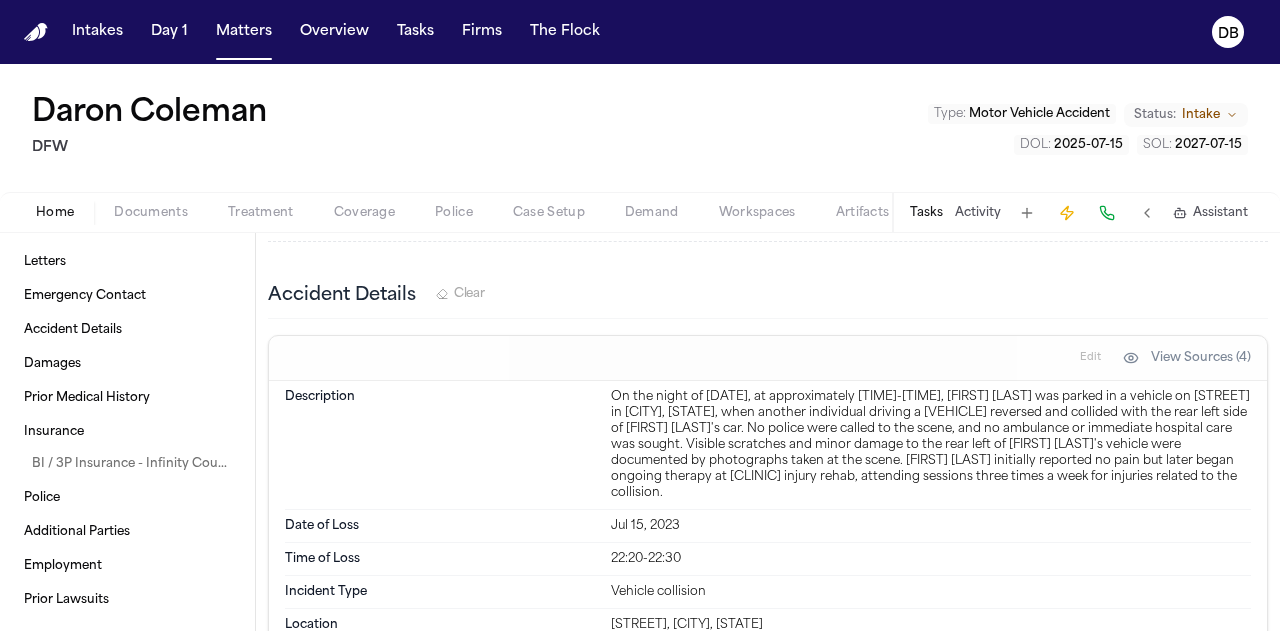 drag, startPoint x: 72, startPoint y: 202, endPoint x: 181, endPoint y: 143, distance: 123.943535 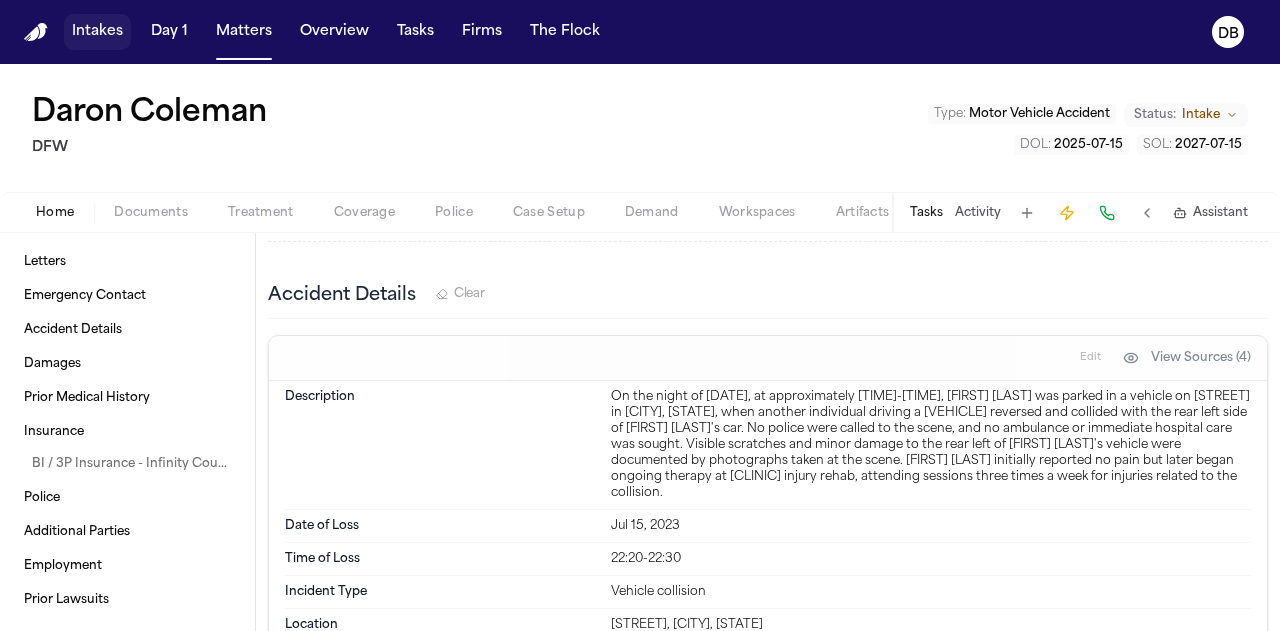 click on "Intakes" at bounding box center [97, 32] 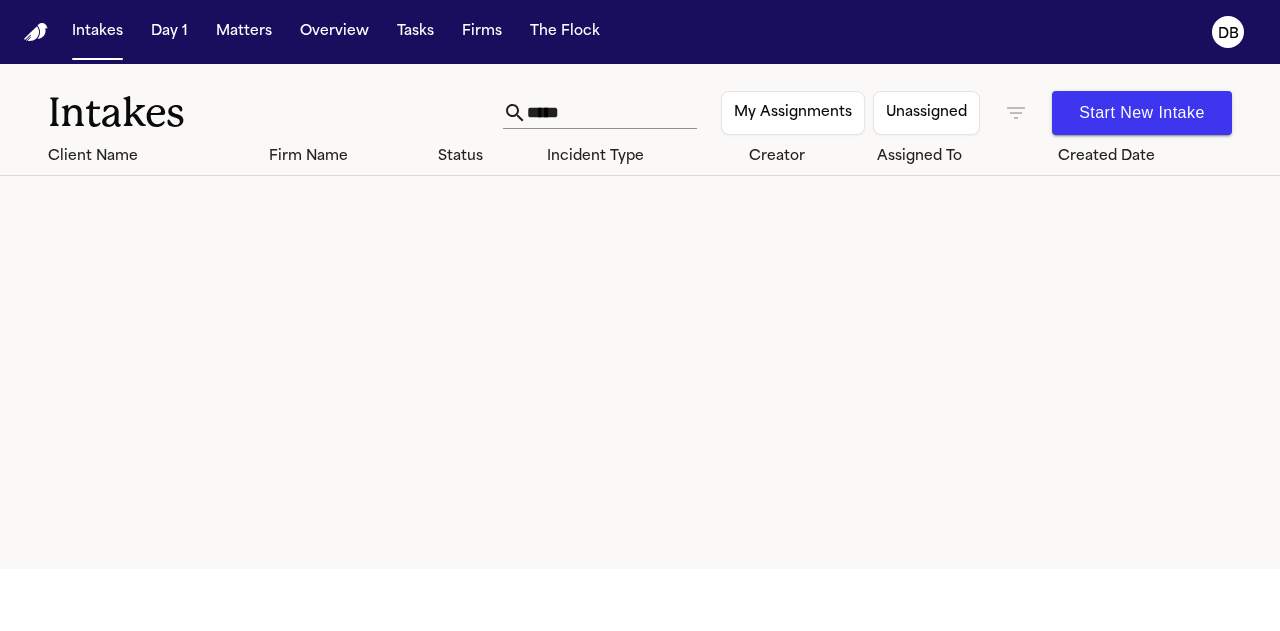 click on "Start New Intake" at bounding box center (1142, 113) 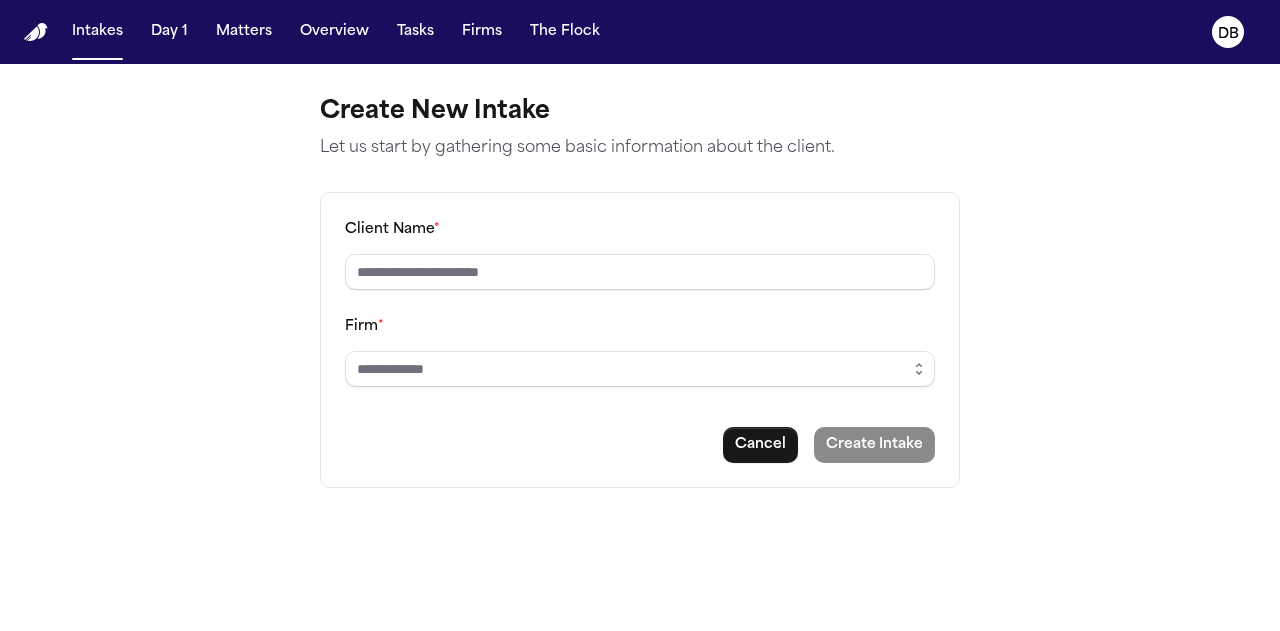 click on "Create New Intake Let us start by gathering some basic information about the client. Client Name  * Firm  * Cancel Create Intake" at bounding box center (640, 347) 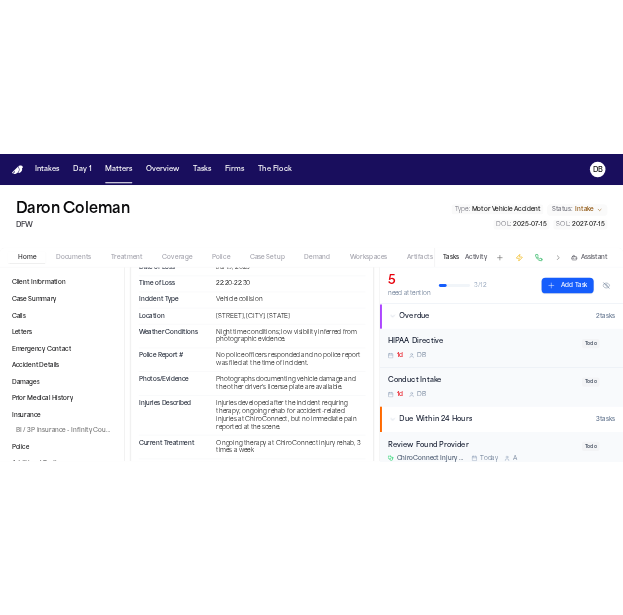 scroll, scrollTop: 1800, scrollLeft: 0, axis: vertical 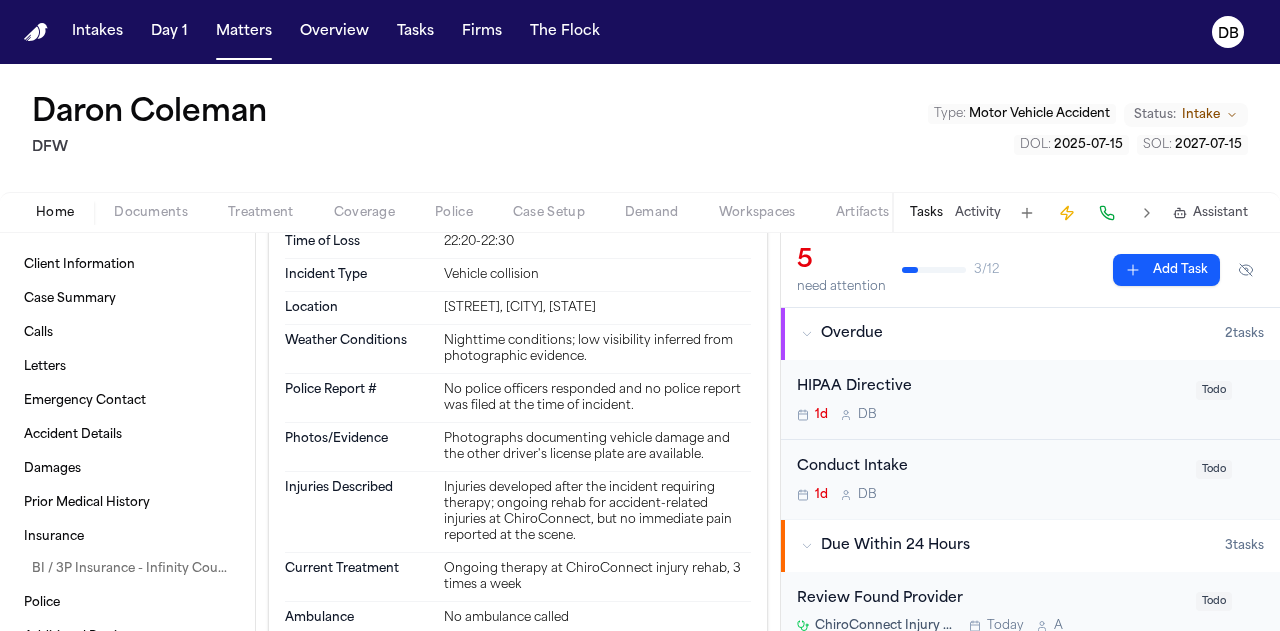 click on "Tasks Activity Assistant" at bounding box center (1078, 212) 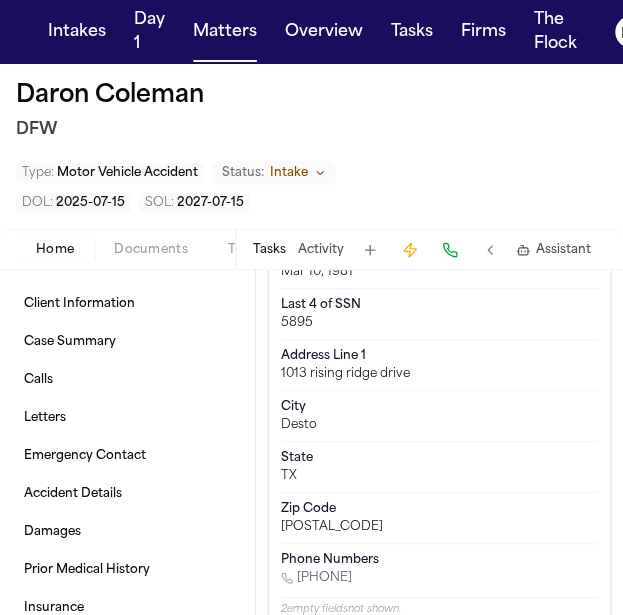 scroll, scrollTop: 0, scrollLeft: 0, axis: both 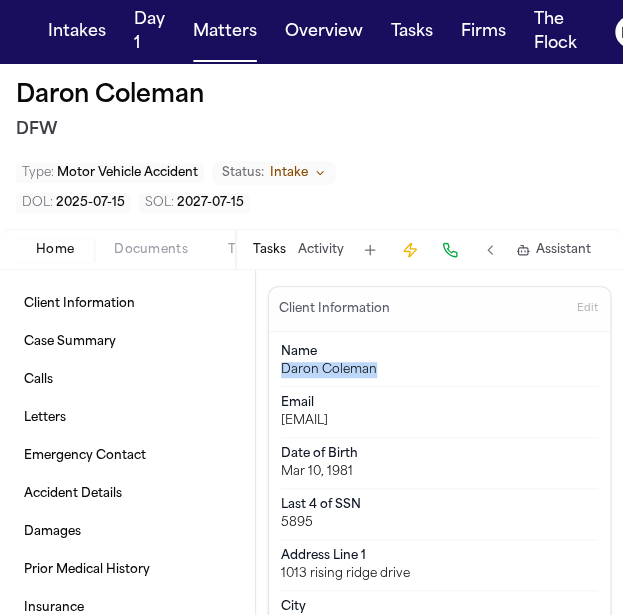 drag, startPoint x: 379, startPoint y: 365, endPoint x: 268, endPoint y: 376, distance: 111.54372 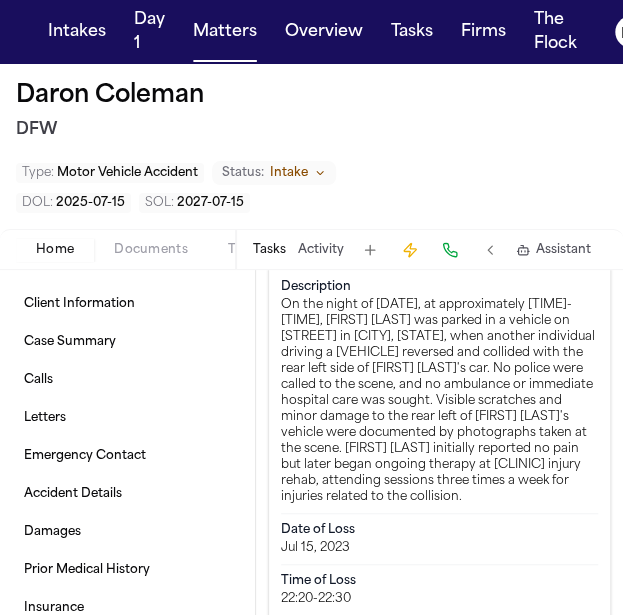 scroll, scrollTop: 1800, scrollLeft: 0, axis: vertical 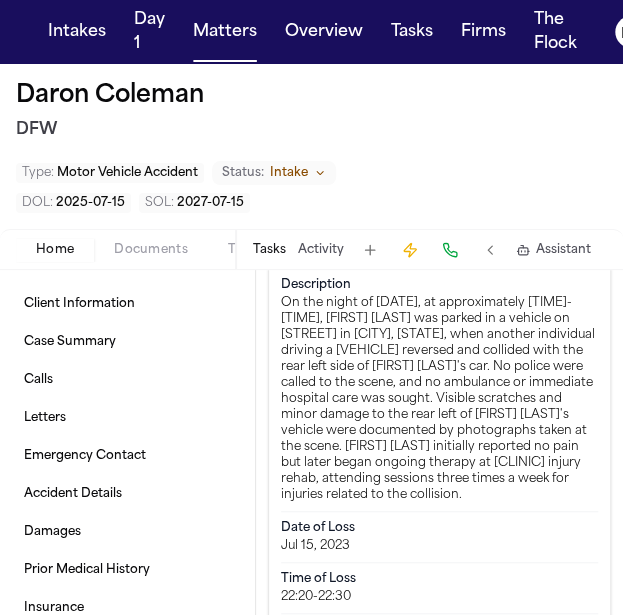 click on "On the night of [DATE], at approximately [TIME]-[TIME], [FIRST] [LAST] was parked in a vehicle on [STREET] in [CITY], [STATE], when another individual driving a [VEHICLE] reversed and collided with the rear left side of [FIRST] [LAST]'s car. No police were called to the scene, and no ambulance or immediate hospital care was sought. Visible scratches and minor damage to the rear left of [FIRST] [LAST]'s vehicle were documented by photographs taken at the scene. [FIRST] [LAST] initially reported no pain but later began ongoing therapy at [CLINIC] injury rehab, attending sessions three times a week for injuries related to the collision." at bounding box center [439, 399] 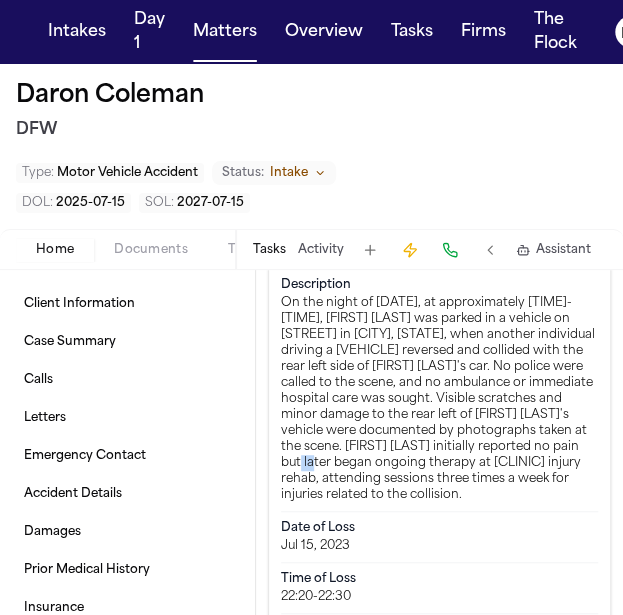 click on "On the night of [DATE], at approximately [TIME]-[TIME], [FIRST] [LAST] was parked in a vehicle on [STREET] in [CITY], [STATE], when another individual driving a [VEHICLE] reversed and collided with the rear left side of [FIRST] [LAST]'s car. No police were called to the scene, and no ambulance or immediate hospital care was sought. Visible scratches and minor damage to the rear left of [FIRST] [LAST]'s vehicle were documented by photographs taken at the scene. [FIRST] [LAST] initially reported no pain but later began ongoing therapy at [CLINIC] injury rehab, attending sessions three times a week for injuries related to the collision." at bounding box center [439, 399] 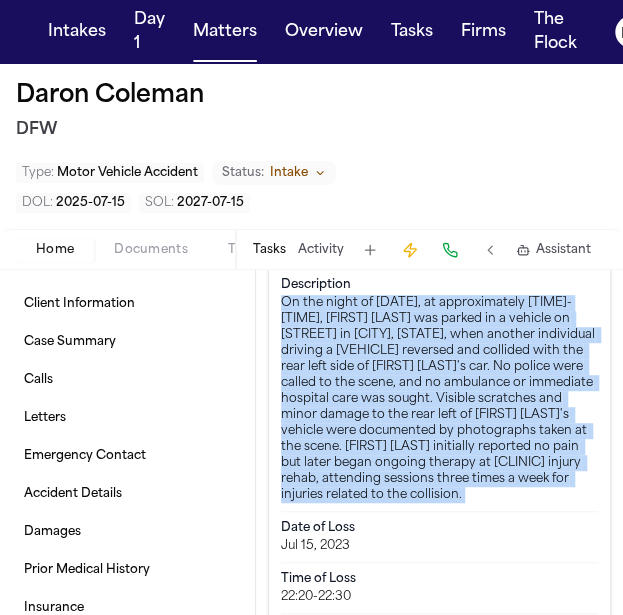 click on "On the night of [DATE], at approximately [TIME]-[TIME], [FIRST] [LAST] was parked in a vehicle on [STREET] in [CITY], [STATE], when another individual driving a [VEHICLE] reversed and collided with the rear left side of [FIRST] [LAST]'s car. No police were called to the scene, and no ambulance or immediate hospital care was sought. Visible scratches and minor damage to the rear left of [FIRST] [LAST]'s vehicle were documented by photographs taken at the scene. [FIRST] [LAST] initially reported no pain but later began ongoing therapy at [CLINIC] injury rehab, attending sessions three times a week for injuries related to the collision." at bounding box center [439, 399] 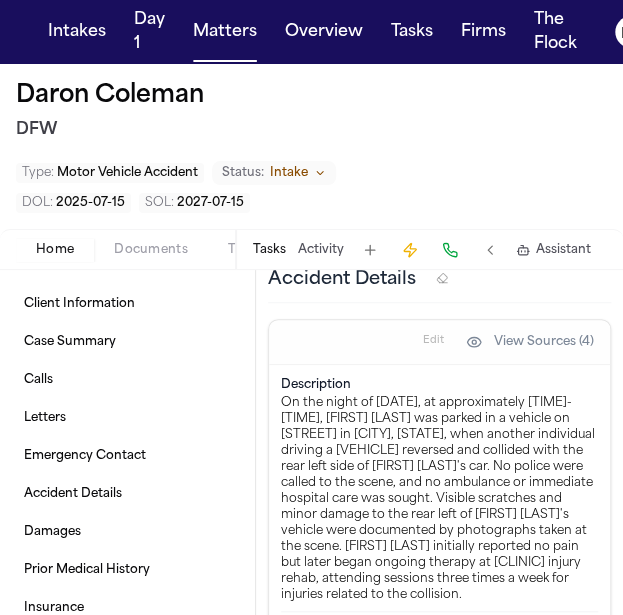 scroll, scrollTop: 1600, scrollLeft: 0, axis: vertical 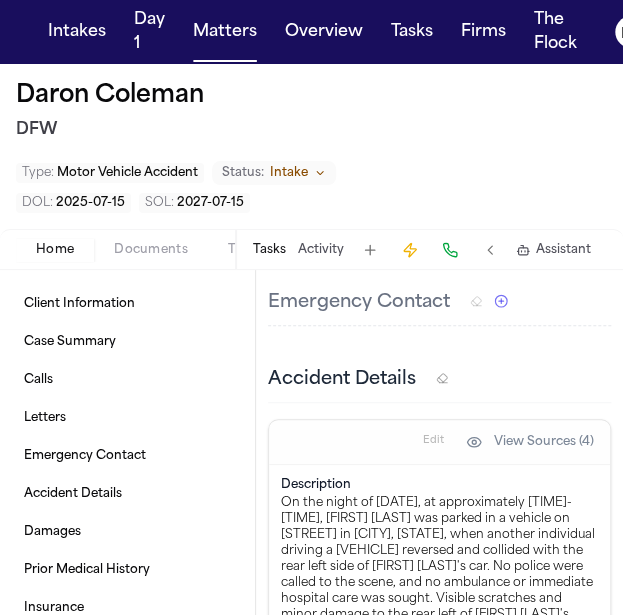 click on "Edit" at bounding box center [433, 442] 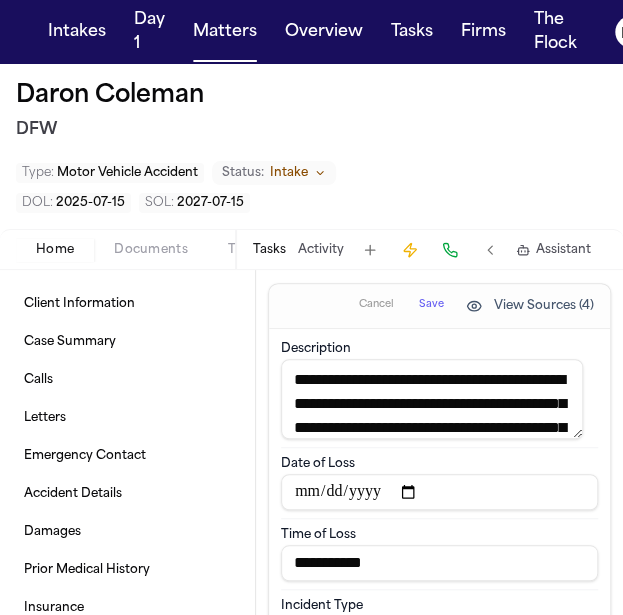 scroll, scrollTop: 1800, scrollLeft: 0, axis: vertical 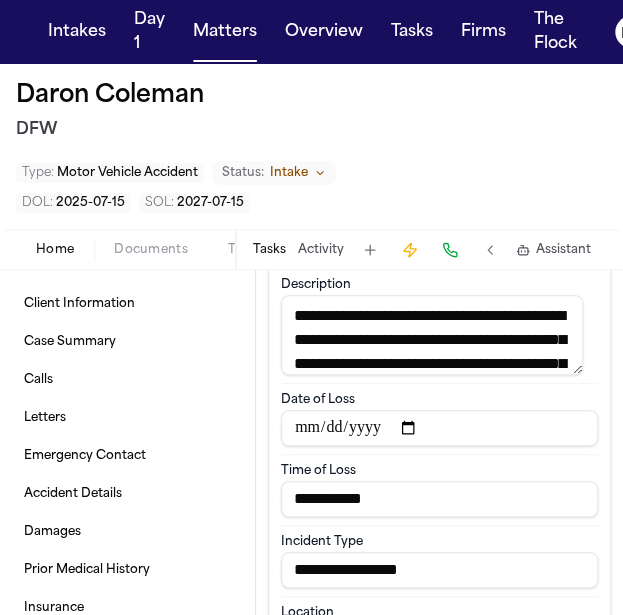 click on "**********" at bounding box center (432, 335) 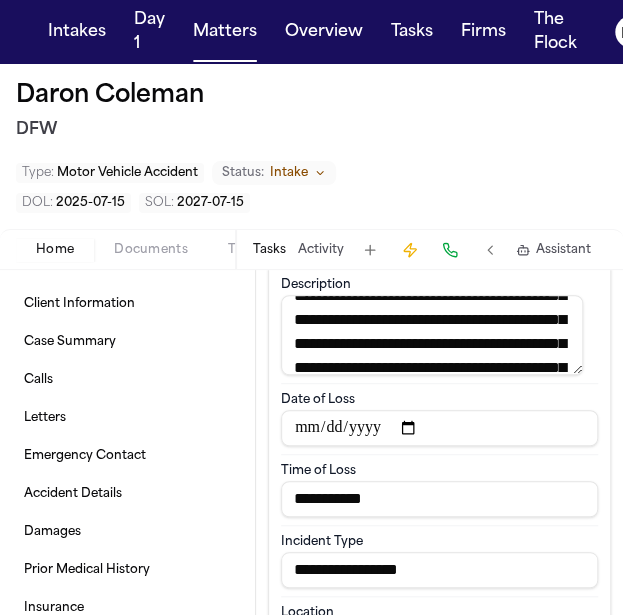 scroll, scrollTop: 465, scrollLeft: 0, axis: vertical 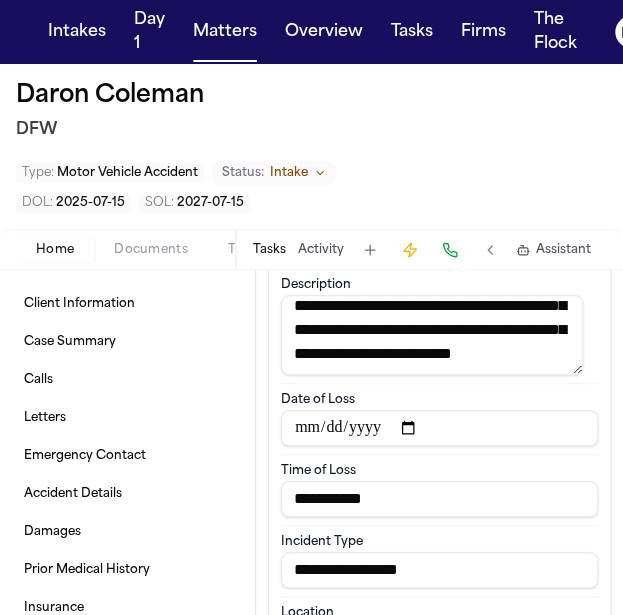 drag, startPoint x: 298, startPoint y: 327, endPoint x: 548, endPoint y: 411, distance: 263.7347 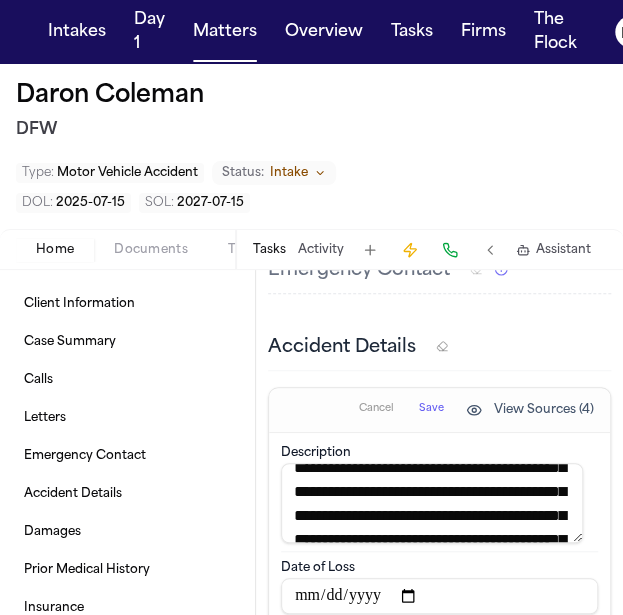 scroll, scrollTop: 1600, scrollLeft: 0, axis: vertical 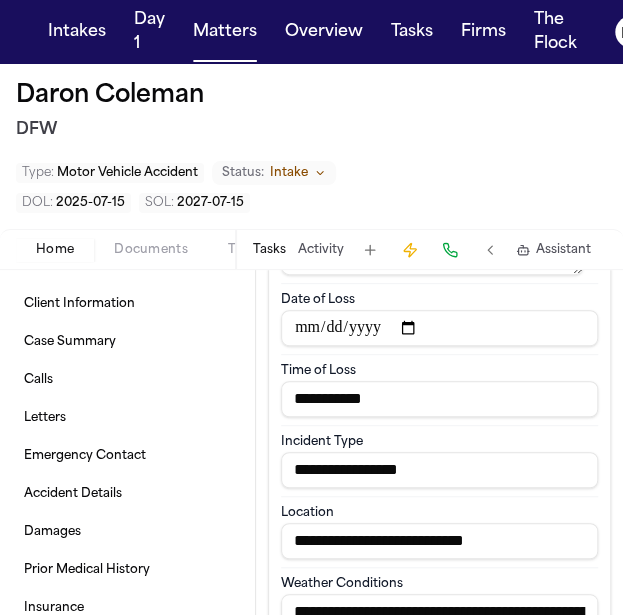 drag, startPoint x: 528, startPoint y: 553, endPoint x: 265, endPoint y: 545, distance: 263.12164 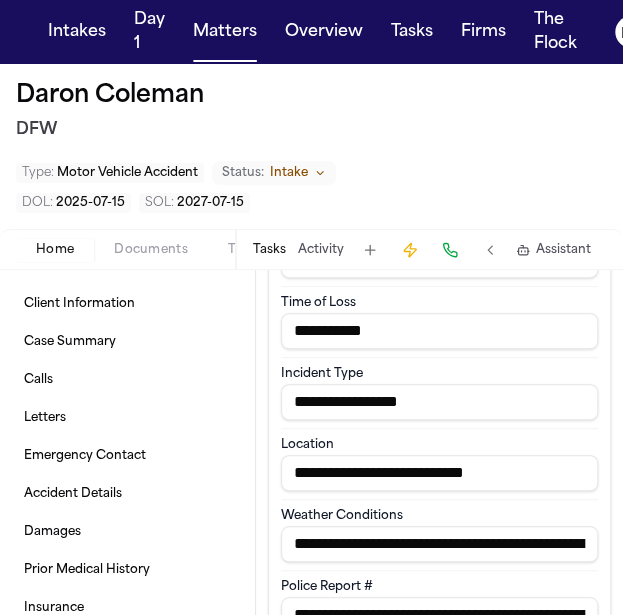 scroll, scrollTop: 2000, scrollLeft: 0, axis: vertical 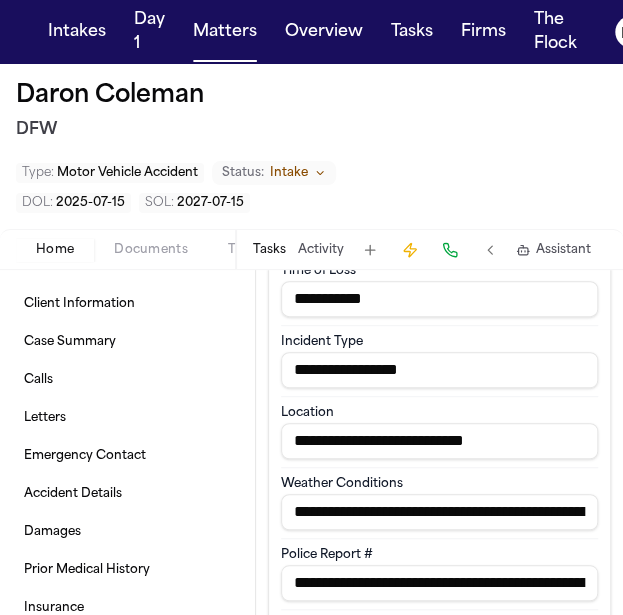 click on "**********" at bounding box center (439, 370) 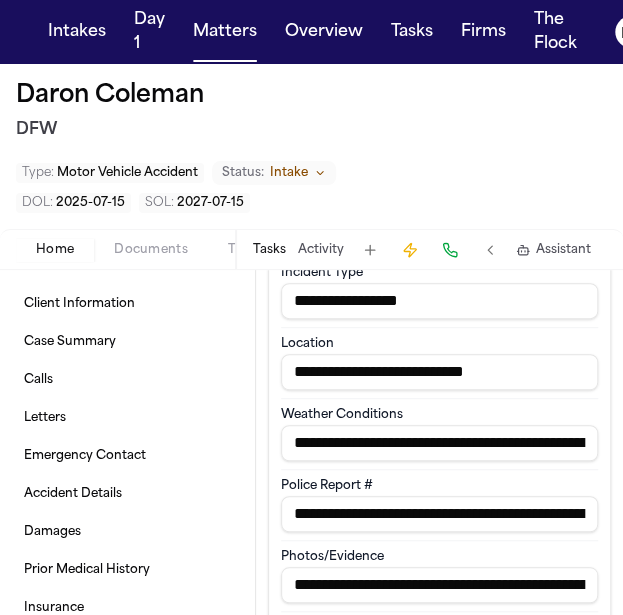scroll, scrollTop: 2100, scrollLeft: 0, axis: vertical 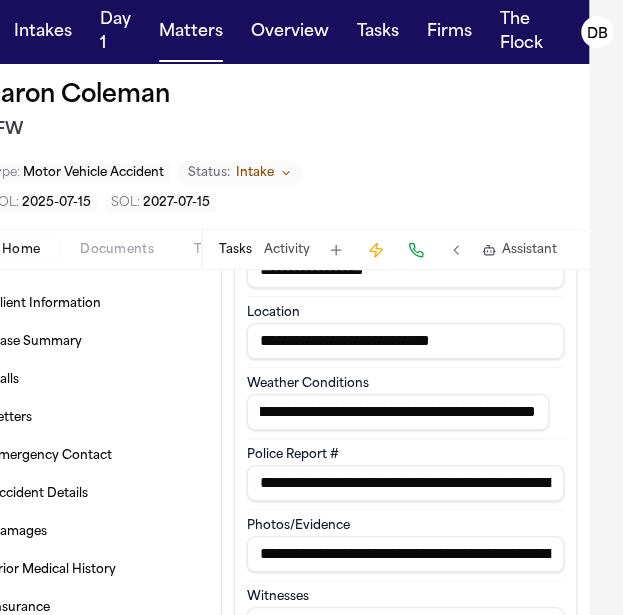 drag, startPoint x: 305, startPoint y: 430, endPoint x: 634, endPoint y: 438, distance: 329.09726 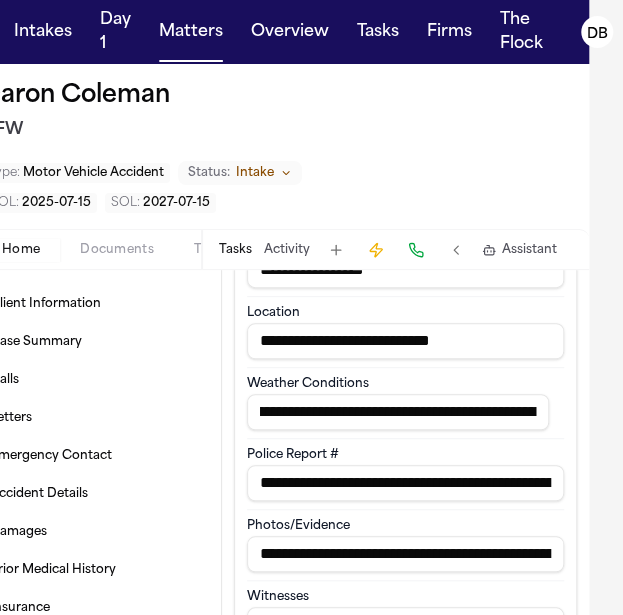 scroll, scrollTop: 0, scrollLeft: 0, axis: both 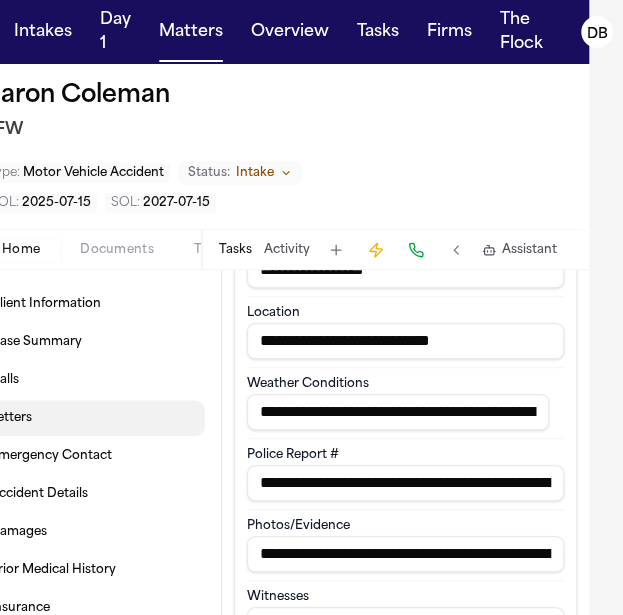 drag, startPoint x: 536, startPoint y: 423, endPoint x: 183, endPoint y: 409, distance: 353.2775 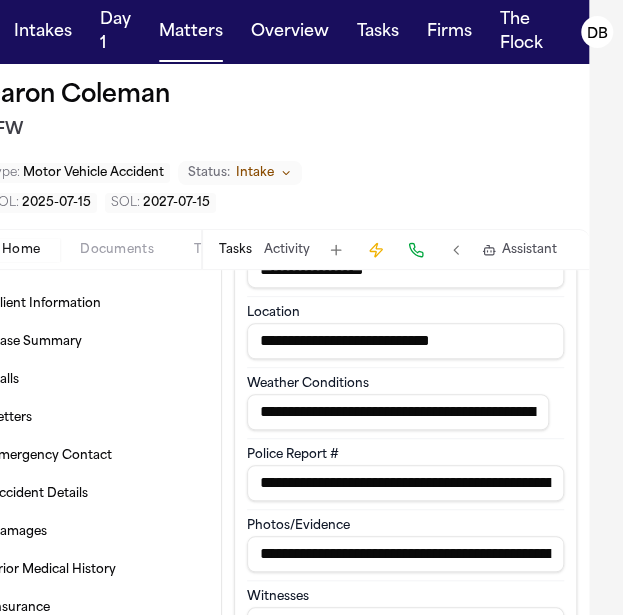 scroll, scrollTop: 2200, scrollLeft: 0, axis: vertical 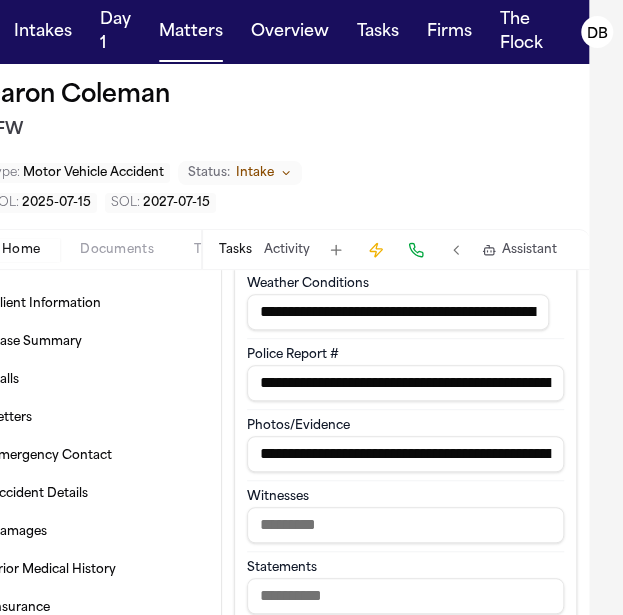 click on "**********" at bounding box center [405, 454] 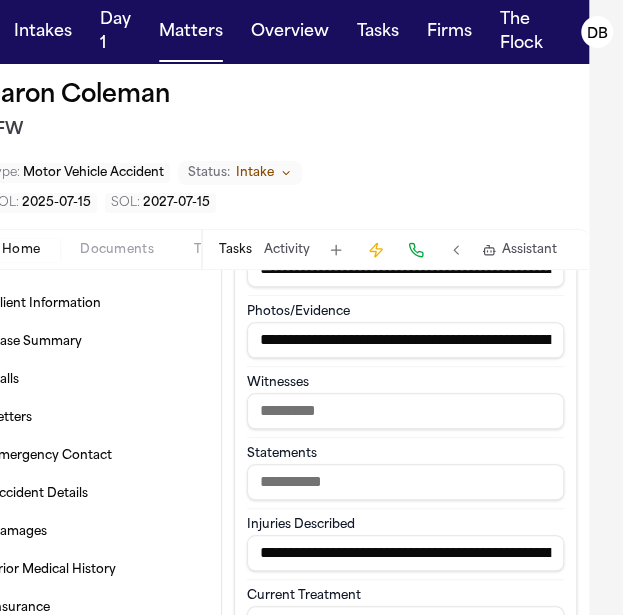 scroll, scrollTop: 2400, scrollLeft: 0, axis: vertical 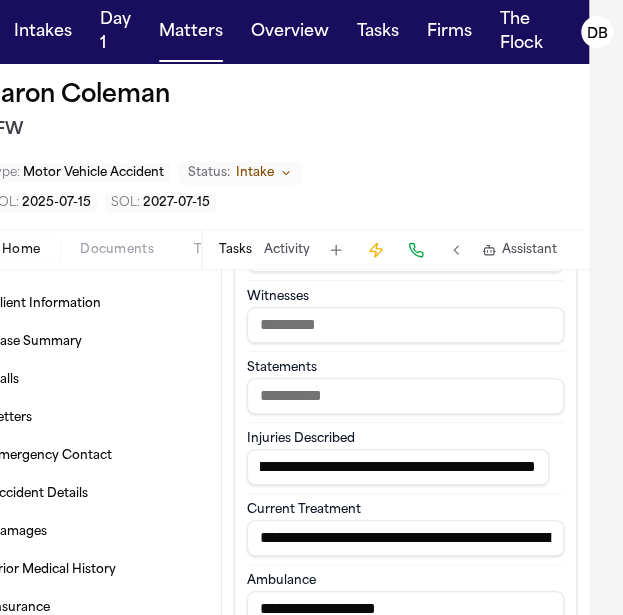 drag, startPoint x: 258, startPoint y: 483, endPoint x: 588, endPoint y: 506, distance: 330.80054 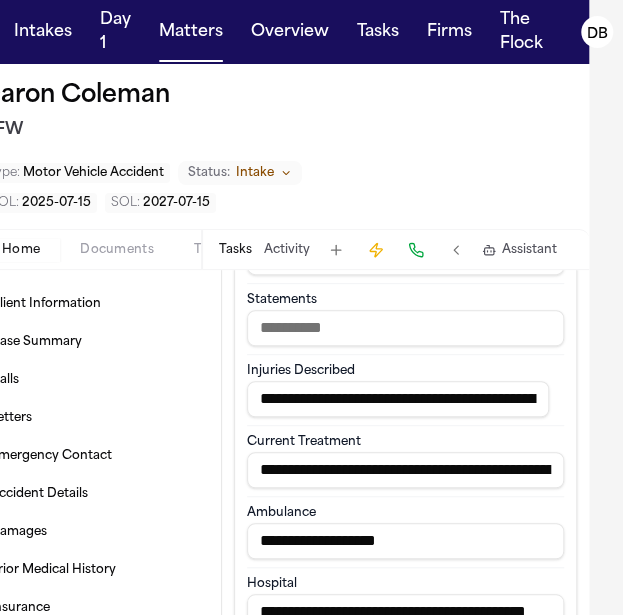 scroll, scrollTop: 2500, scrollLeft: 0, axis: vertical 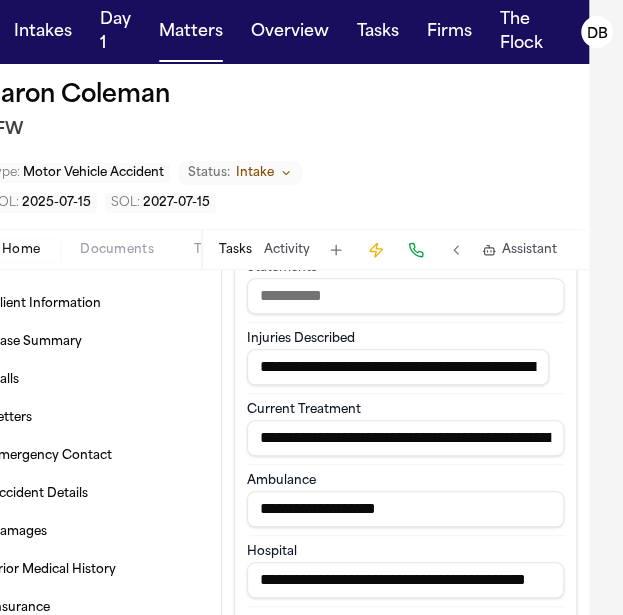 click on "**********" at bounding box center (405, 438) 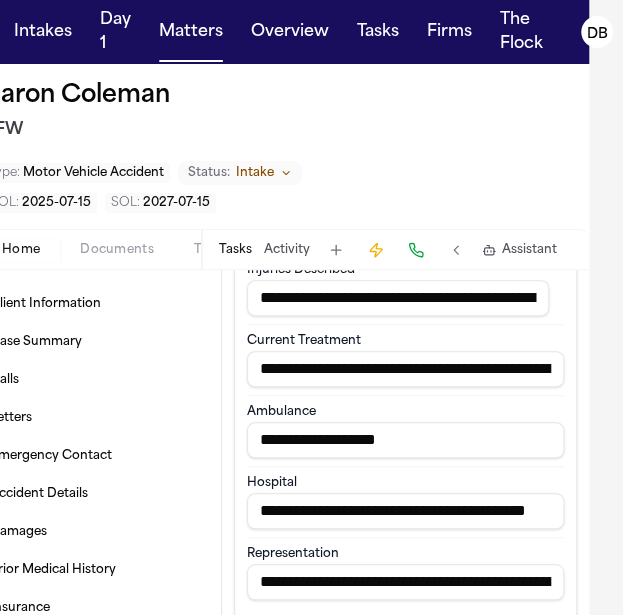 scroll, scrollTop: 2600, scrollLeft: 0, axis: vertical 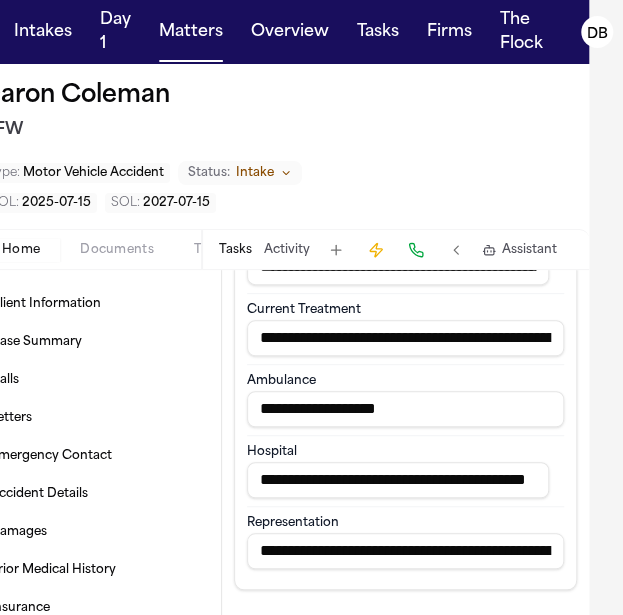 drag, startPoint x: 256, startPoint y: 499, endPoint x: 553, endPoint y: 491, distance: 297.10773 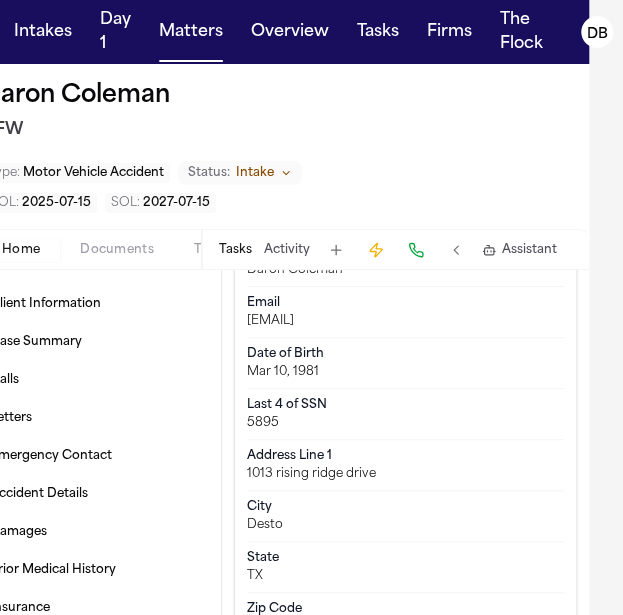 scroll, scrollTop: 0, scrollLeft: 0, axis: both 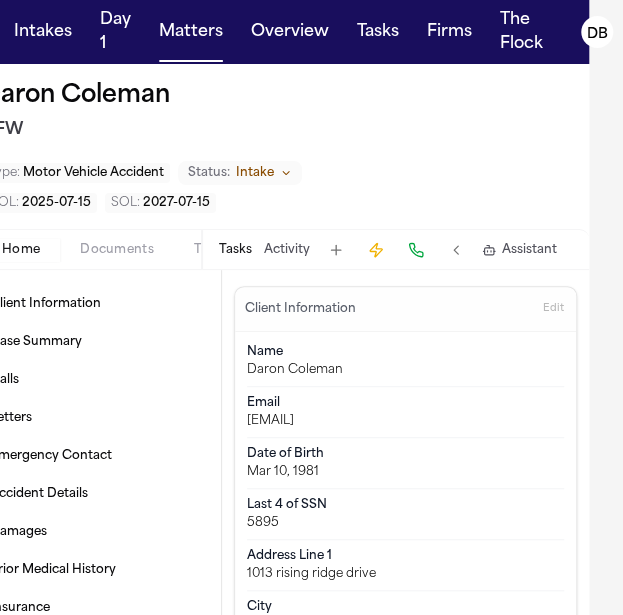drag, startPoint x: 437, startPoint y: 428, endPoint x: 228, endPoint y: 414, distance: 209.46837 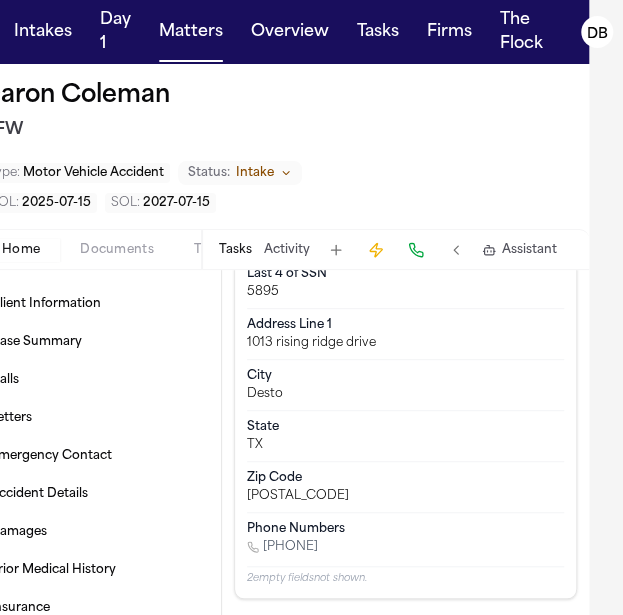 scroll, scrollTop: 200, scrollLeft: 0, axis: vertical 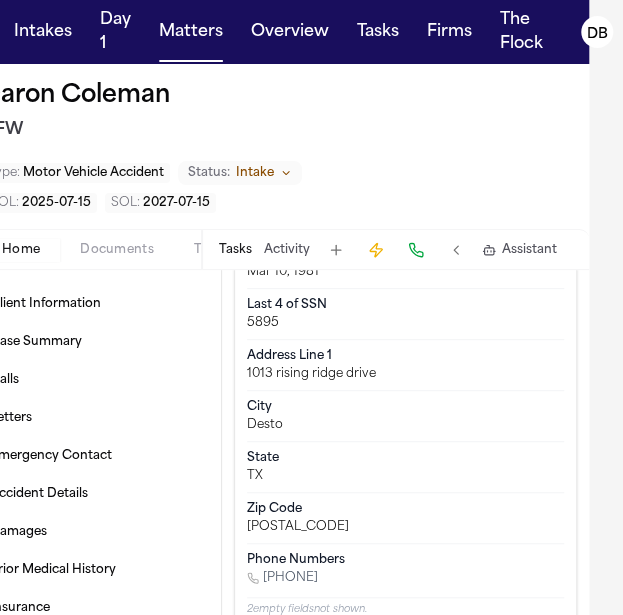 drag, startPoint x: 383, startPoint y: 567, endPoint x: 276, endPoint y: 579, distance: 107.67079 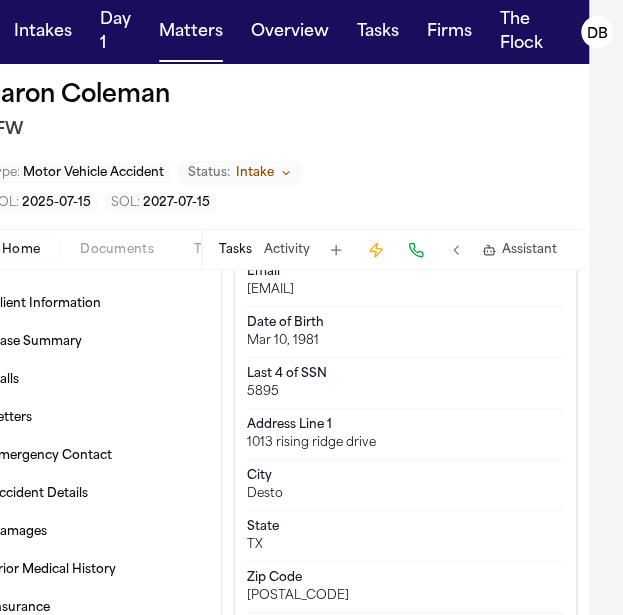 scroll, scrollTop: 100, scrollLeft: 0, axis: vertical 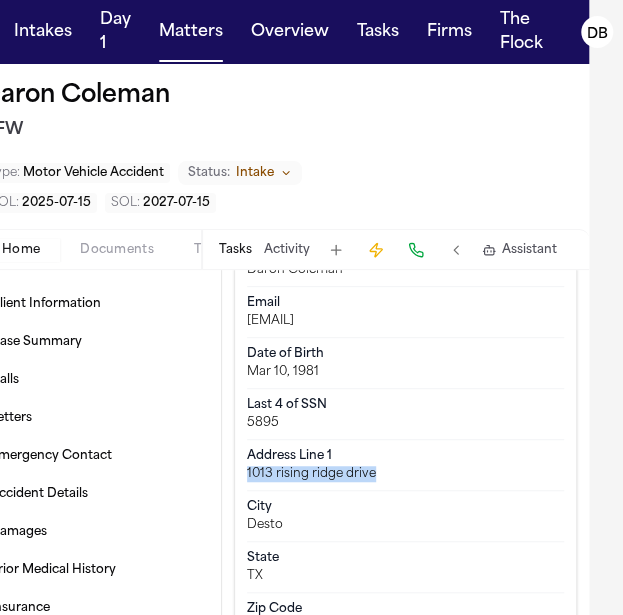 drag, startPoint x: 380, startPoint y: 473, endPoint x: 242, endPoint y: 484, distance: 138.43771 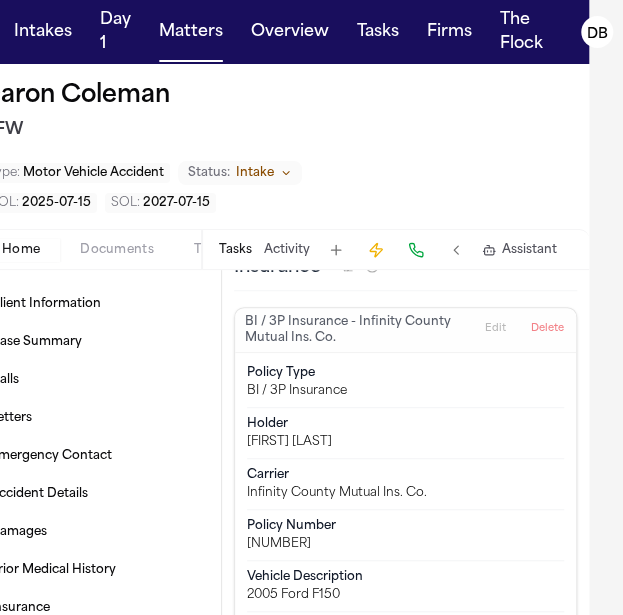 scroll, scrollTop: 3200, scrollLeft: 0, axis: vertical 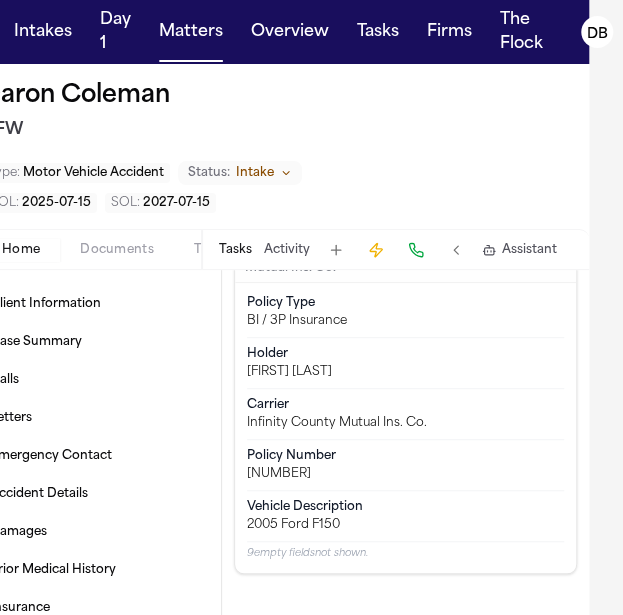 drag, startPoint x: 380, startPoint y: 381, endPoint x: 236, endPoint y: 379, distance: 144.01389 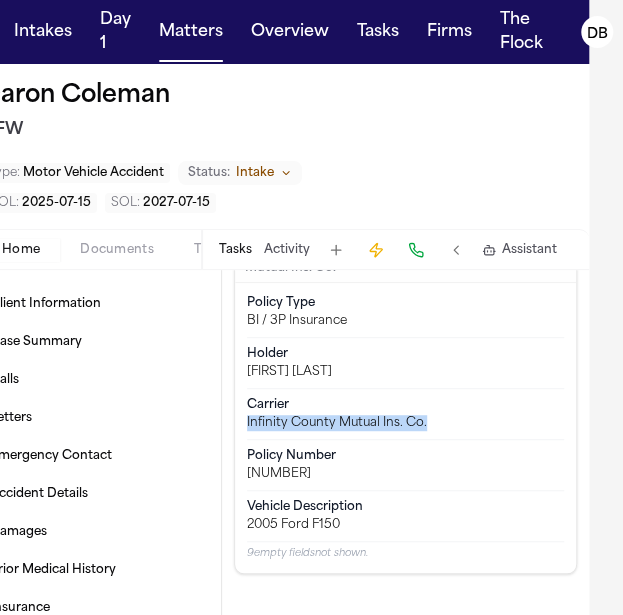 drag, startPoint x: 433, startPoint y: 417, endPoint x: 230, endPoint y: 421, distance: 203.0394 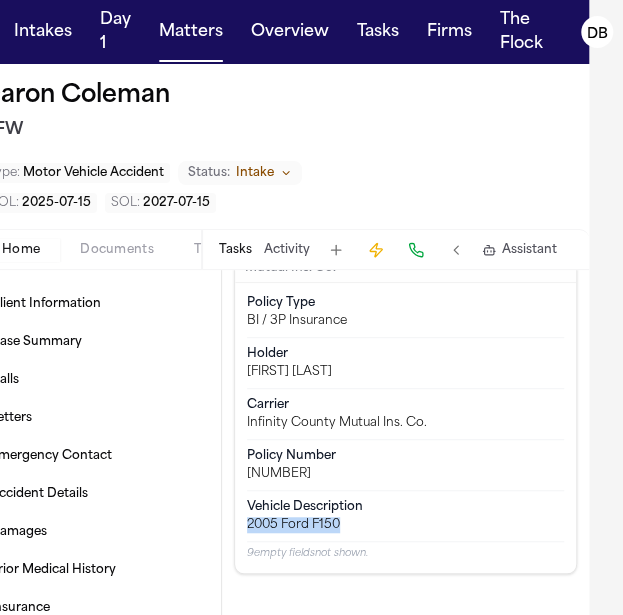 drag, startPoint x: 359, startPoint y: 530, endPoint x: 244, endPoint y: 538, distance: 115.27792 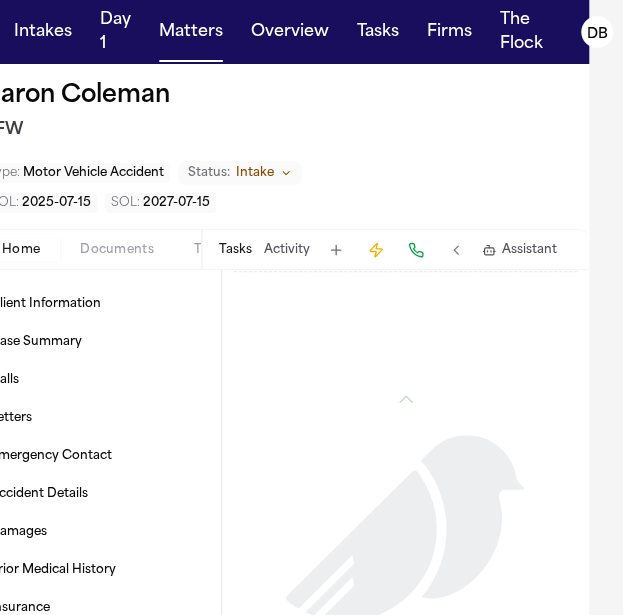 scroll, scrollTop: 3900, scrollLeft: 0, axis: vertical 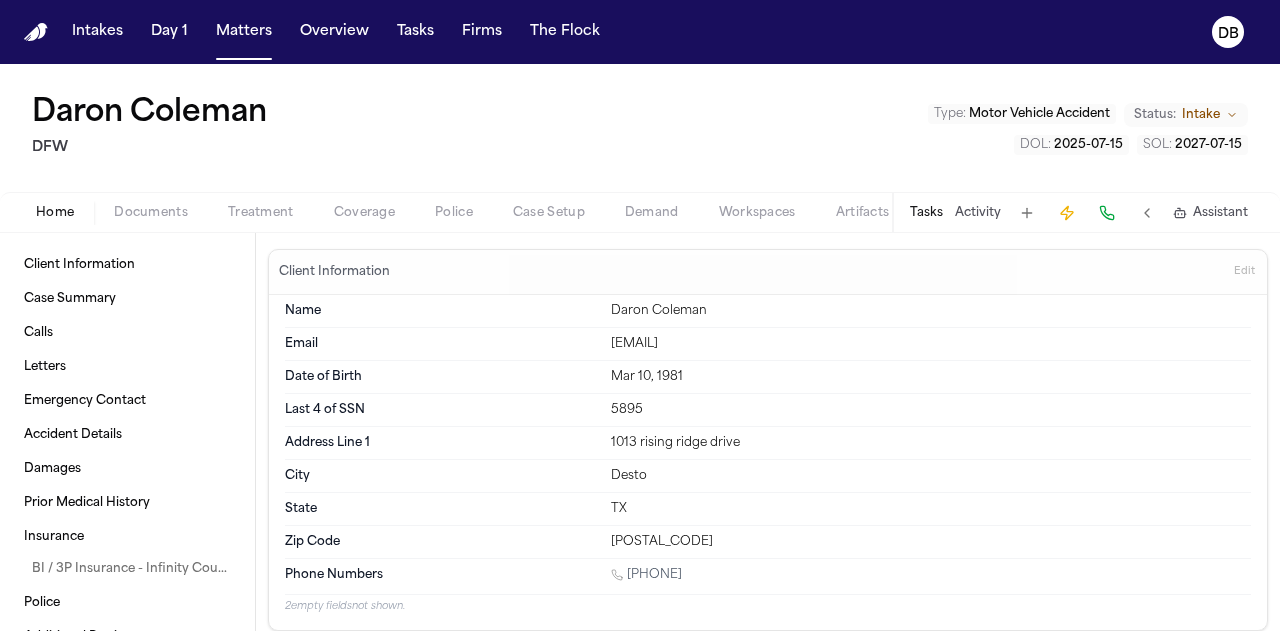 click on "[FIRST] [LAST] [COMPANY] Type : Motor Vehicle Accident Status: Intake DOL : [DATE] SOL : [DATE]" at bounding box center [640, 128] 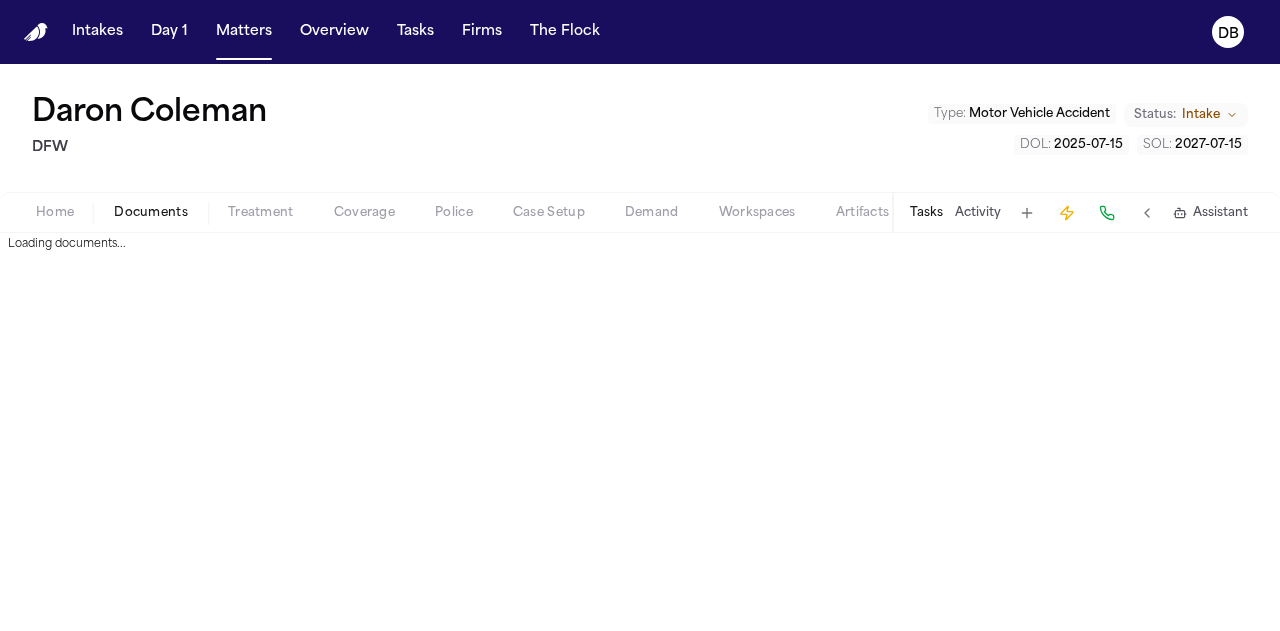 click on "Documents" at bounding box center (151, 213) 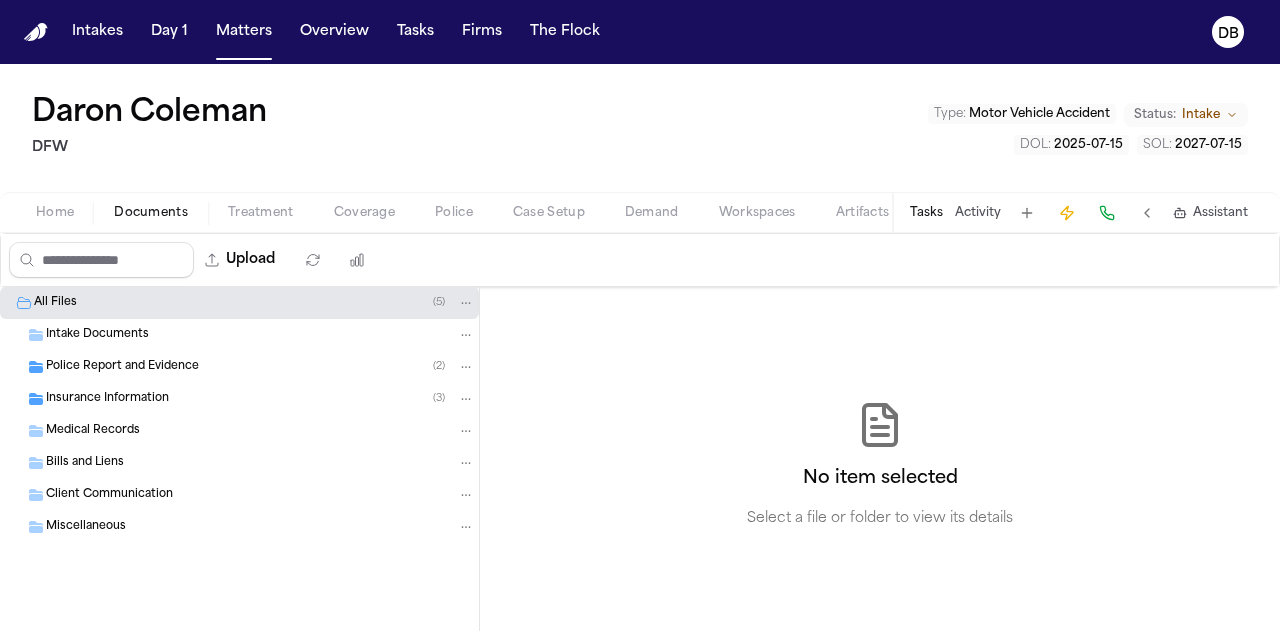 click on "All Files ( 5 )" at bounding box center [239, 303] 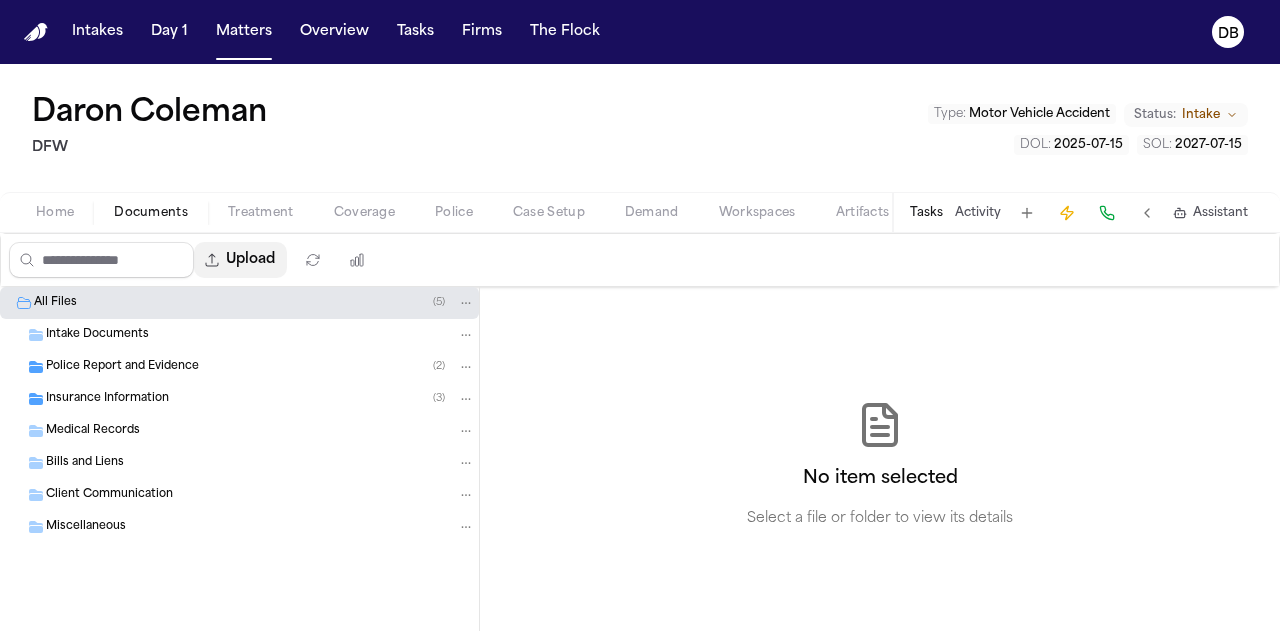 click on "Upload" at bounding box center (240, 260) 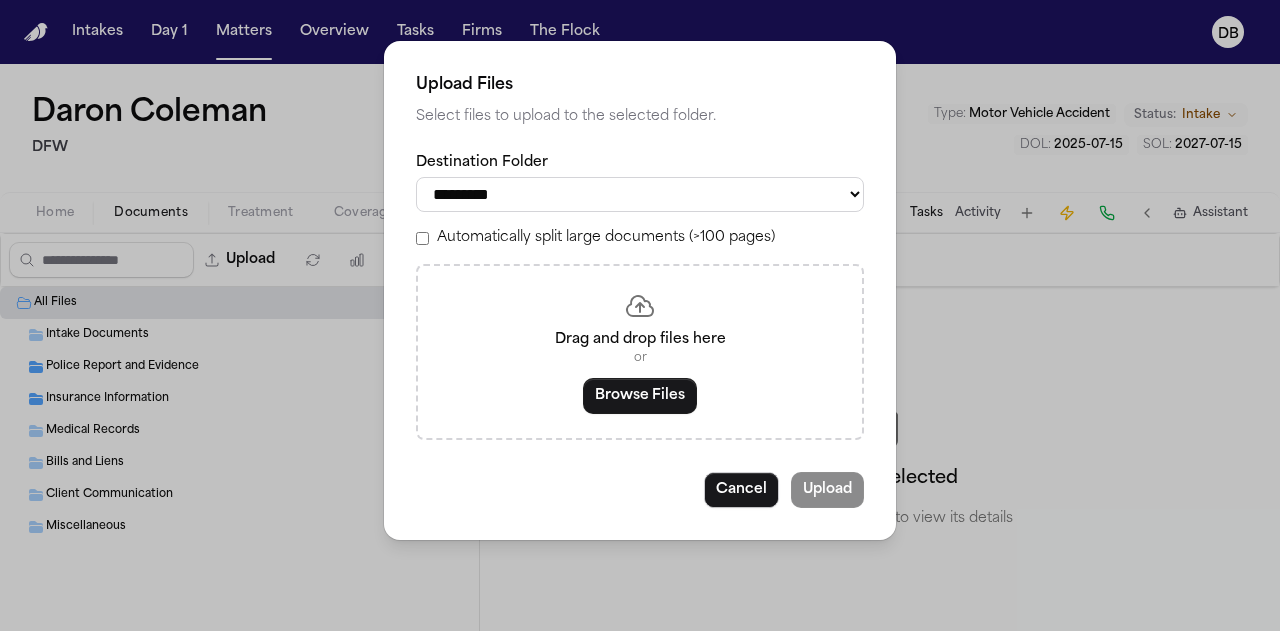 click on "**********" at bounding box center [640, 194] 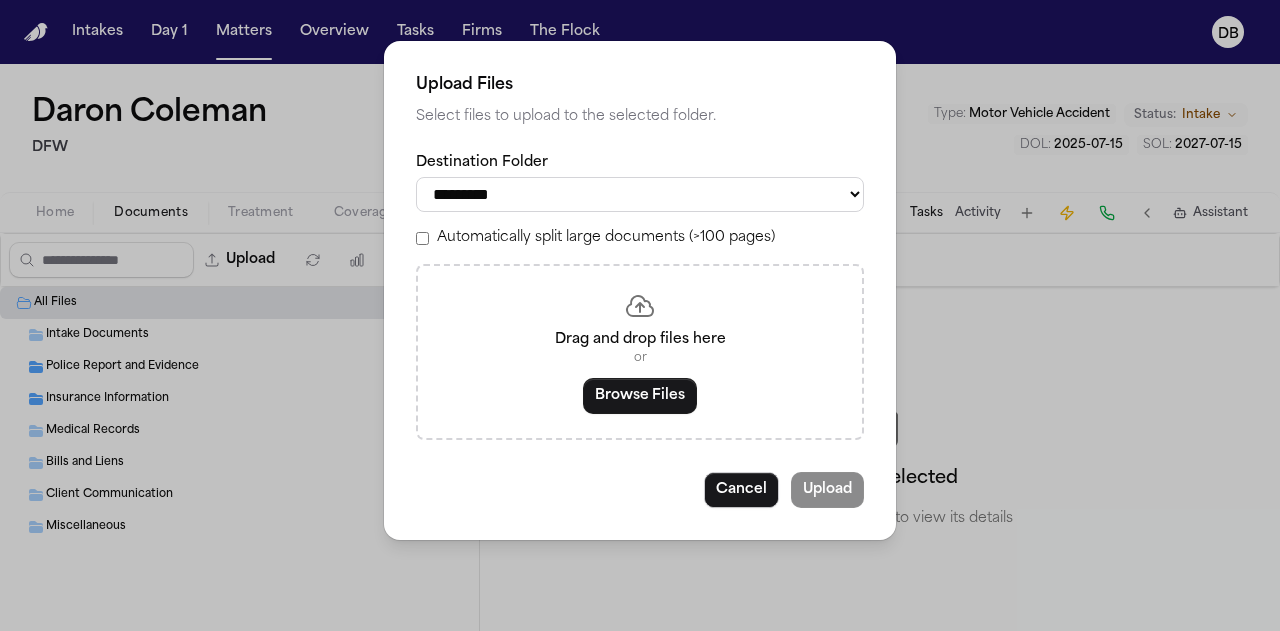 click on "Browse Files" at bounding box center (640, 396) 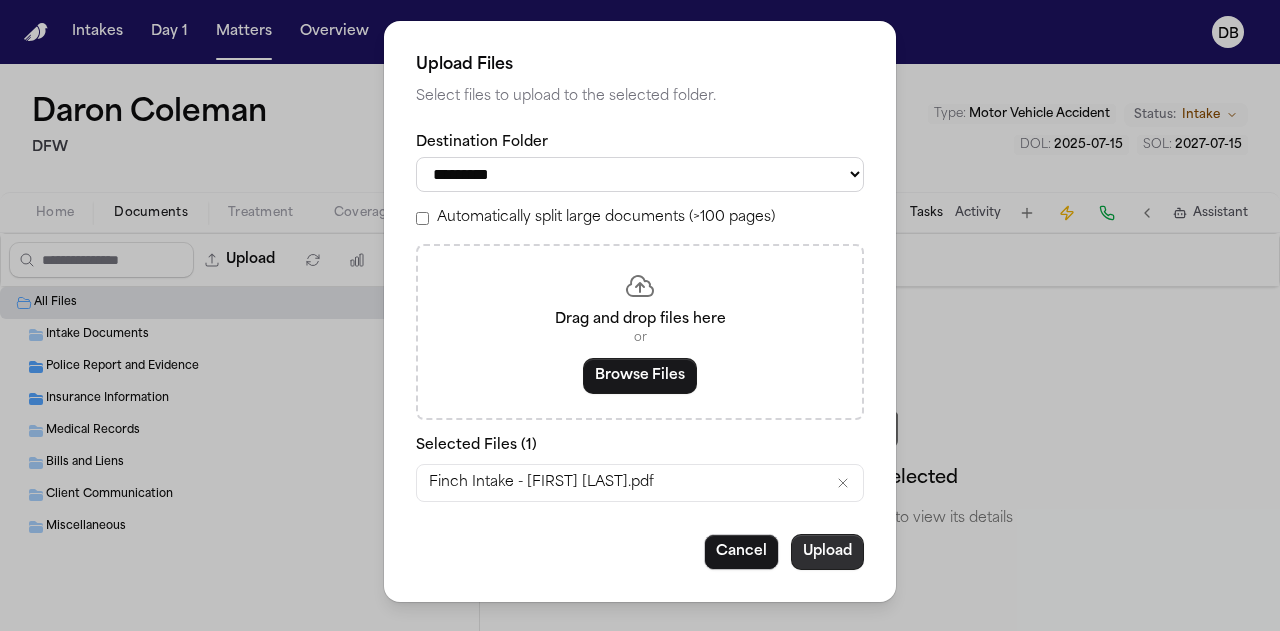 click on "Upload" at bounding box center (827, 552) 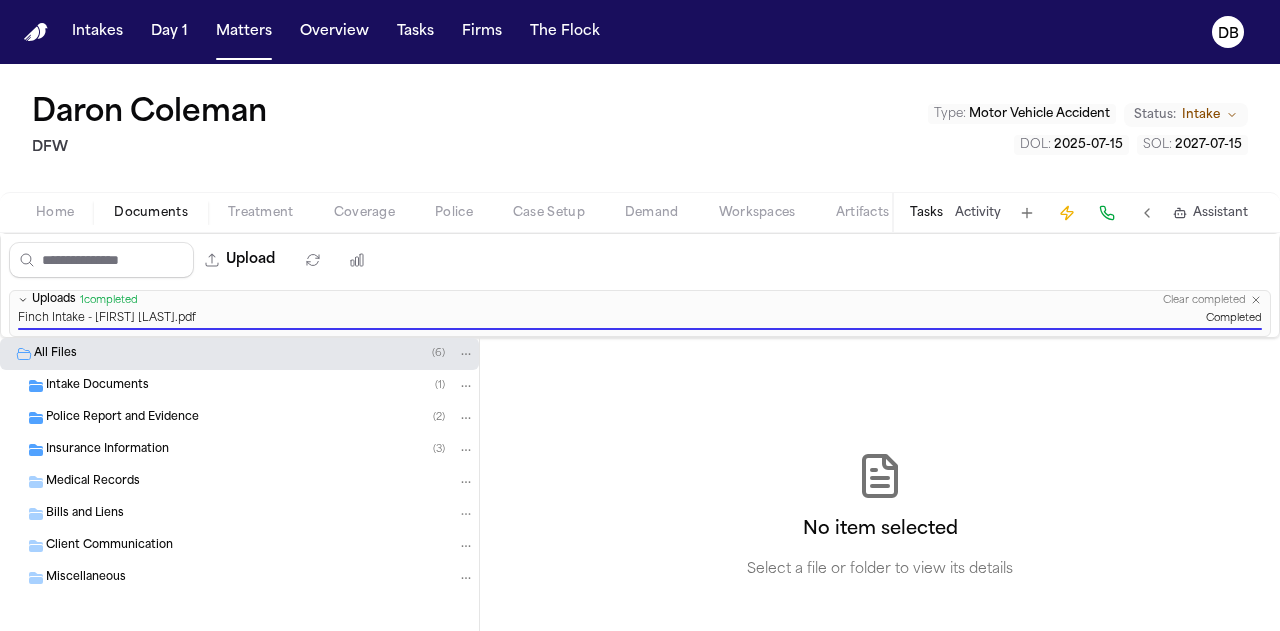 click on "Insurance Information ( 3 )" at bounding box center (260, 450) 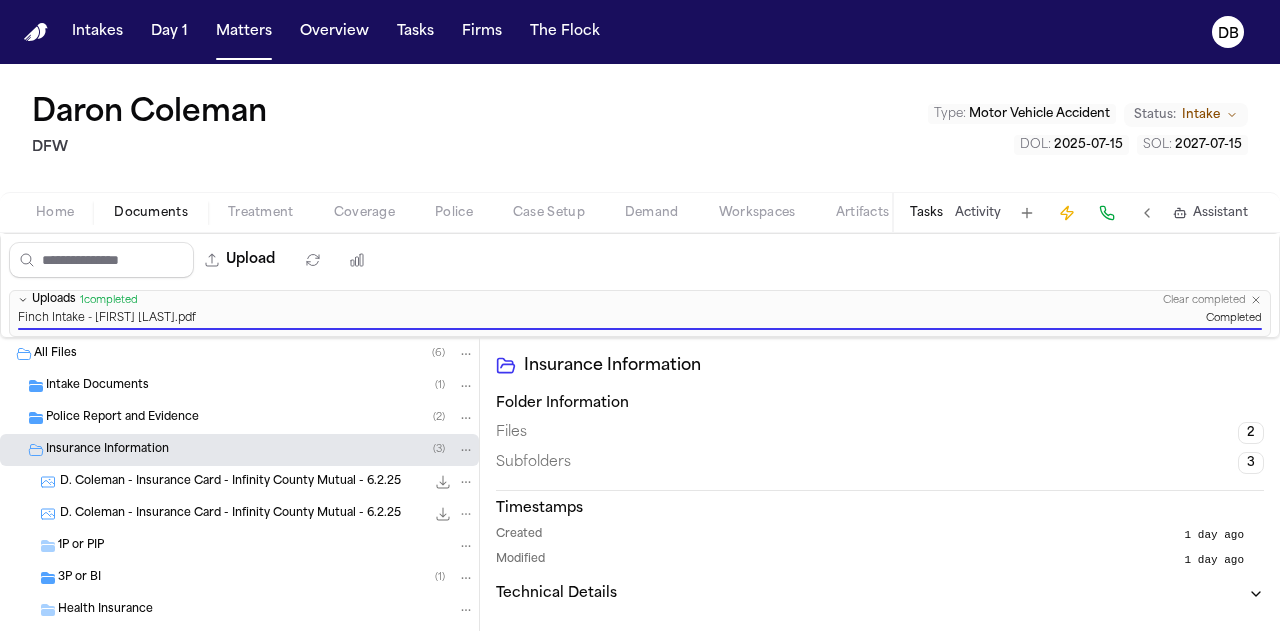 click on "Police Report and Evidence ( 2 )" at bounding box center [260, 418] 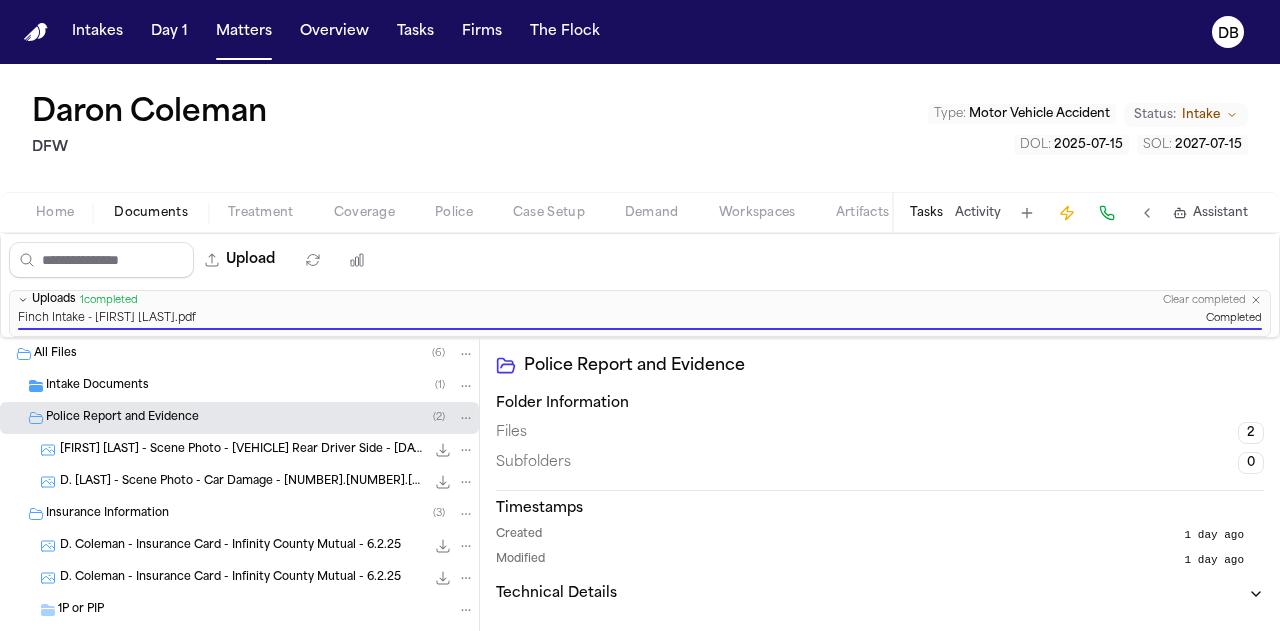 click on "D. Coleman - Insurance Card - Infinity County Mutual - 6.2.25" at bounding box center (230, 546) 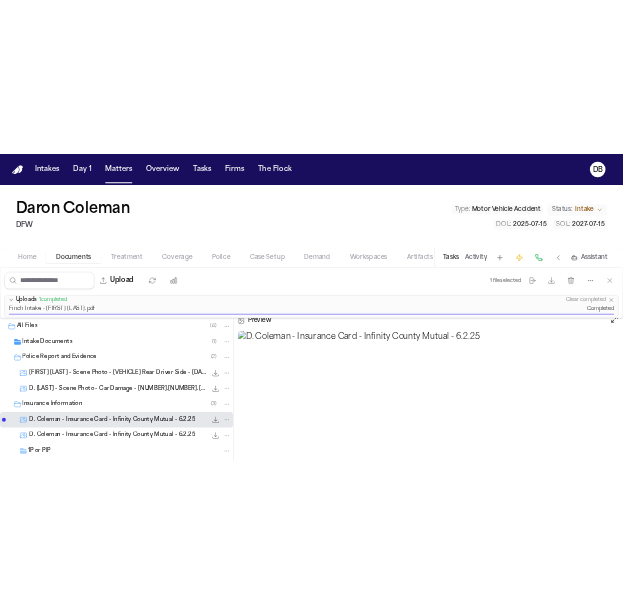 scroll, scrollTop: 300, scrollLeft: 0, axis: vertical 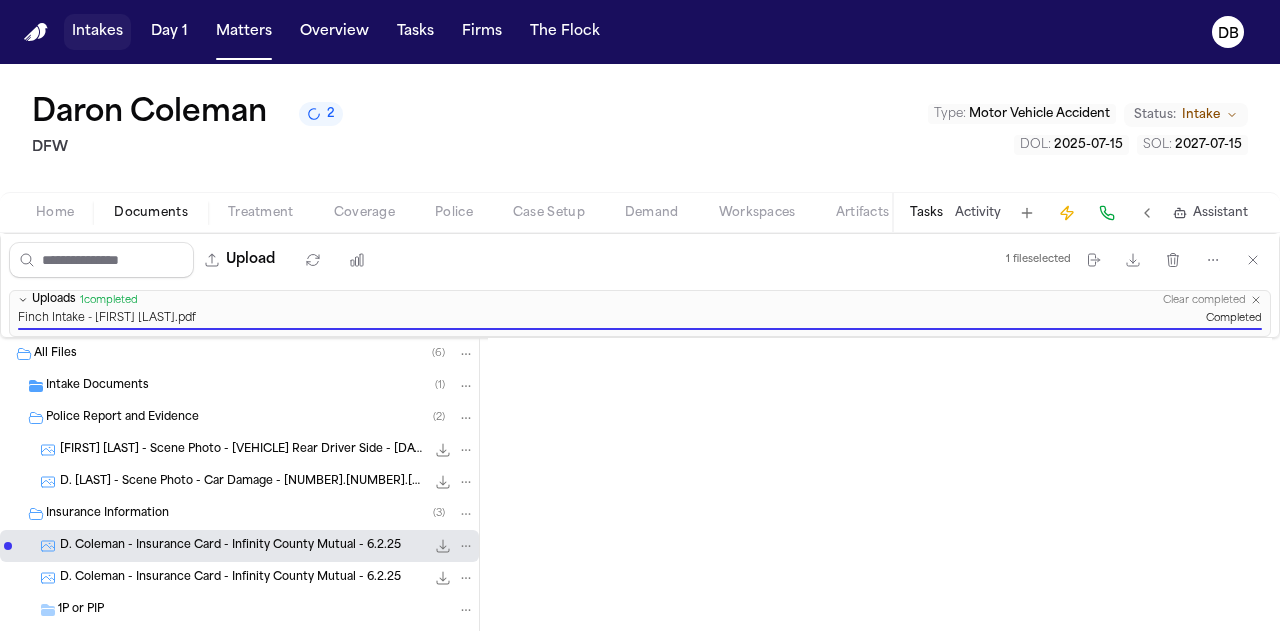 click on "Intakes" at bounding box center [97, 32] 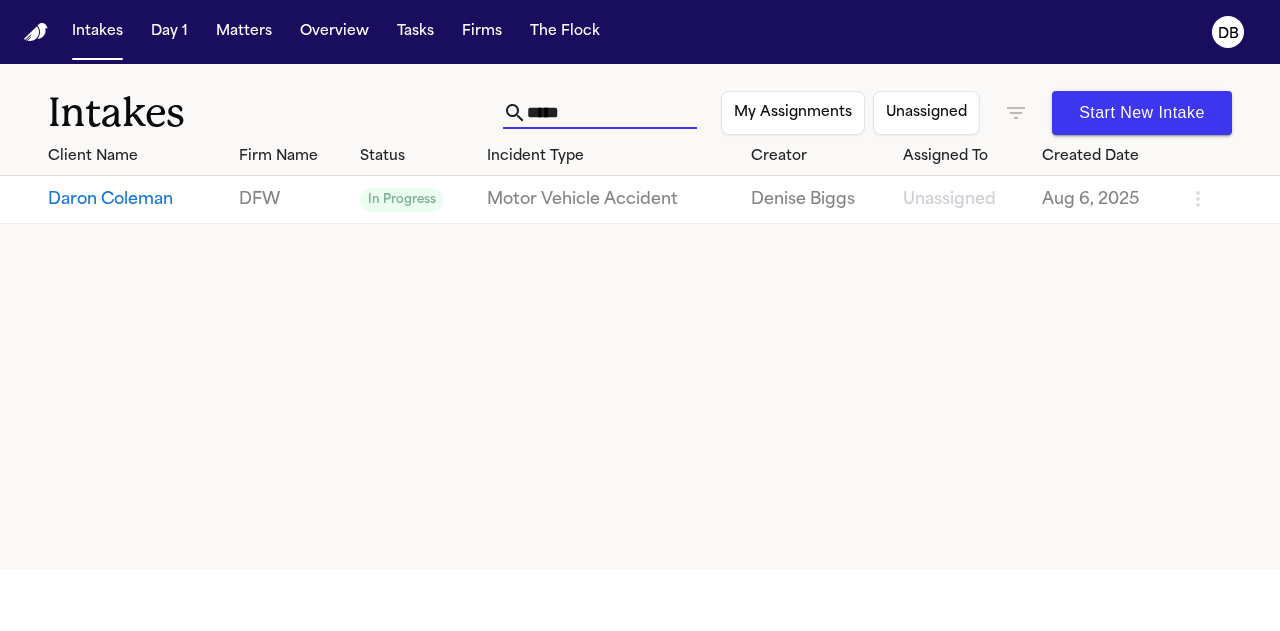 drag, startPoint x: 676, startPoint y: 111, endPoint x: 401, endPoint y: 136, distance: 276.13403 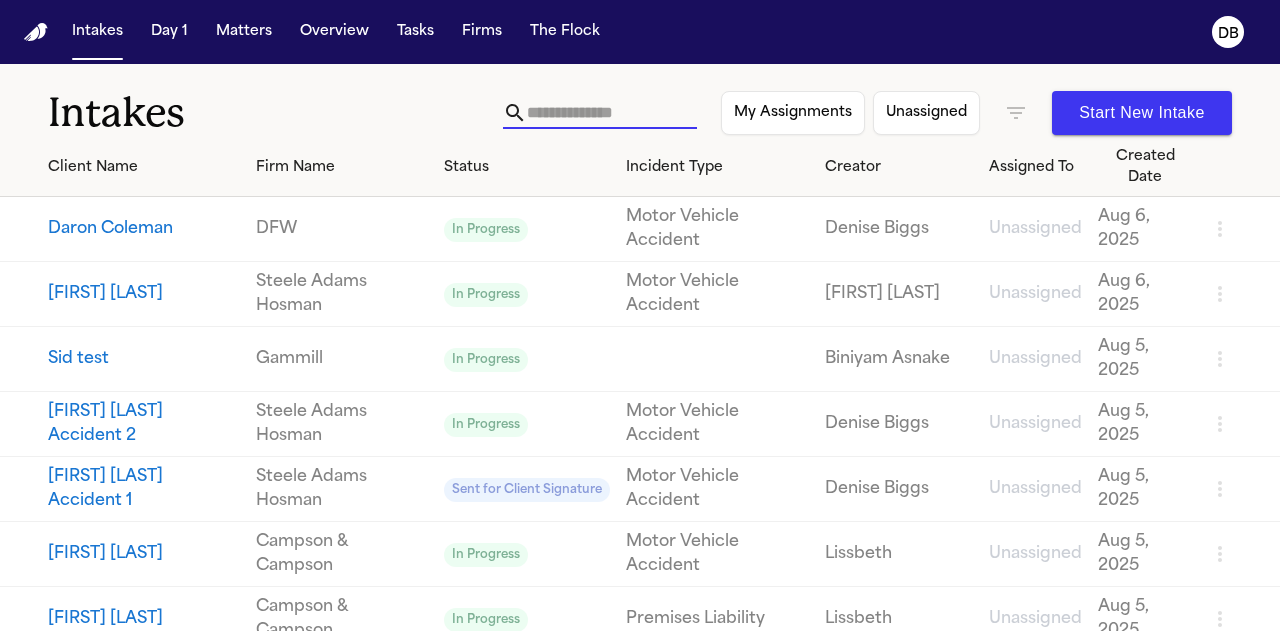 type 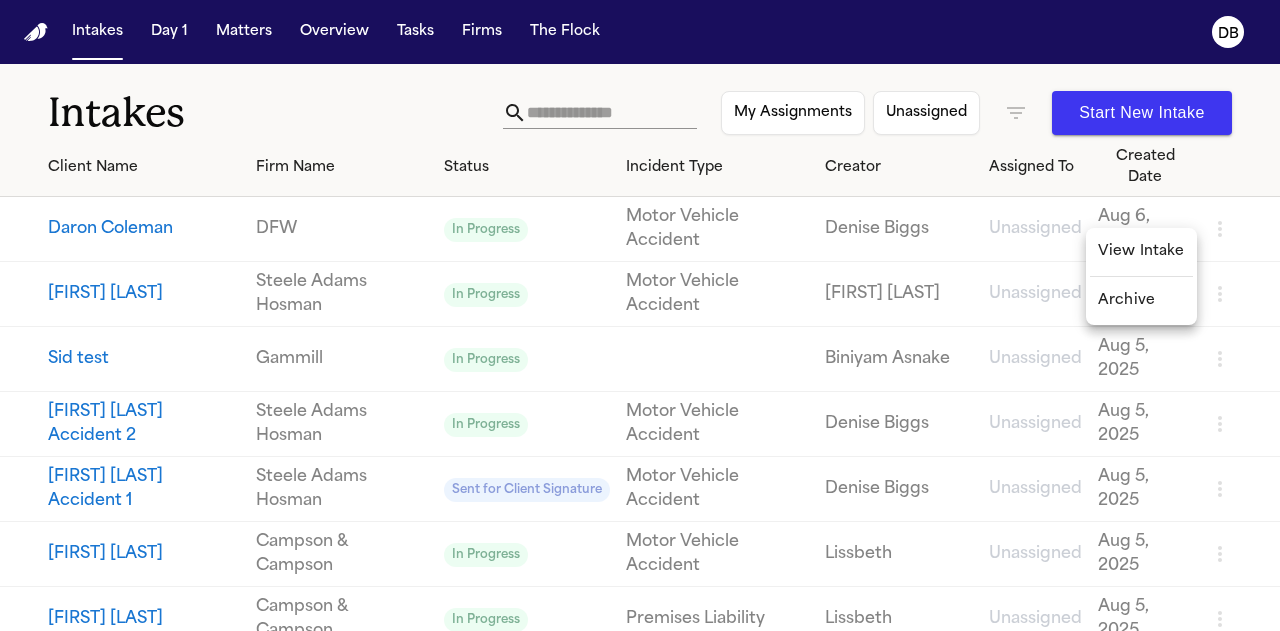 click on "Archive" at bounding box center (1141, 301) 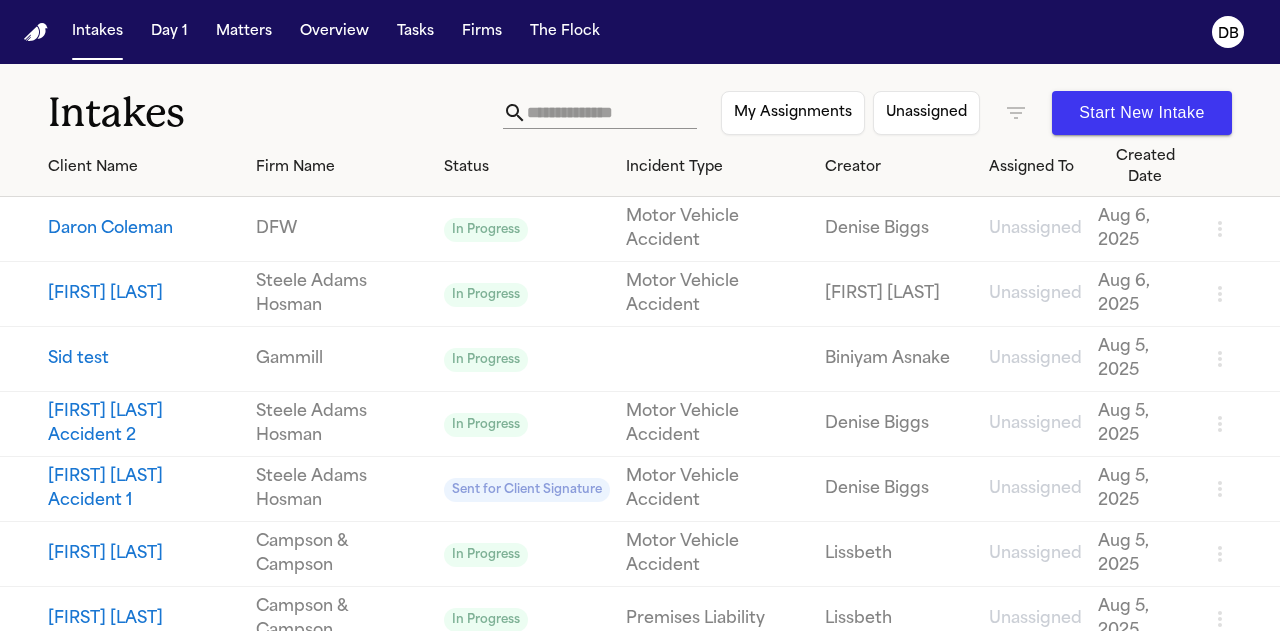 click 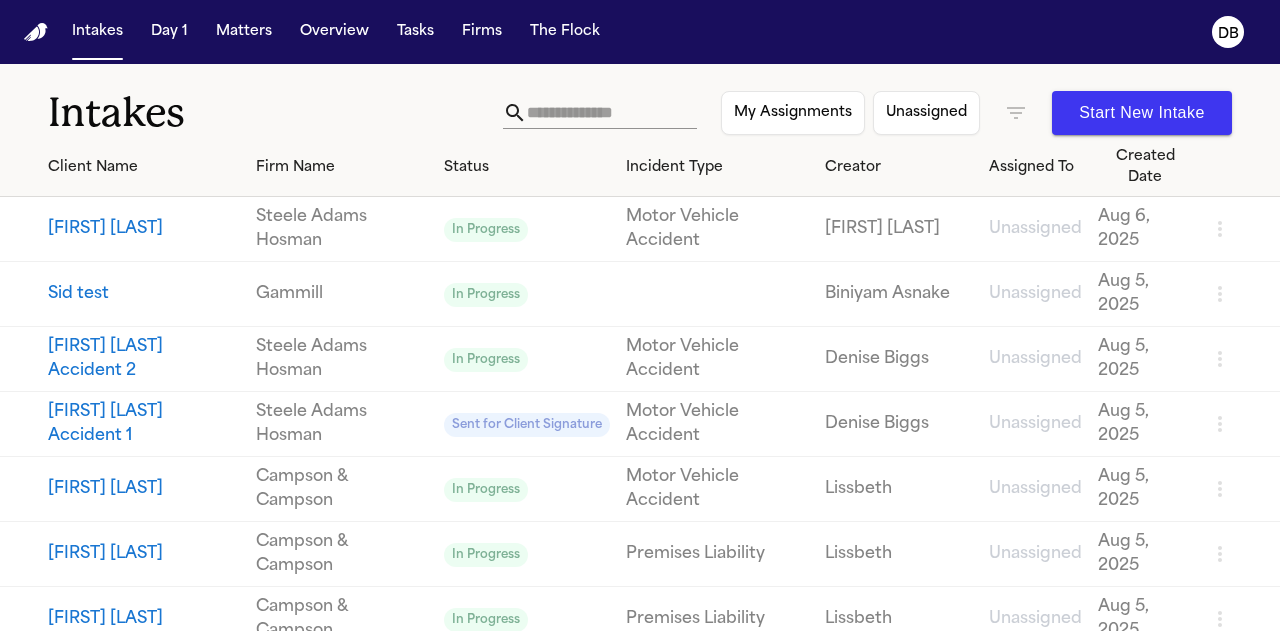 click 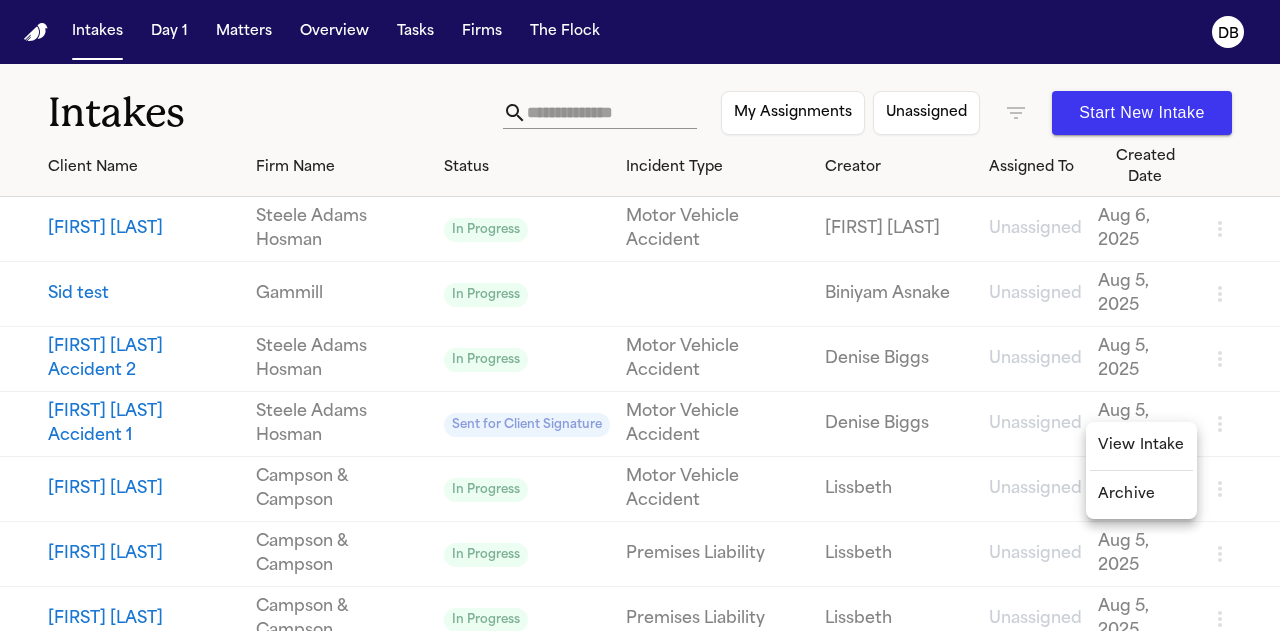 click on "Archive" at bounding box center [1141, 495] 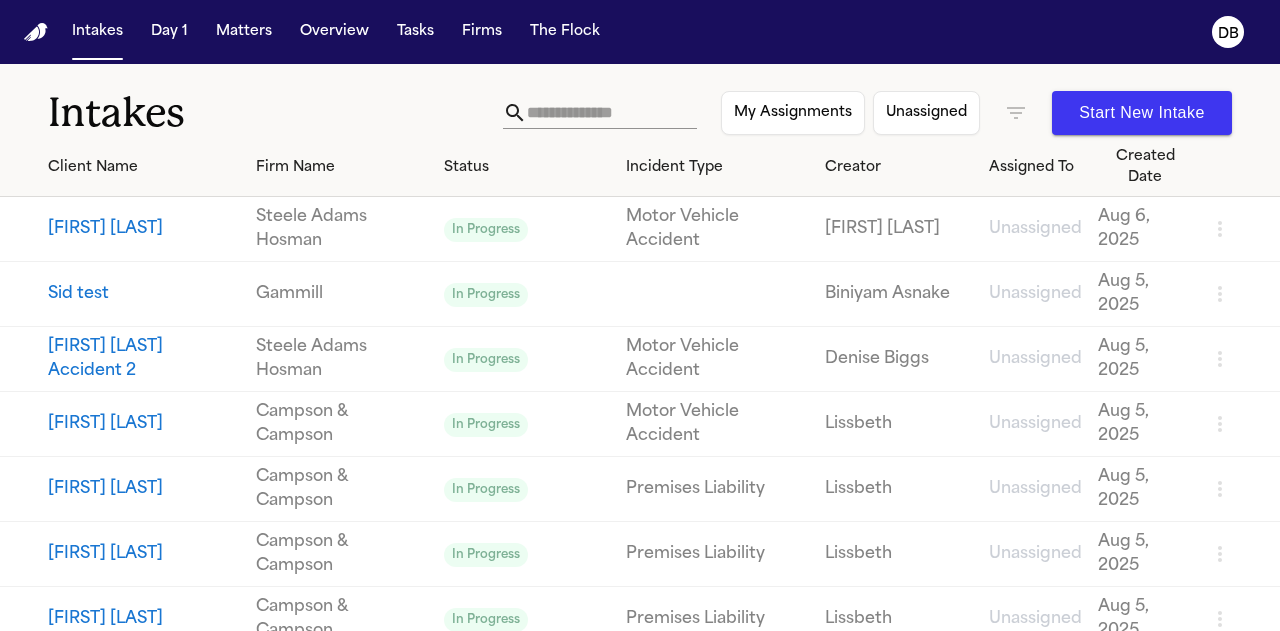 click 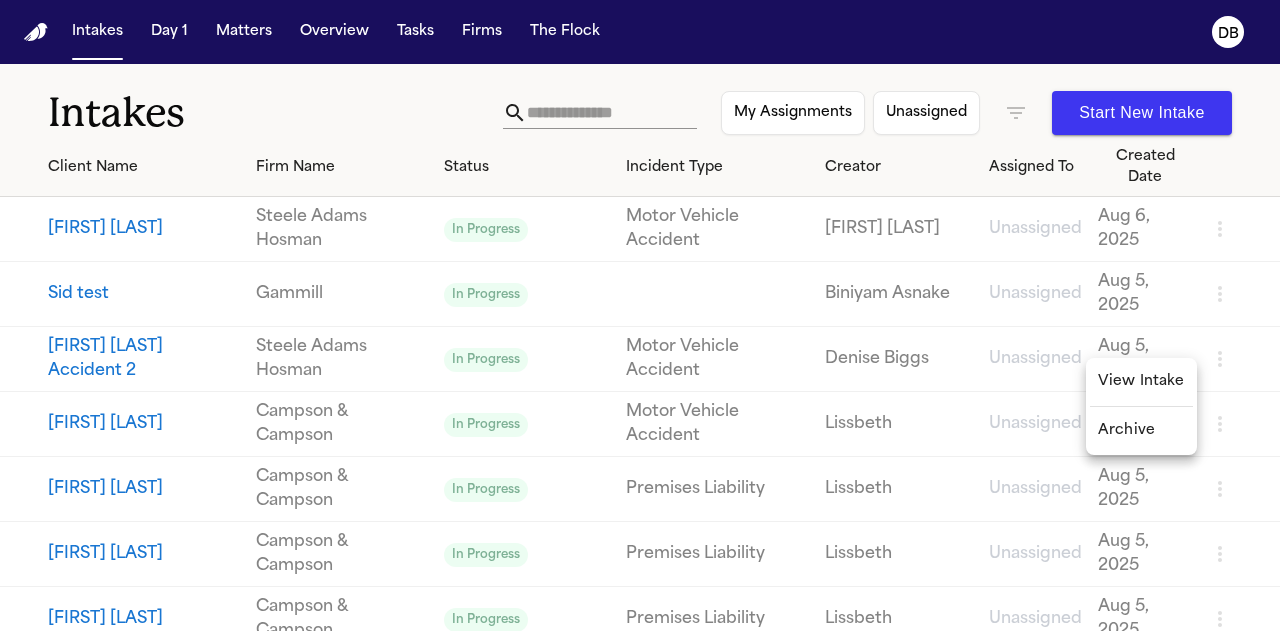 click on "Archive" at bounding box center (1141, 431) 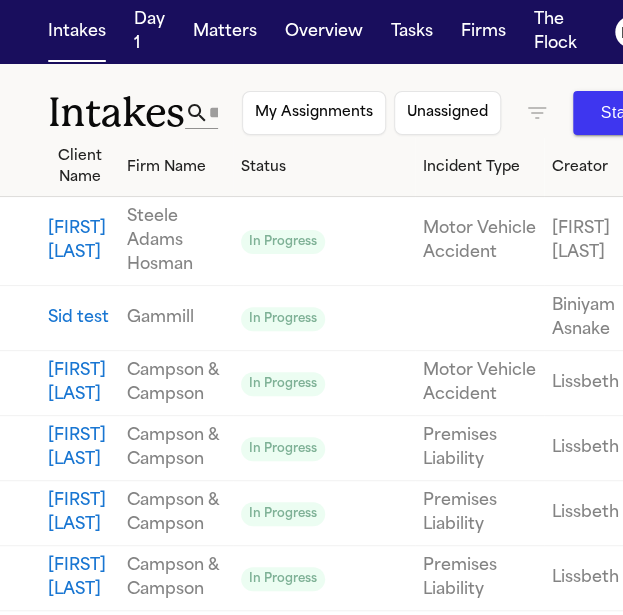 click on "[FIRST] [LAST]" at bounding box center (59, 383) 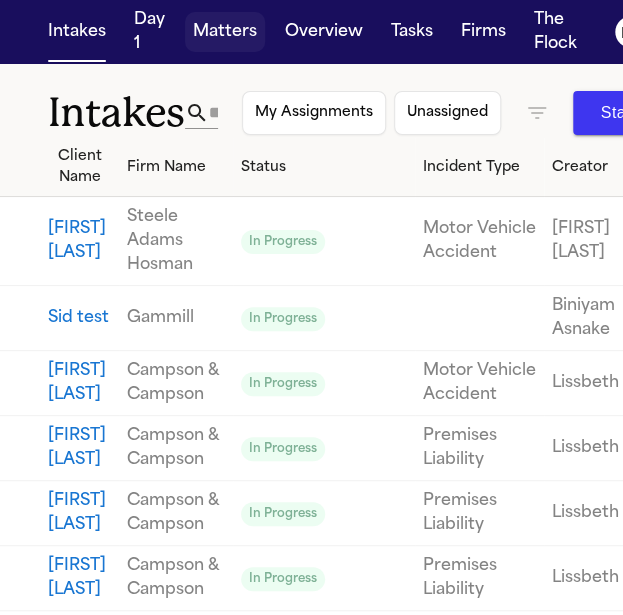 click on "Matters" at bounding box center [225, 32] 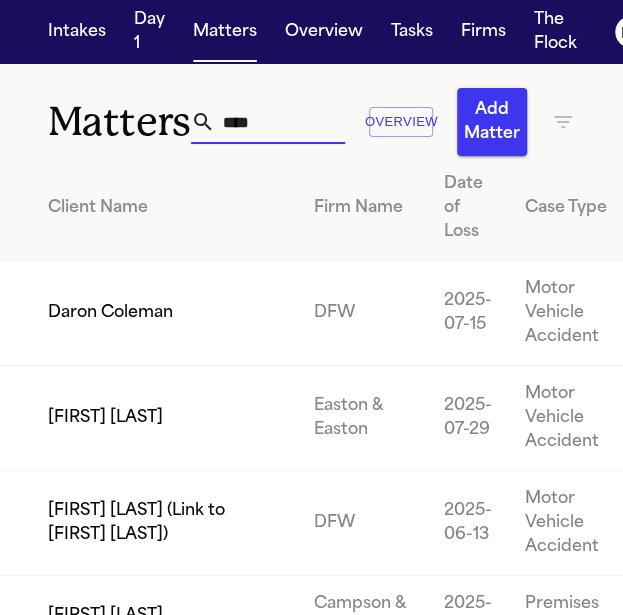 drag, startPoint x: 292, startPoint y: 128, endPoint x: 176, endPoint y: 135, distance: 116.21101 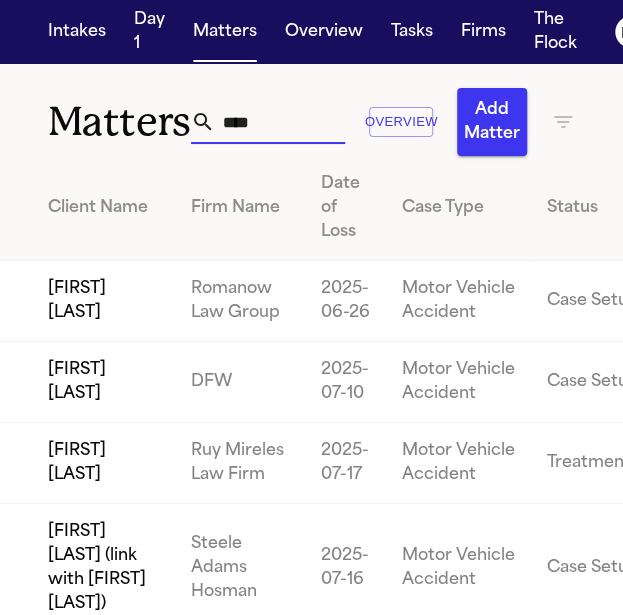 type on "****" 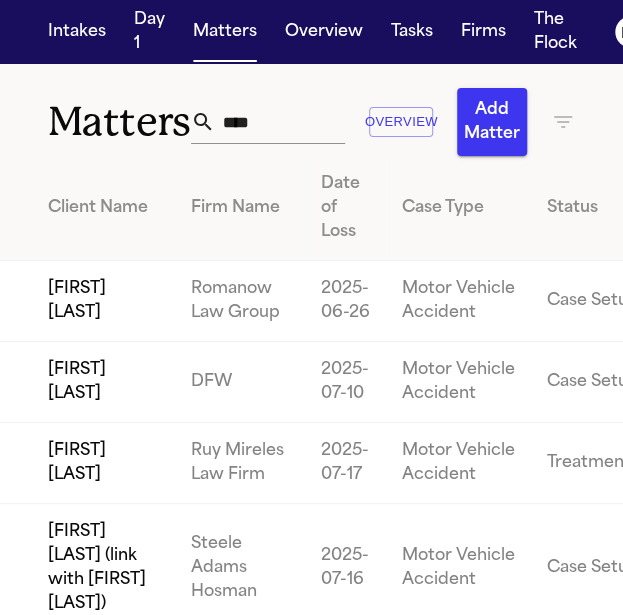 click on "Case Setup" at bounding box center (594, 382) 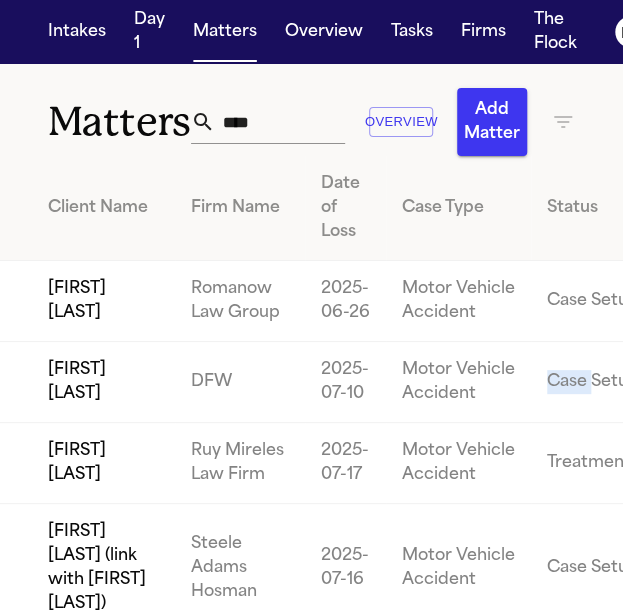 click on "Case Setup" at bounding box center (594, 382) 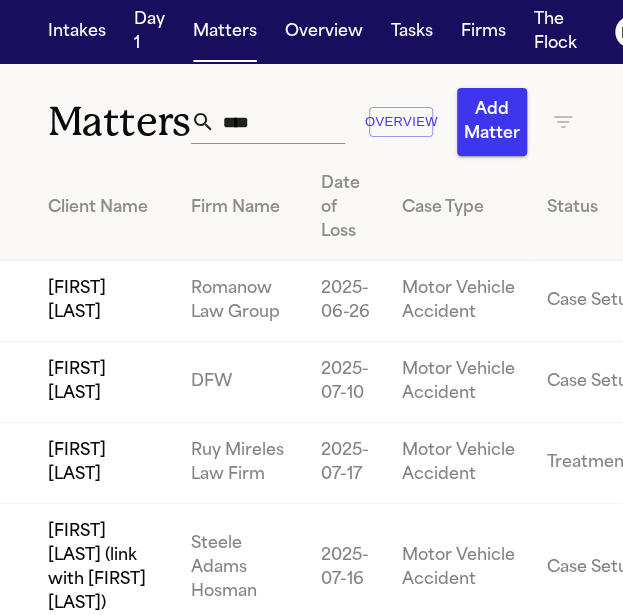 click on "[FIRST] [LAST]" at bounding box center [87, 382] 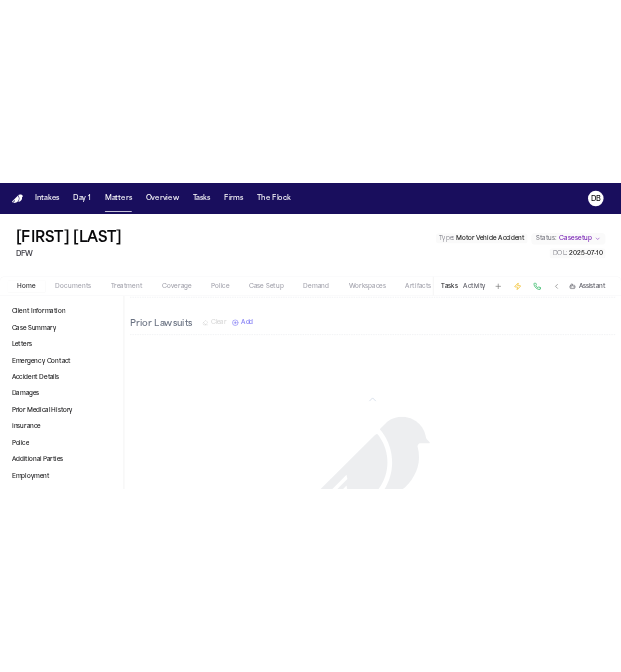 scroll, scrollTop: 1546, scrollLeft: 0, axis: vertical 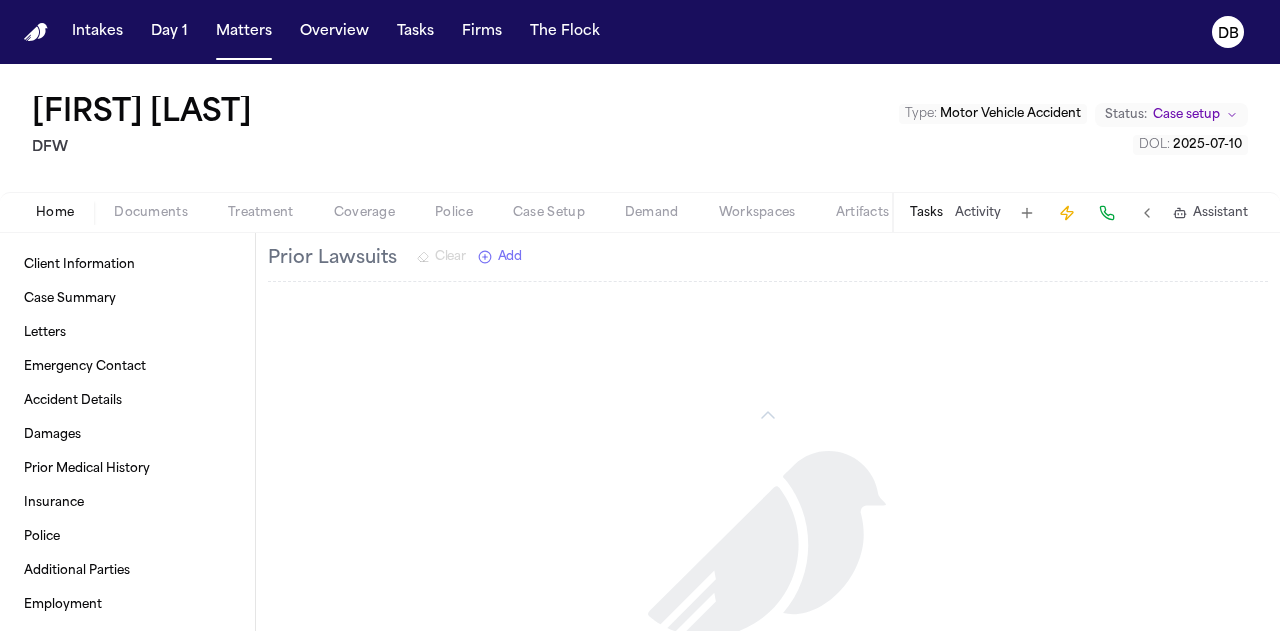 click on "Client Information Edit Name [FIRST] [LAST] Address Line 1 [NUMBER] [STREET], [CITY], [STATE] [ZIPCODE]-[ZIPCODE] Phone Numbers 1 ([AREACODE]) [PHONE]-[PHONE] [NUMBER]  empty   fields  not shown. Case Summary Finch Evaluation * ​ Letters No letters created yet Matter Details Emergency Contact Clear Add Accident Details Clear Edit View Sources (2) Description On or about [MONTH] [DAY], [YEAR], [FIRST] [LAST] was involved in an injury-producing incident in [STATE]. Shortly after the incident, a photo was taken of an insurance card for a [YEAR] [VEHICLE] [VEHICLE] [VEHICLE], insured by [FIRST] [LAST] and [FIRST] [LAST], suggesting this vehicle may have been involved. The specific details regarding the type, location within [STATE], and circumstances of the incident, as well as any official responses or the nature of the injuries, are not documented in the available sources. Date of Loss [MONTH] [DAY], [YEAR] Location [STATE] ([STATE]) Photos/Evidence Photo of insurance card for involved vehicle. Representation Edwards & de la Cerda, PLLC, d/b/a DFW Injury Lawyers [NUMBER]  empty" at bounding box center (768, -271) 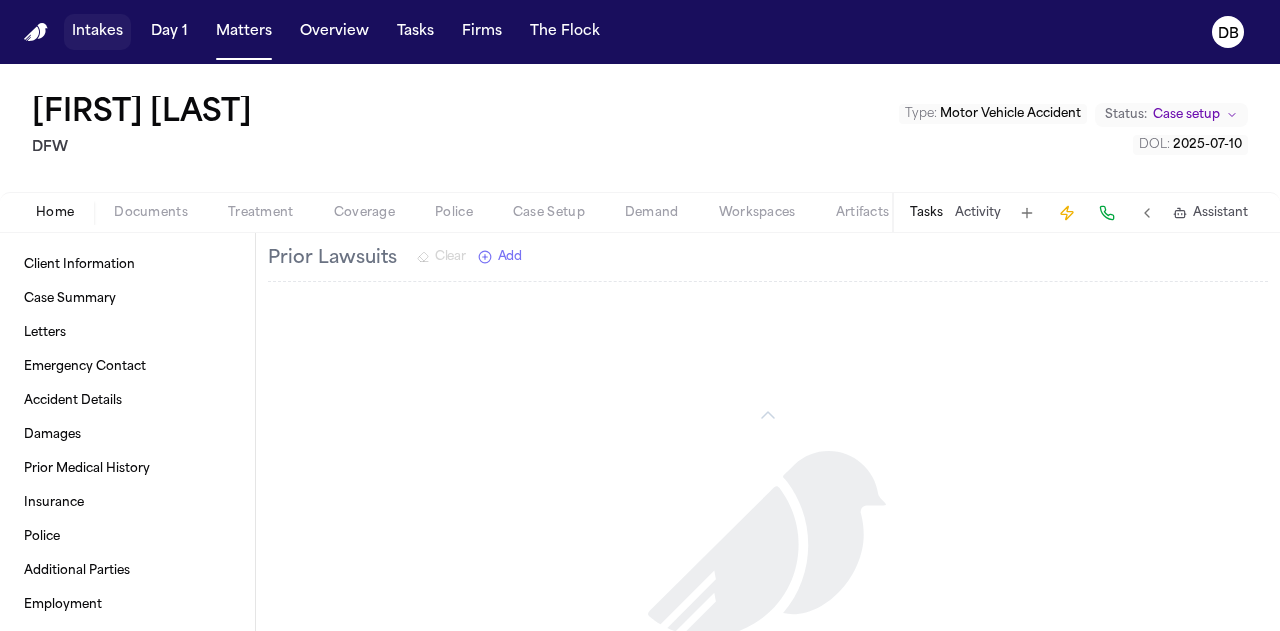 click on "Intakes" at bounding box center (97, 32) 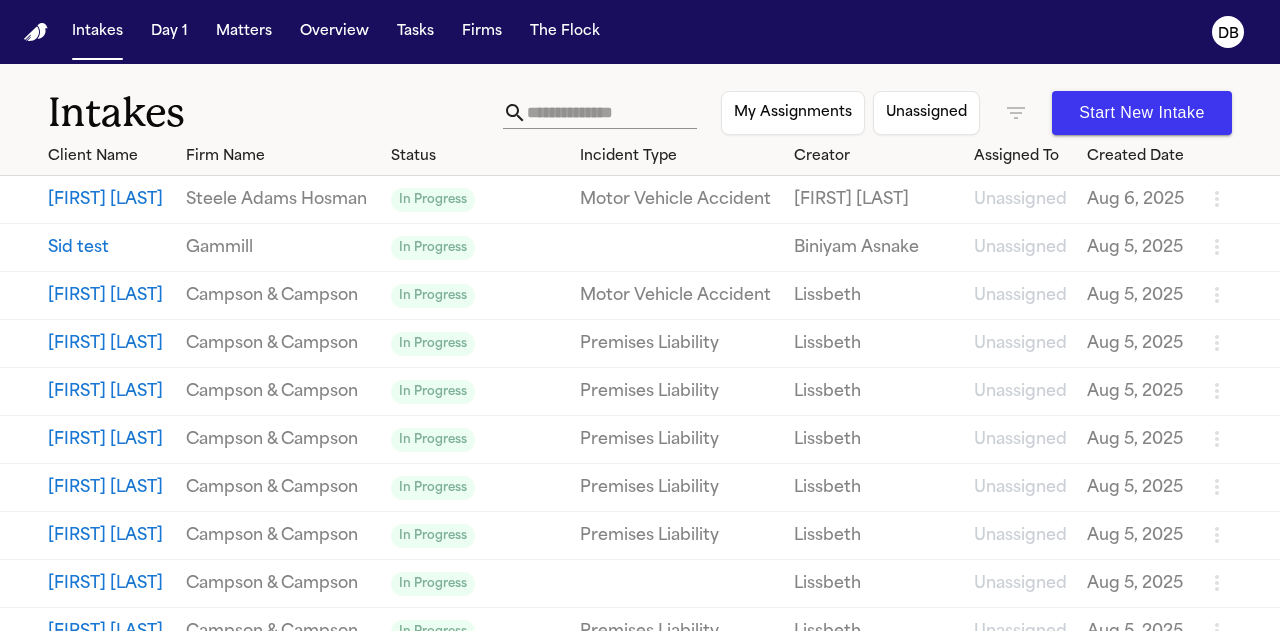 click on "Intakes My Assignments Unassigned Start New Intake" at bounding box center (640, 101) 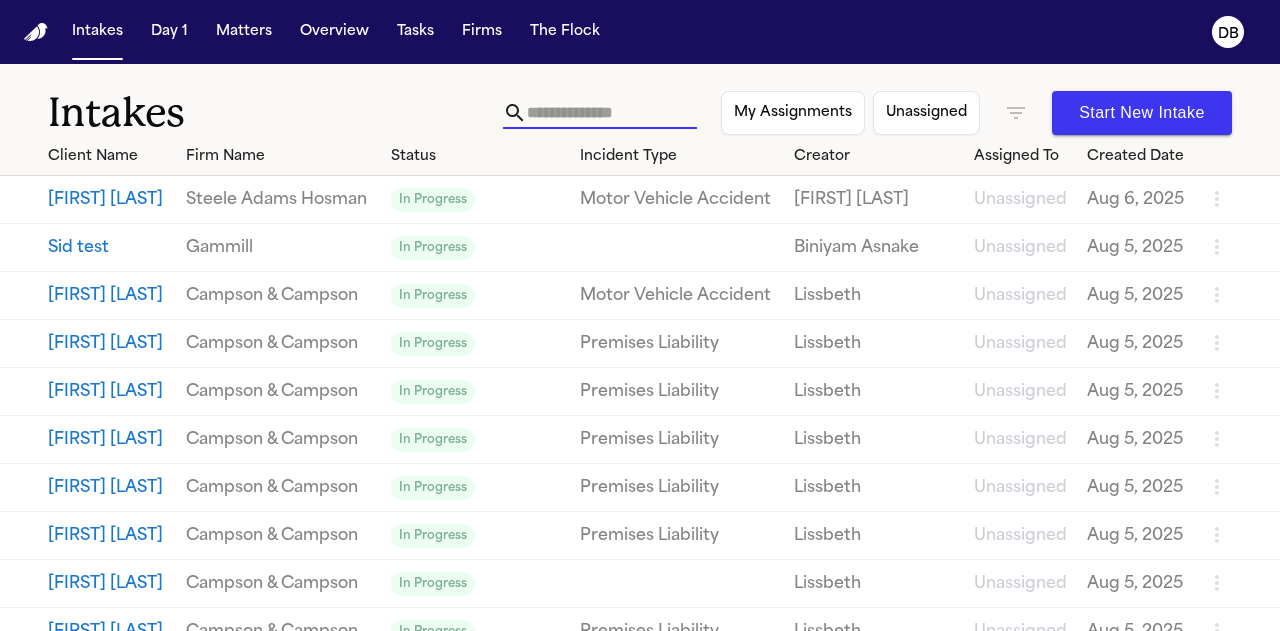 click at bounding box center [612, 113] 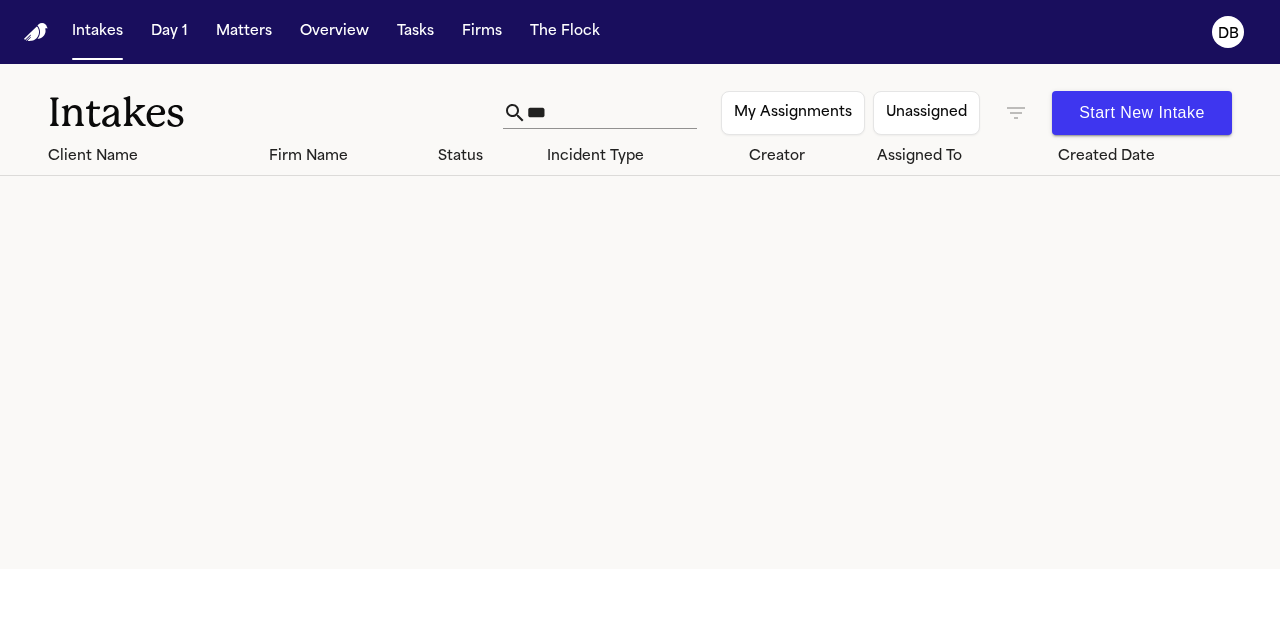 click 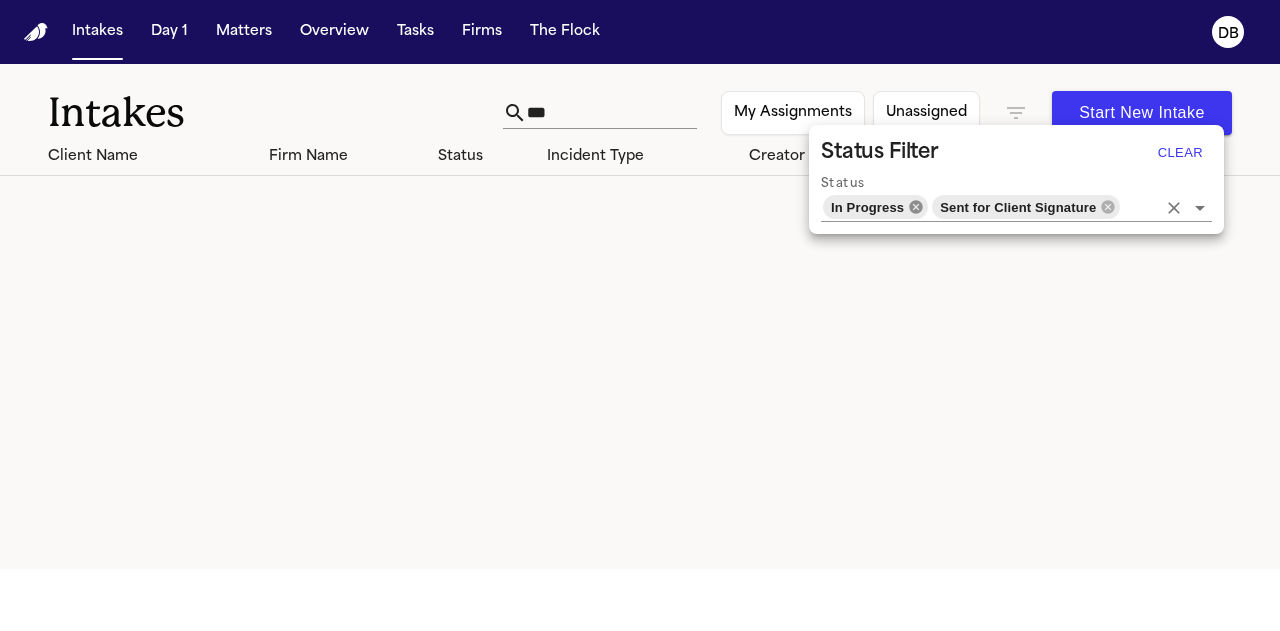 click 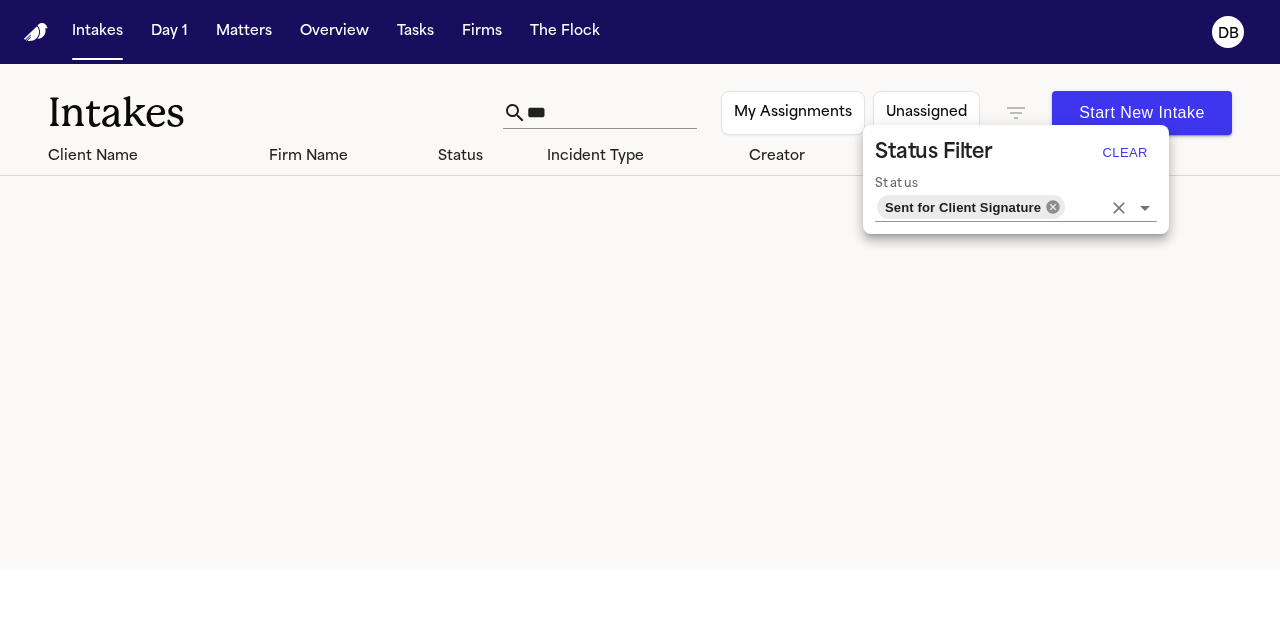 click 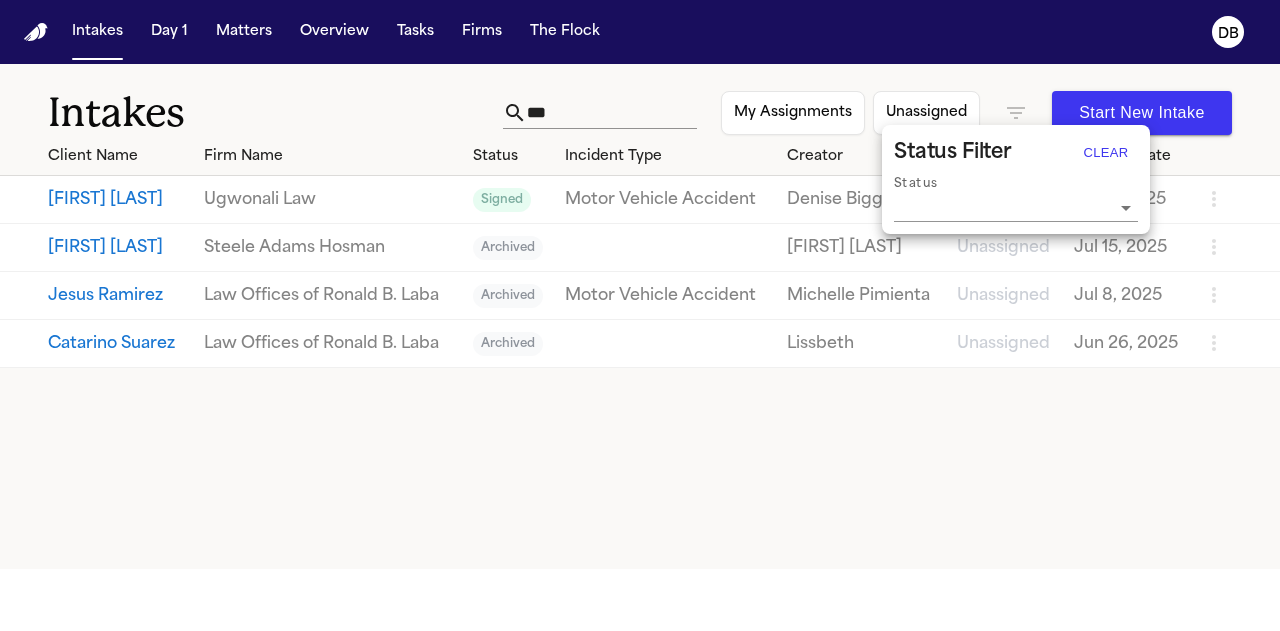 click at bounding box center [640, 315] 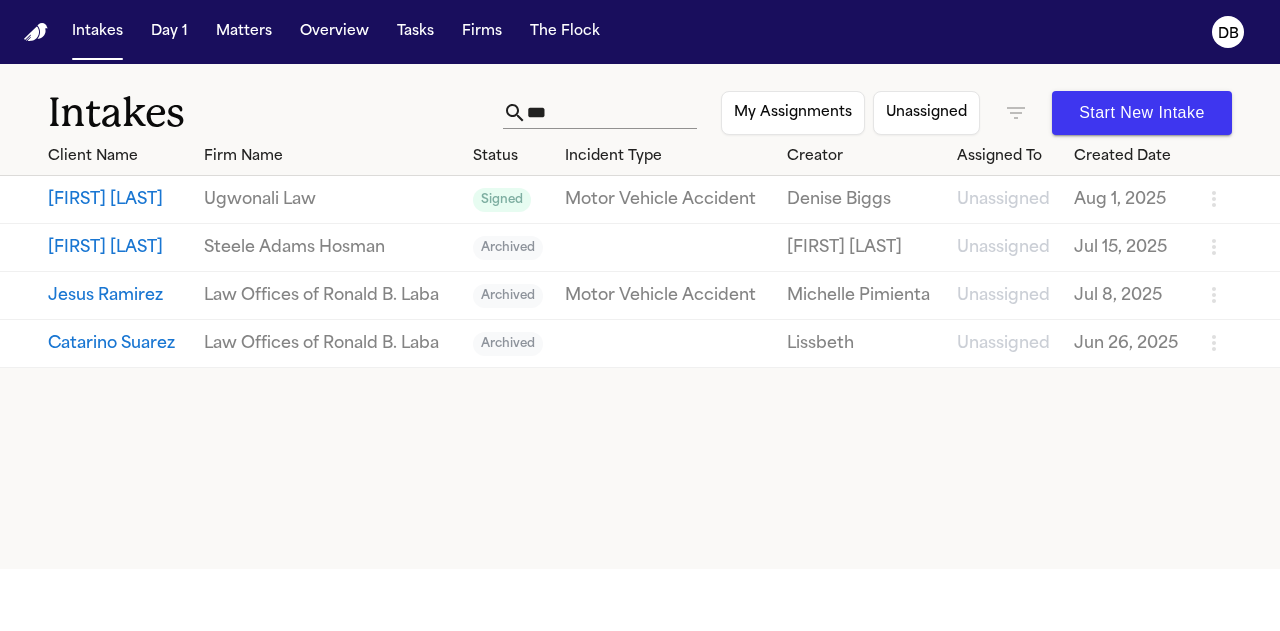 click on "***" at bounding box center [612, 113] 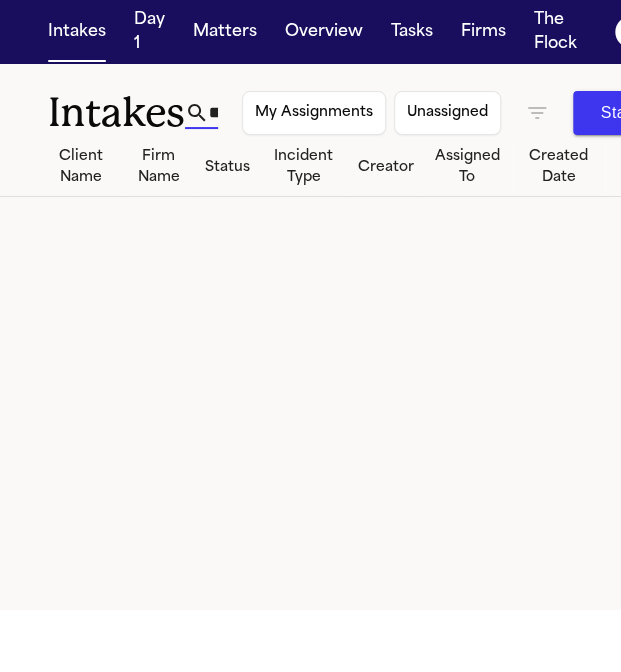 click 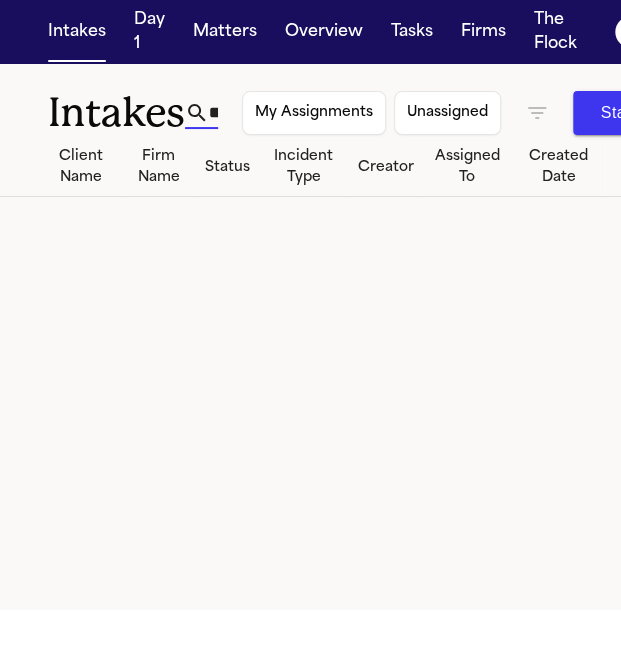 scroll, scrollTop: 0, scrollLeft: 45, axis: horizontal 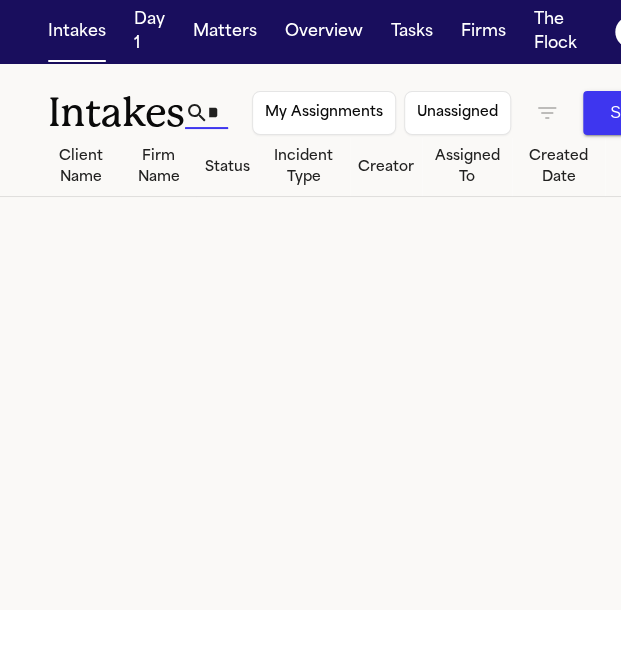 drag, startPoint x: 210, startPoint y: 111, endPoint x: 302, endPoint y: 109, distance: 92.021736 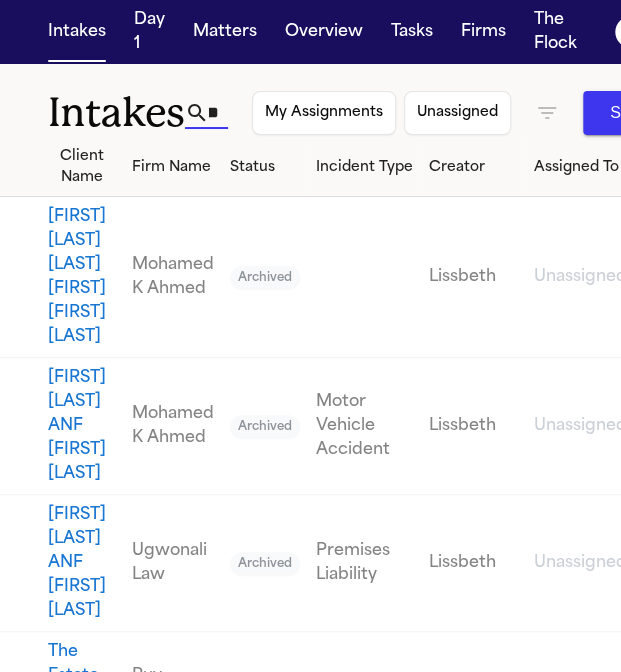 scroll, scrollTop: 0, scrollLeft: 34, axis: horizontal 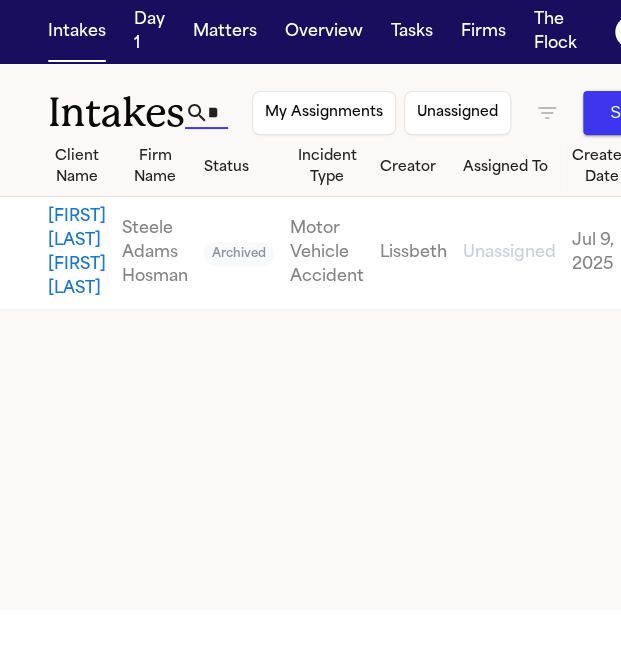 type on "*****" 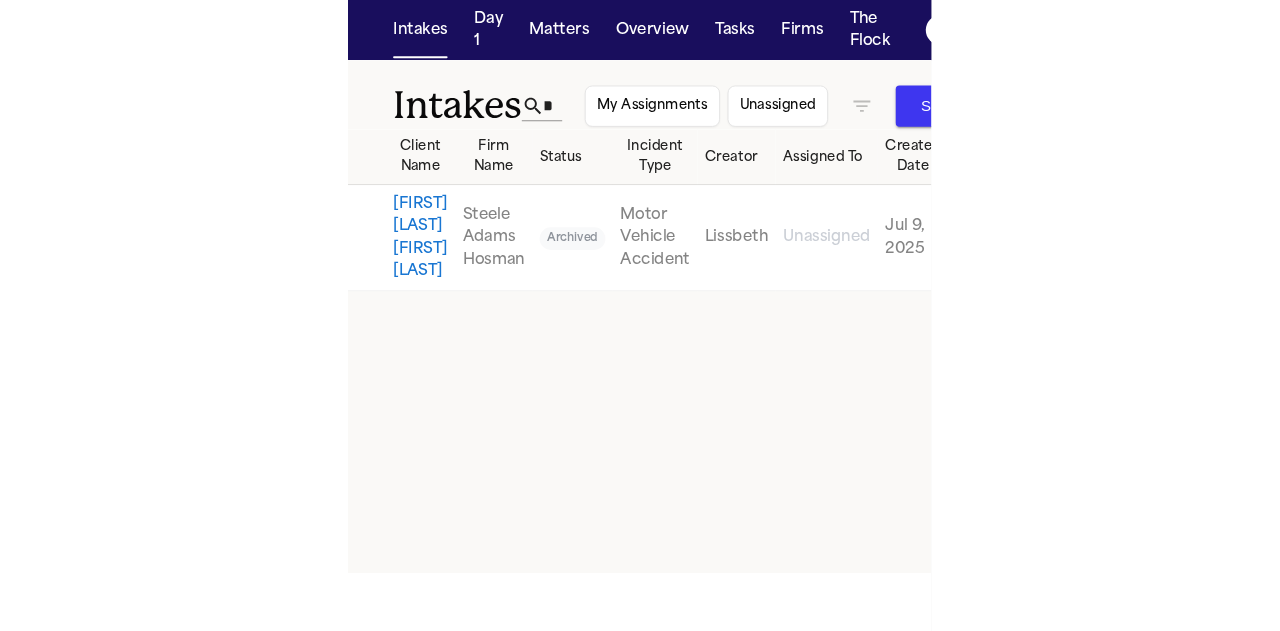 scroll, scrollTop: 0, scrollLeft: 0, axis: both 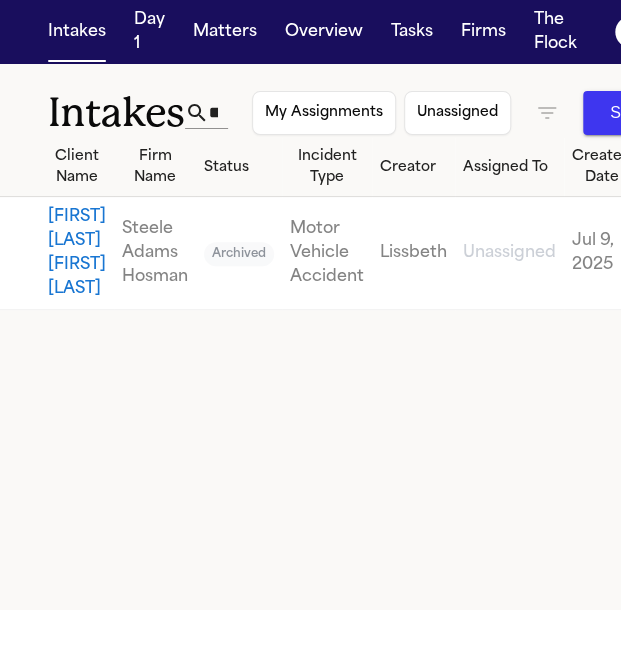 click on "***** My Assignments Unassigned Start New Intake" at bounding box center (474, 113) 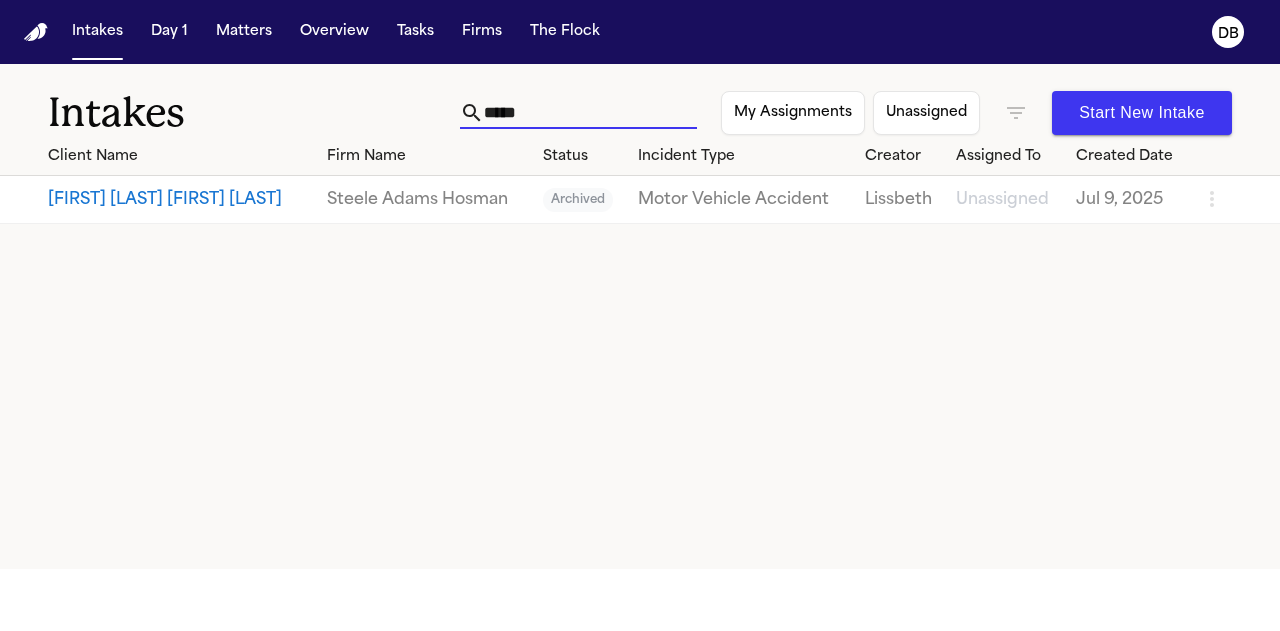 drag, startPoint x: 606, startPoint y: 123, endPoint x: 602, endPoint y: 110, distance: 13.601471 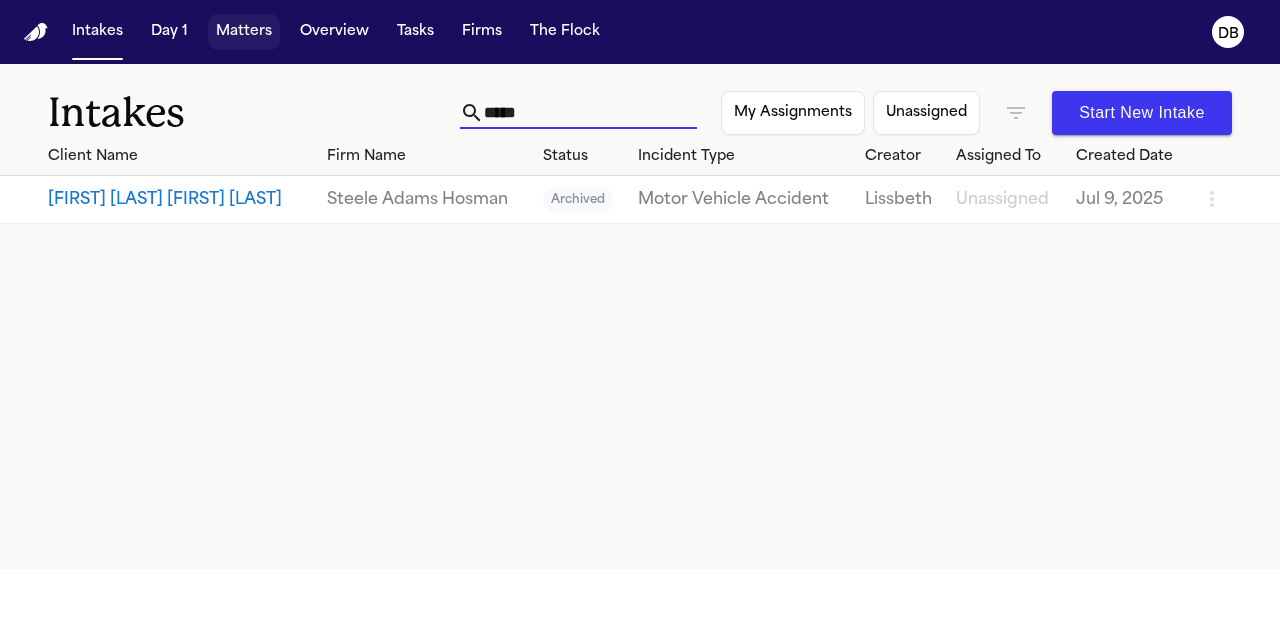 click on "Matters" at bounding box center [244, 32] 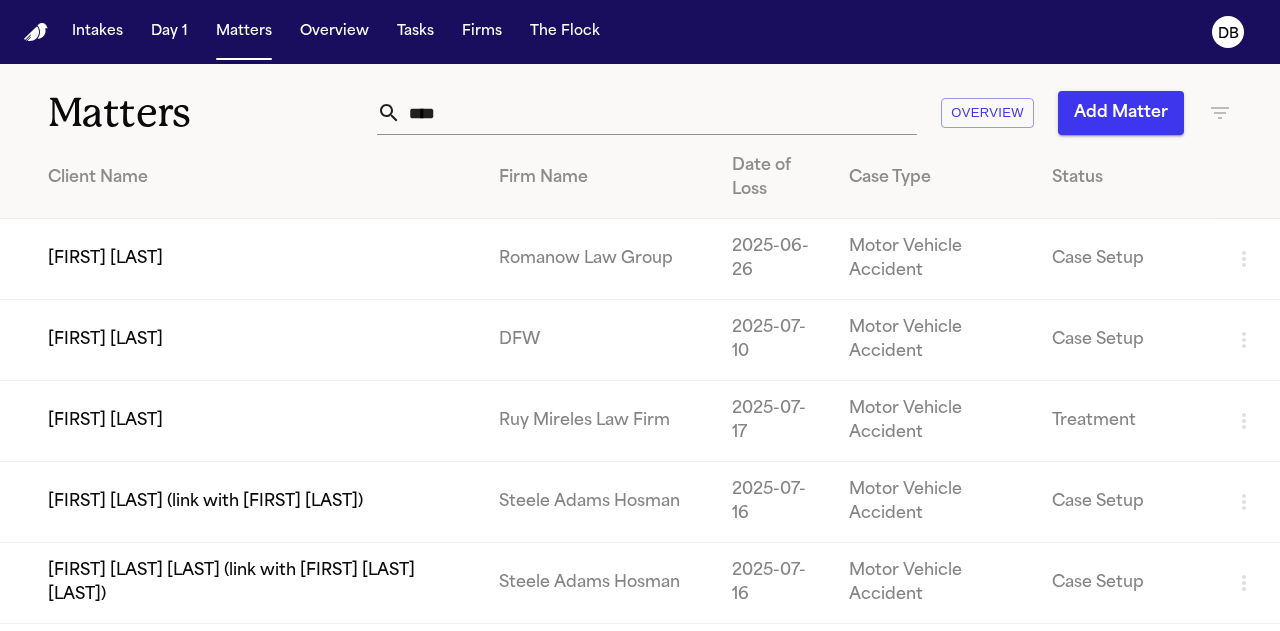 click on "[FIRST] [LAST]" at bounding box center (241, 340) 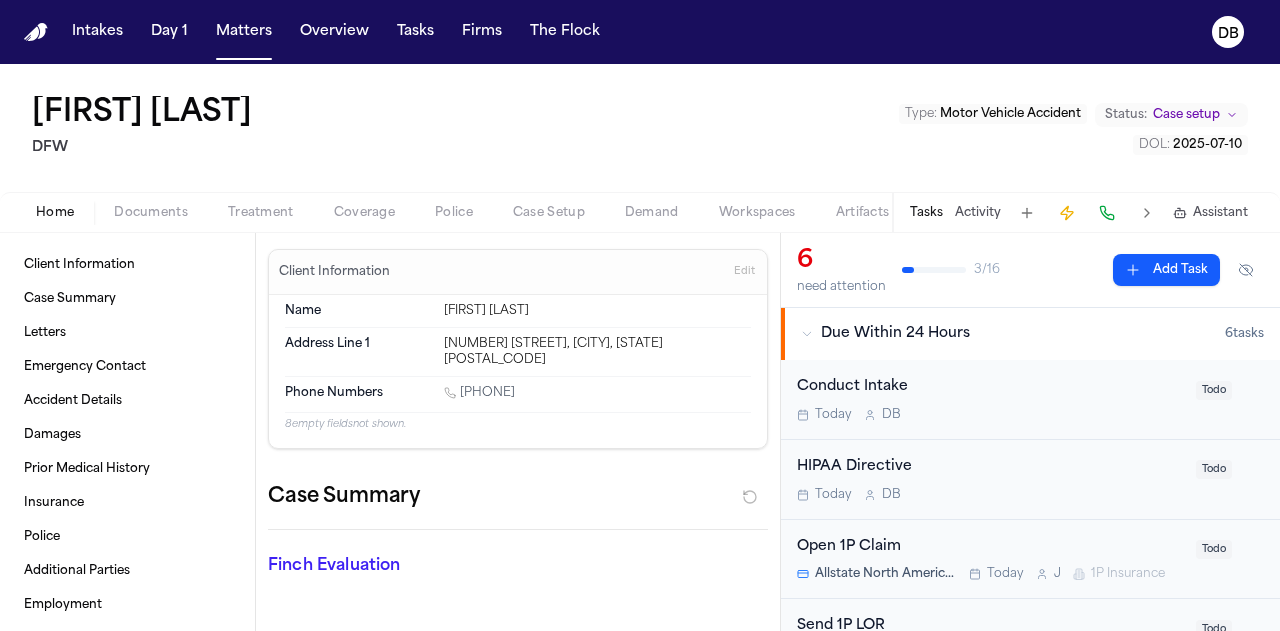 click on "Edit" at bounding box center (744, 272) 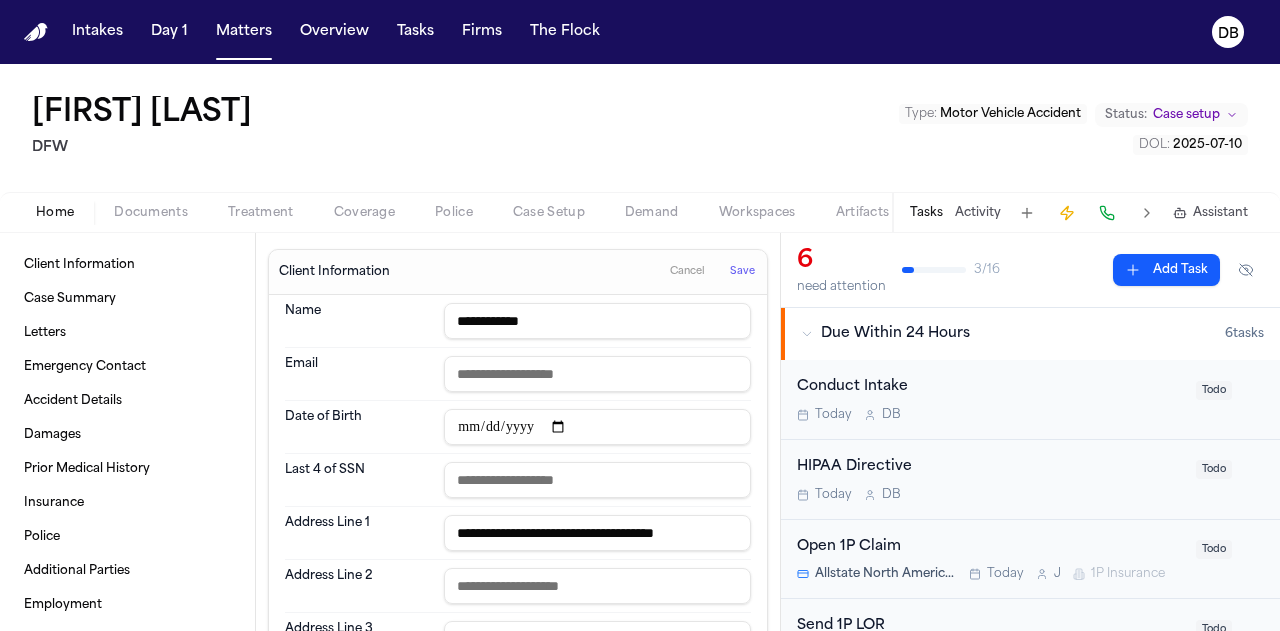 click on "Today D B" at bounding box center (990, 415) 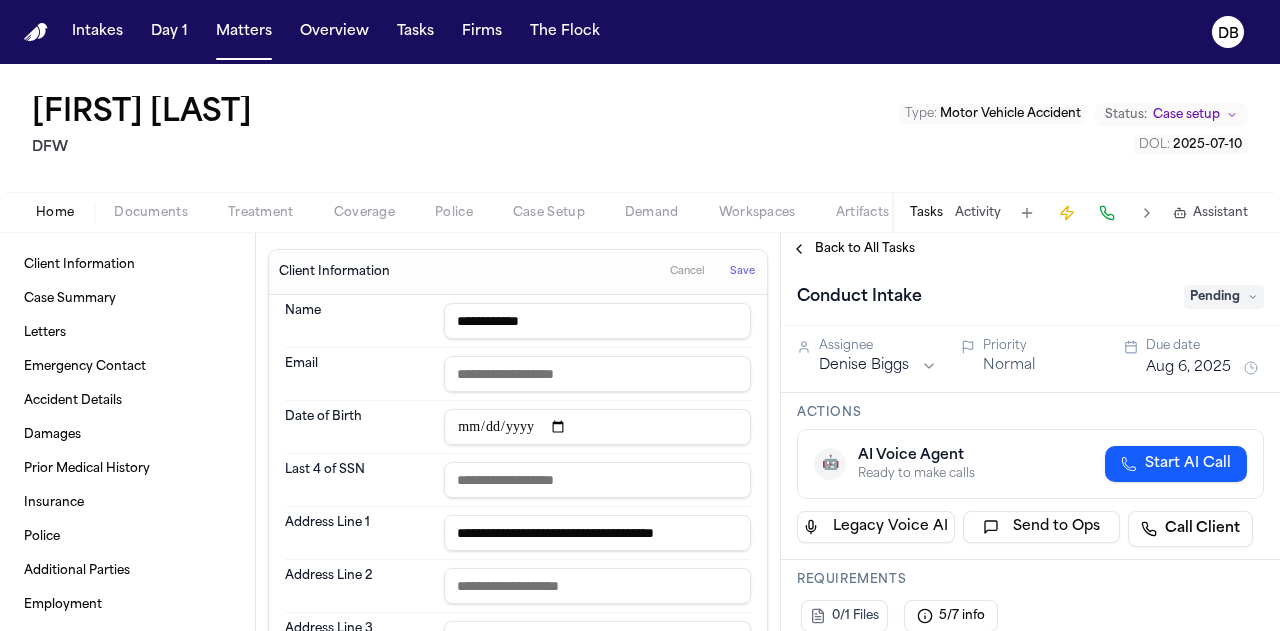 click on "Pending" at bounding box center [1224, 297] 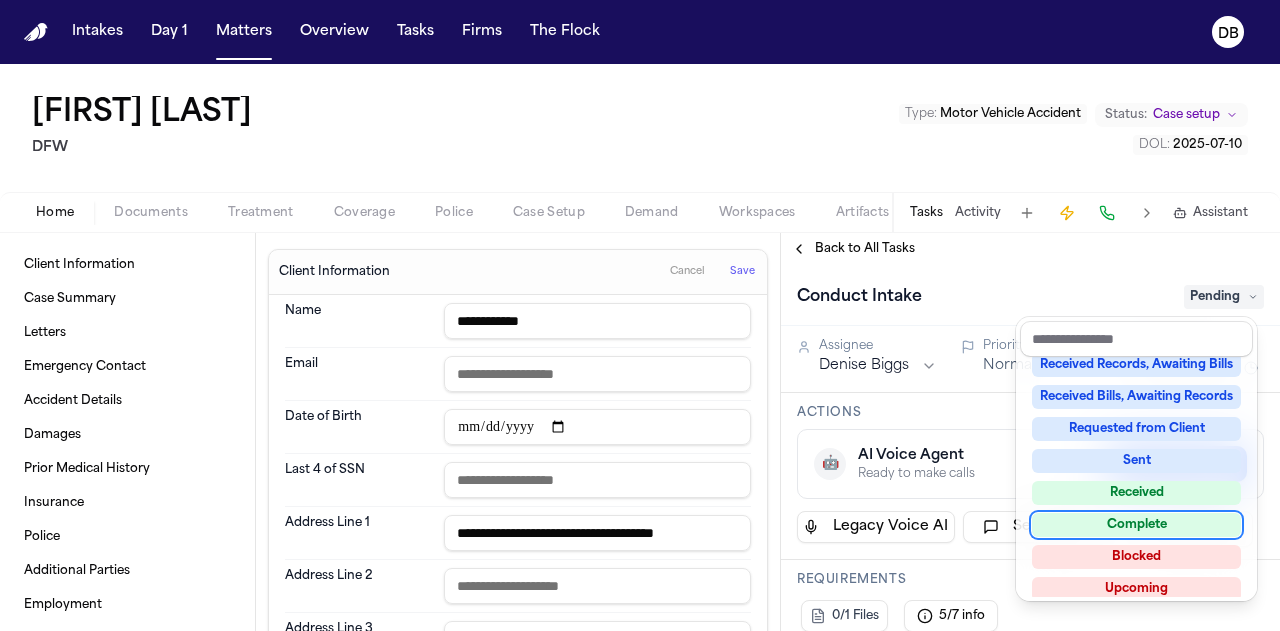 click on "Complete" at bounding box center [1136, 525] 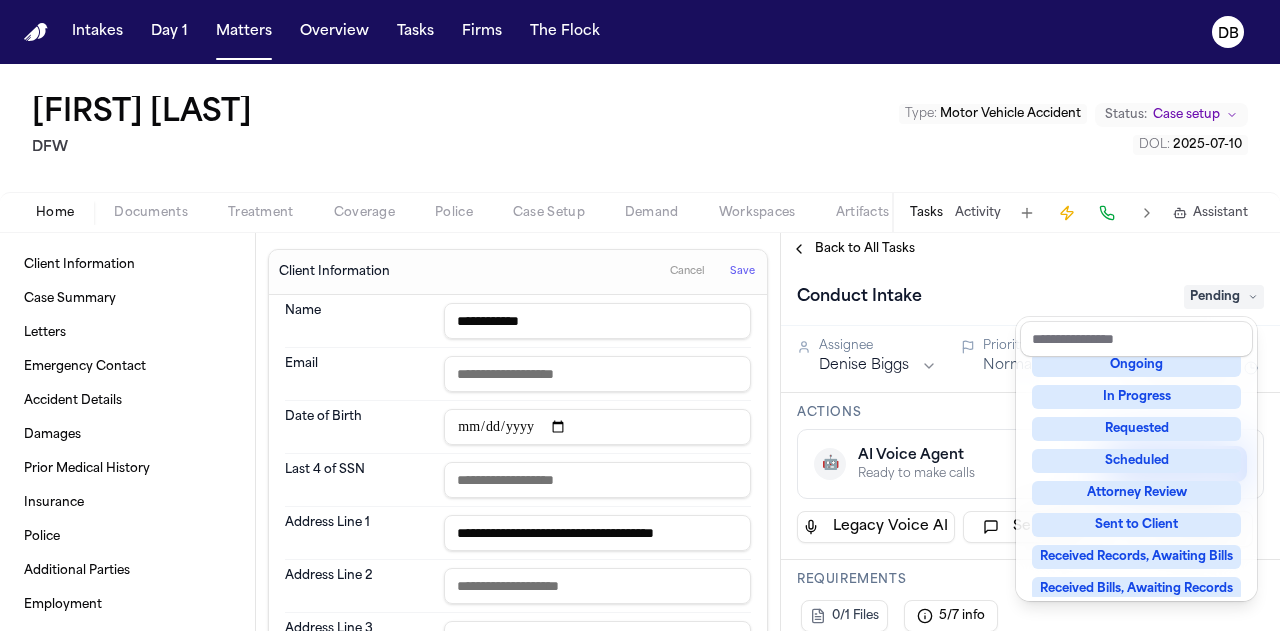 scroll, scrollTop: 34, scrollLeft: 0, axis: vertical 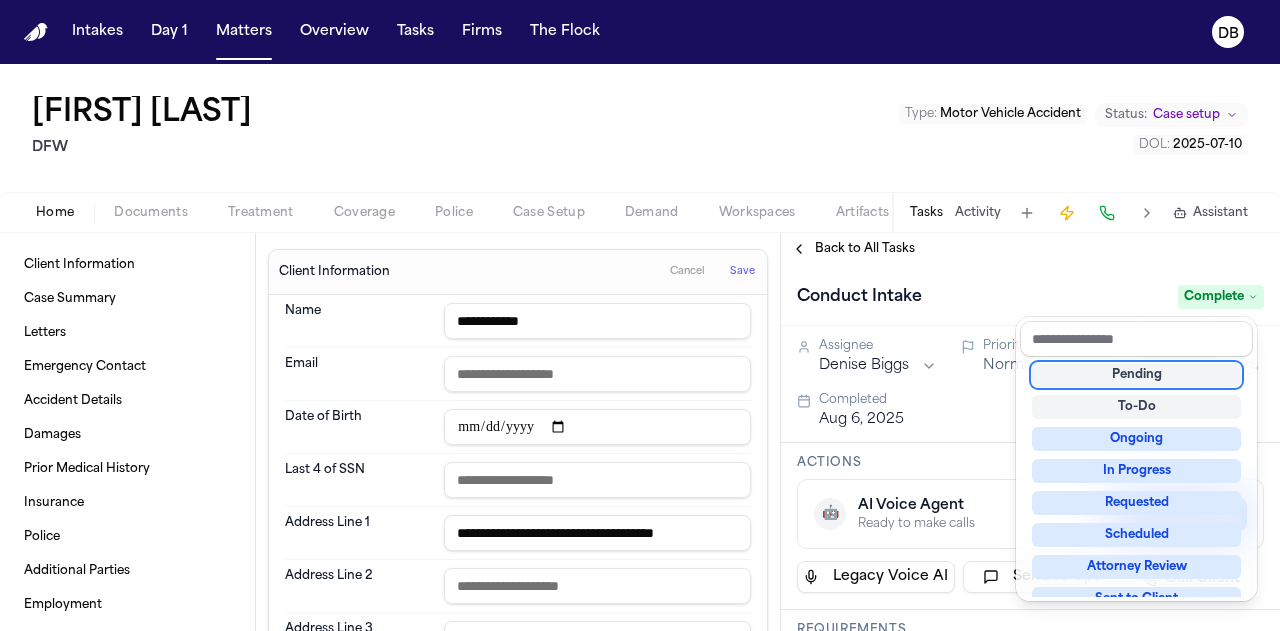 click on "Back to All Tasks Conduct Intake Complete Assignee [FIRST] [LAST] Priority Normal Due date [DATE] Completed [DATE] Actions 🤖 AI Voice Agent Ready to make calls Start AI Call Legacy Voice AI Send to Ops Call Client Requirements 0/1 Files 5/7 info Updates No updates Add update Attachments No attachments yet Add Attachment Notes These notes are only visible to your team and will not be shared with attorneys. Schedules Schedule Voice AI Call No Scheduled Calls You haven't set up any scheduled calls for this task yet. Create a schedule to automatically run this task at specific times. Delete Task" at bounding box center (1030, 432) 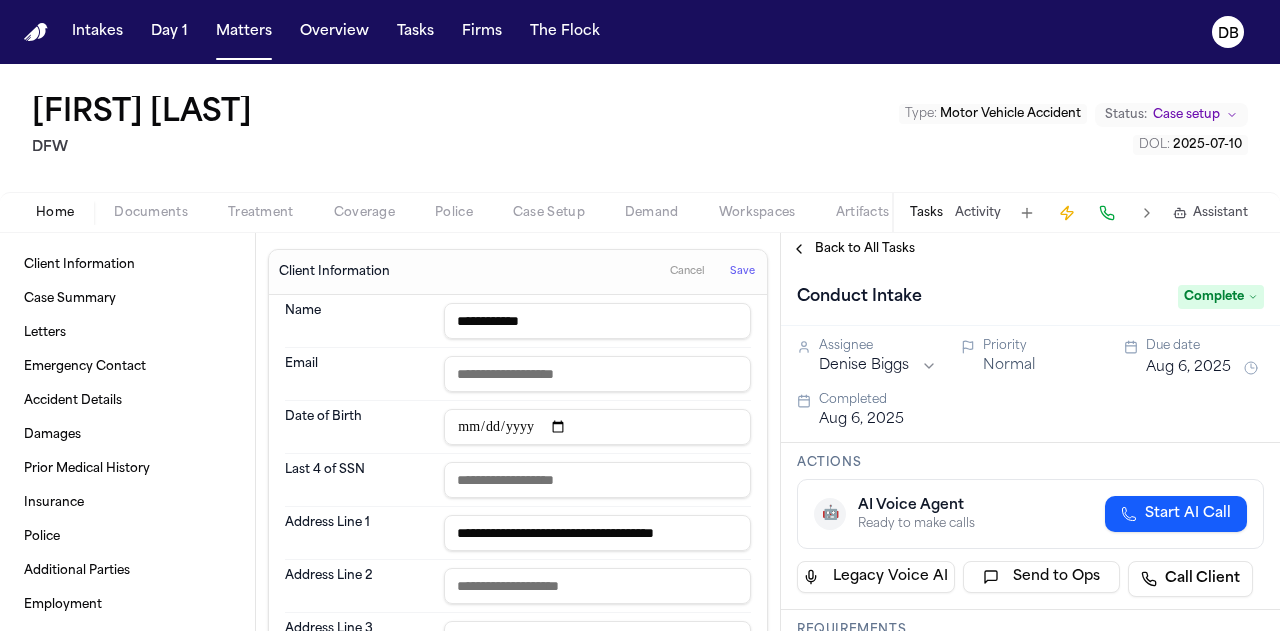 click on "Back to All Tasks" at bounding box center (865, 249) 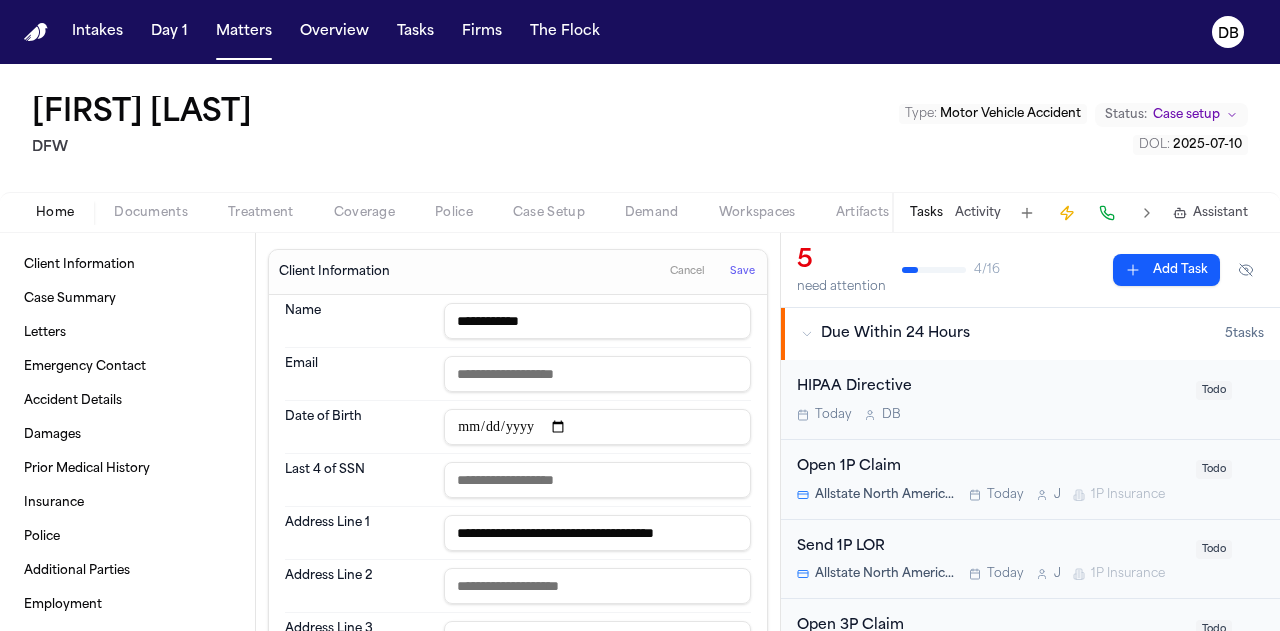 click on "HIPAA Directive" at bounding box center (990, 387) 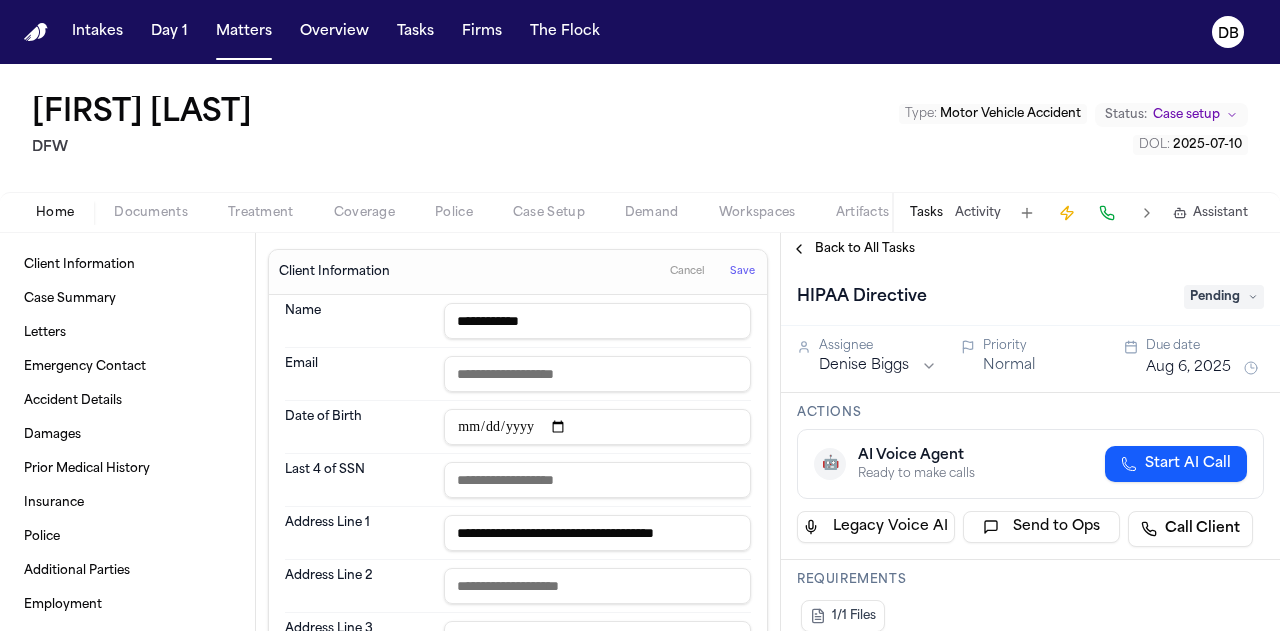 click on "HIPAA Directive Pending" at bounding box center (1030, 295) 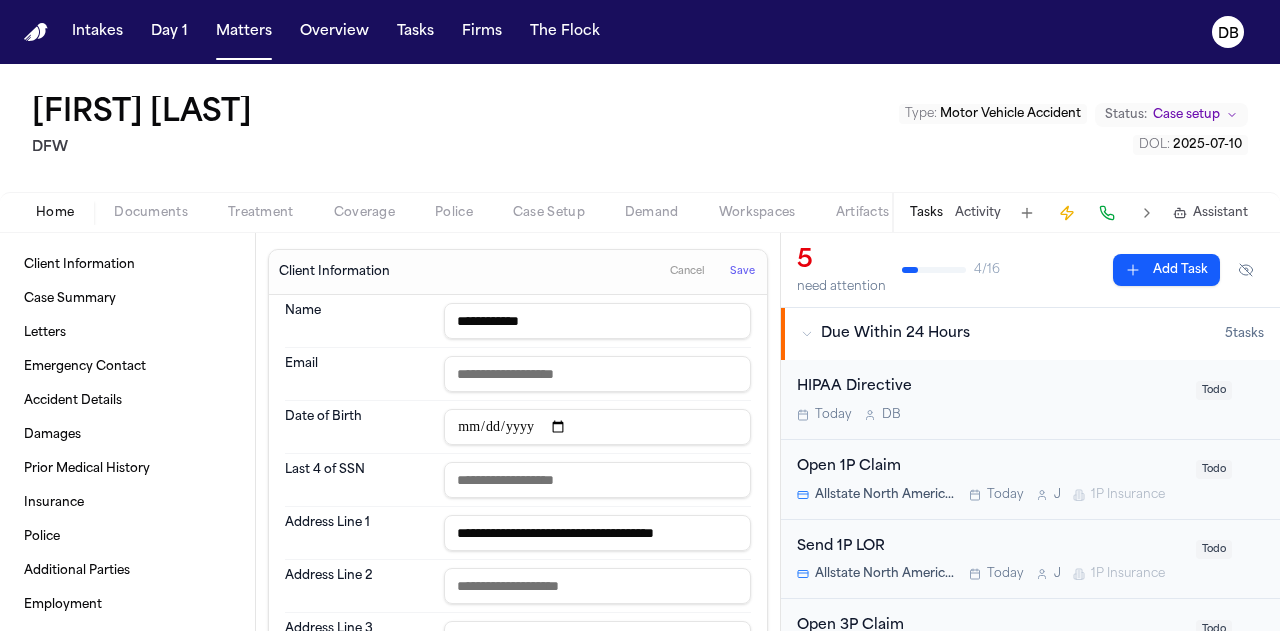 click on "[FIRST] [LAST] [COMPANY] Type : Motor Vehicle Accident Status: Case setup DOL : [DATE]" at bounding box center [640, 128] 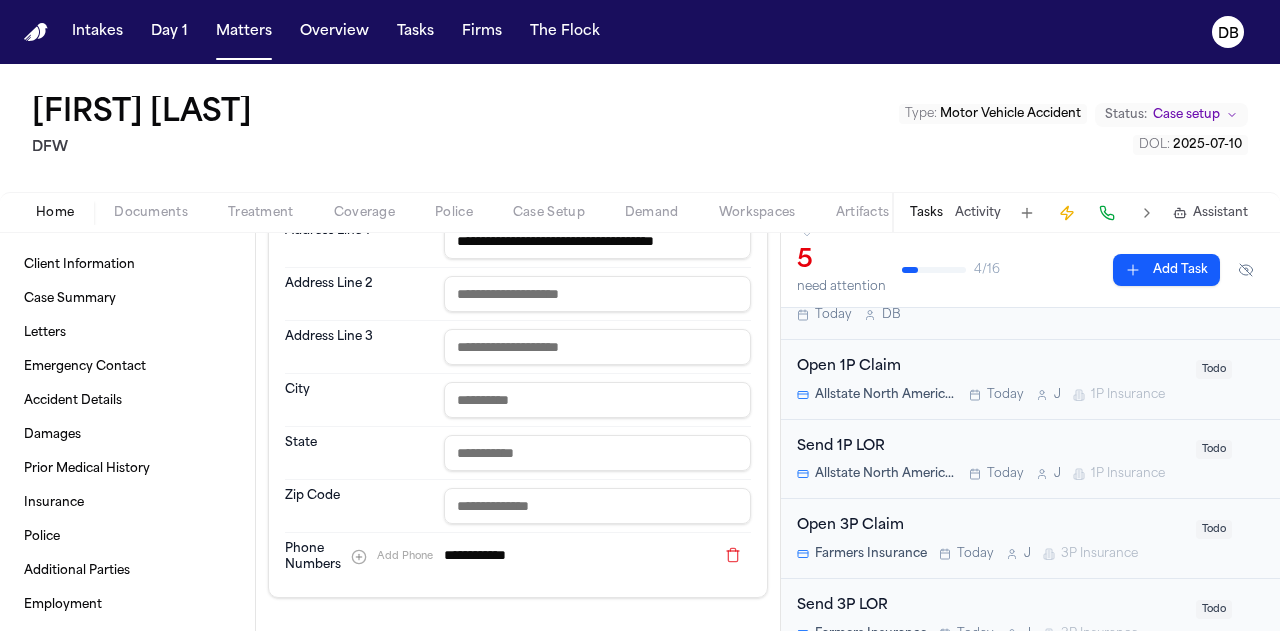 scroll, scrollTop: 400, scrollLeft: 0, axis: vertical 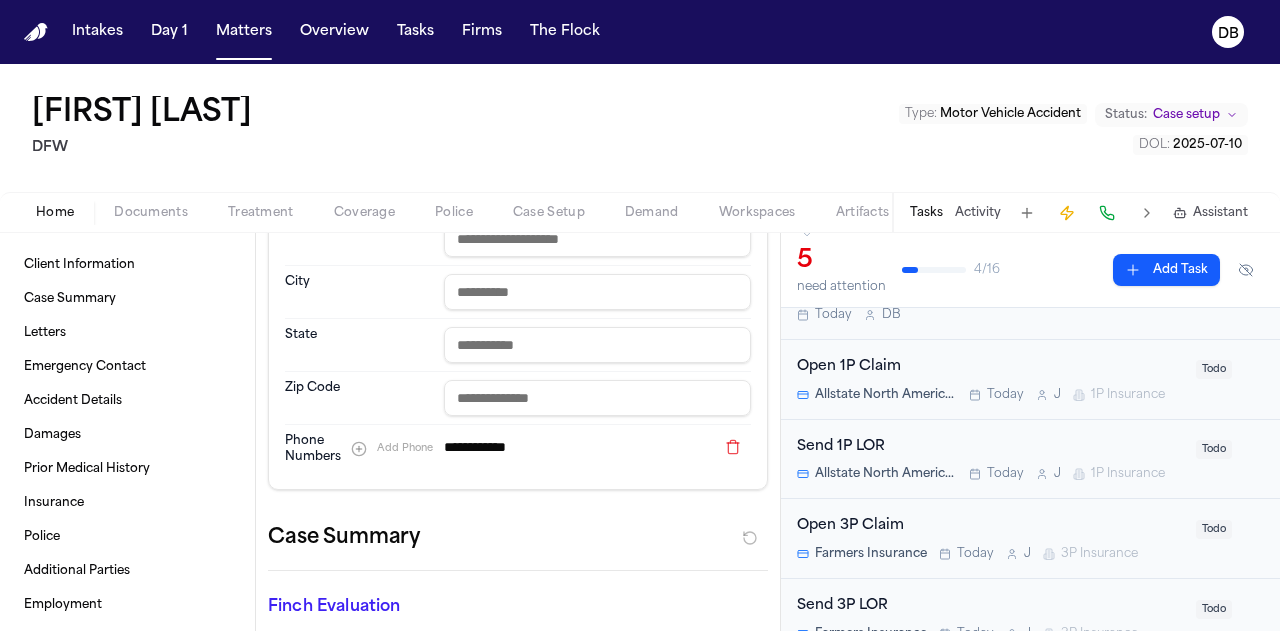 drag, startPoint x: 559, startPoint y: 450, endPoint x: 453, endPoint y: 444, distance: 106.16968 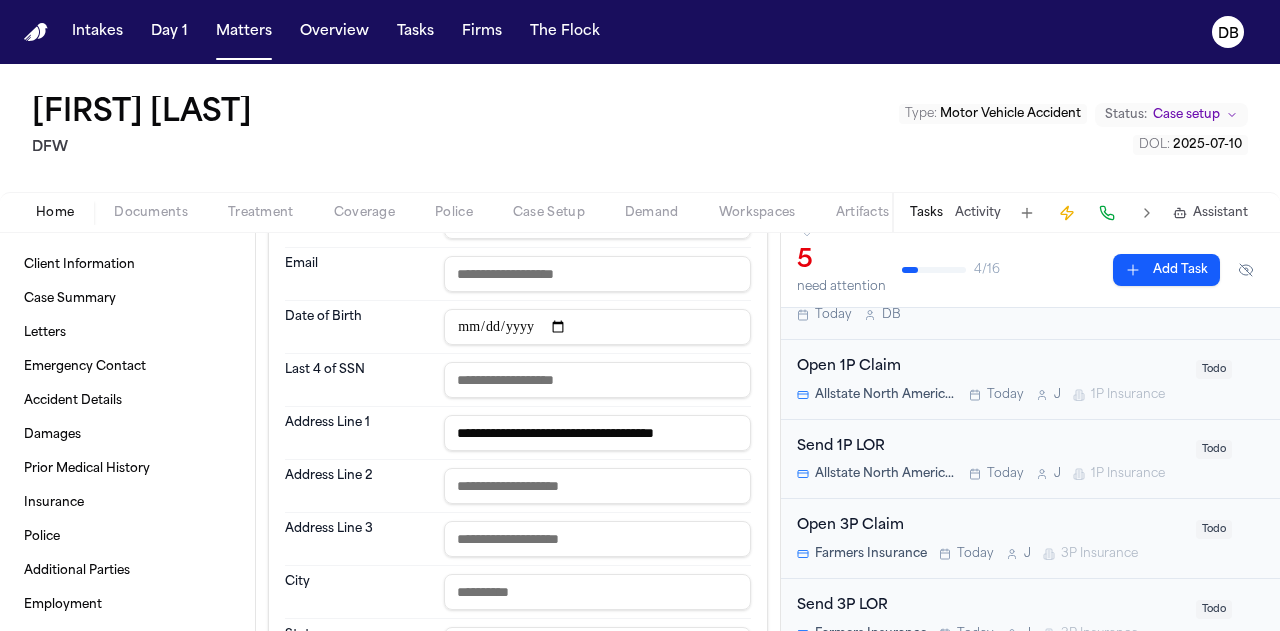 scroll, scrollTop: 0, scrollLeft: 0, axis: both 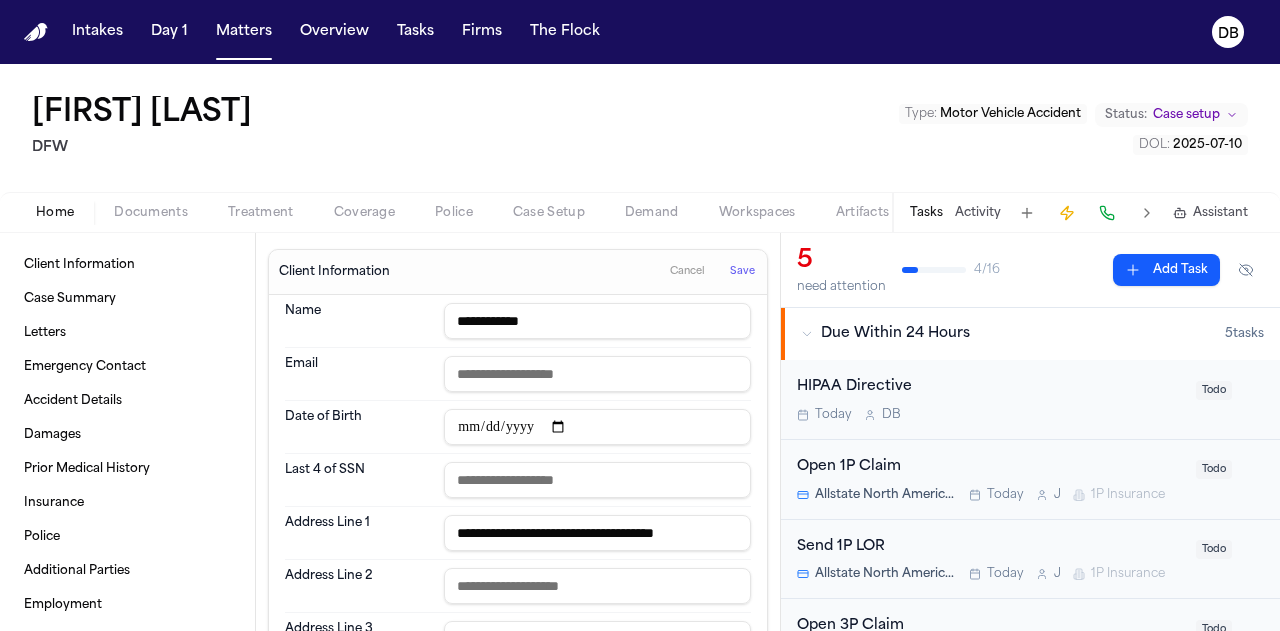 click at bounding box center [1147, 213] 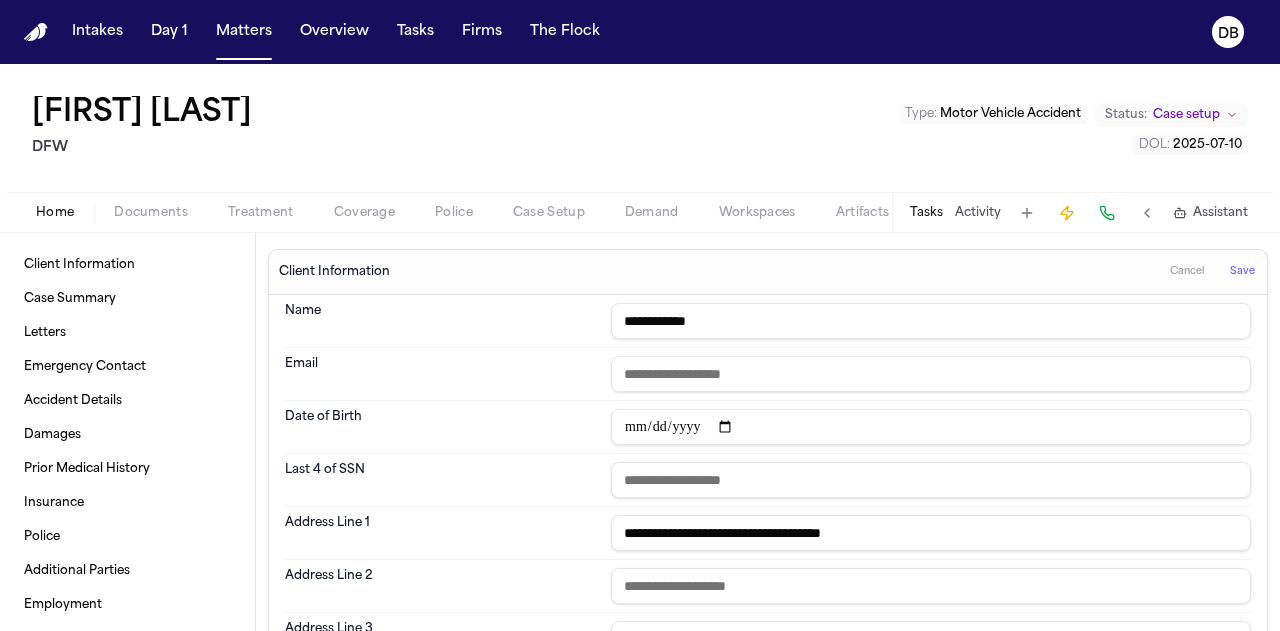 click on "[FIRST] [LAST] [COMPANY] Type : Motor Vehicle Accident Status: Case setup DOL : [DATE]" at bounding box center [640, 128] 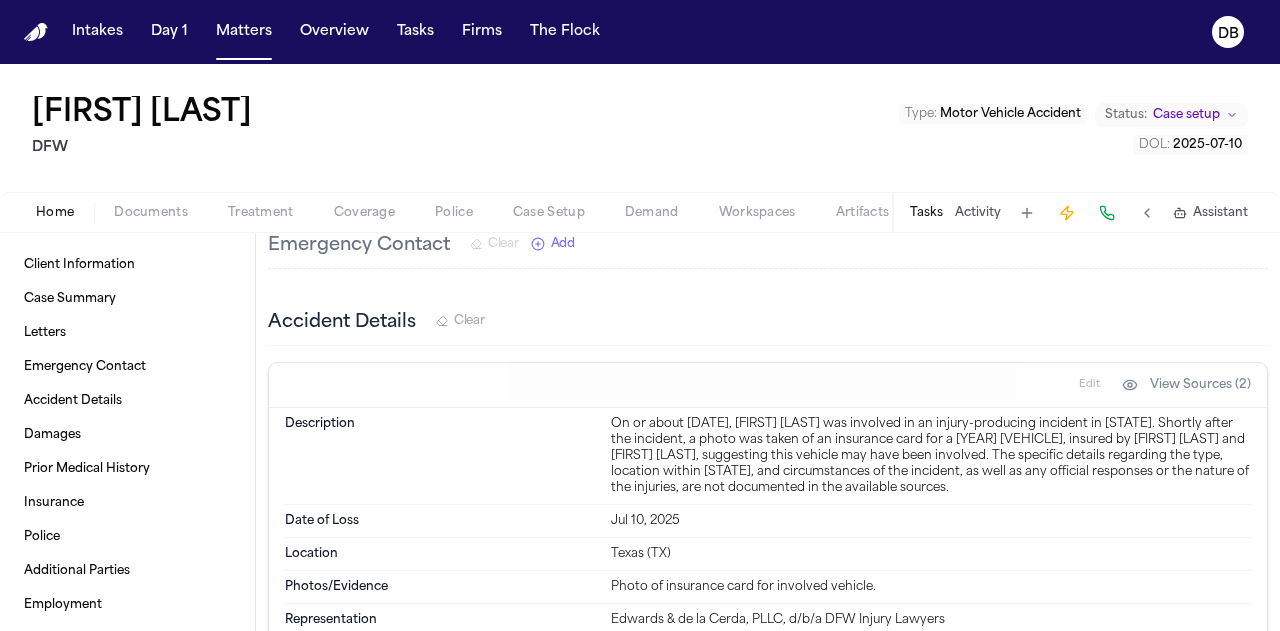 scroll, scrollTop: 1100, scrollLeft: 0, axis: vertical 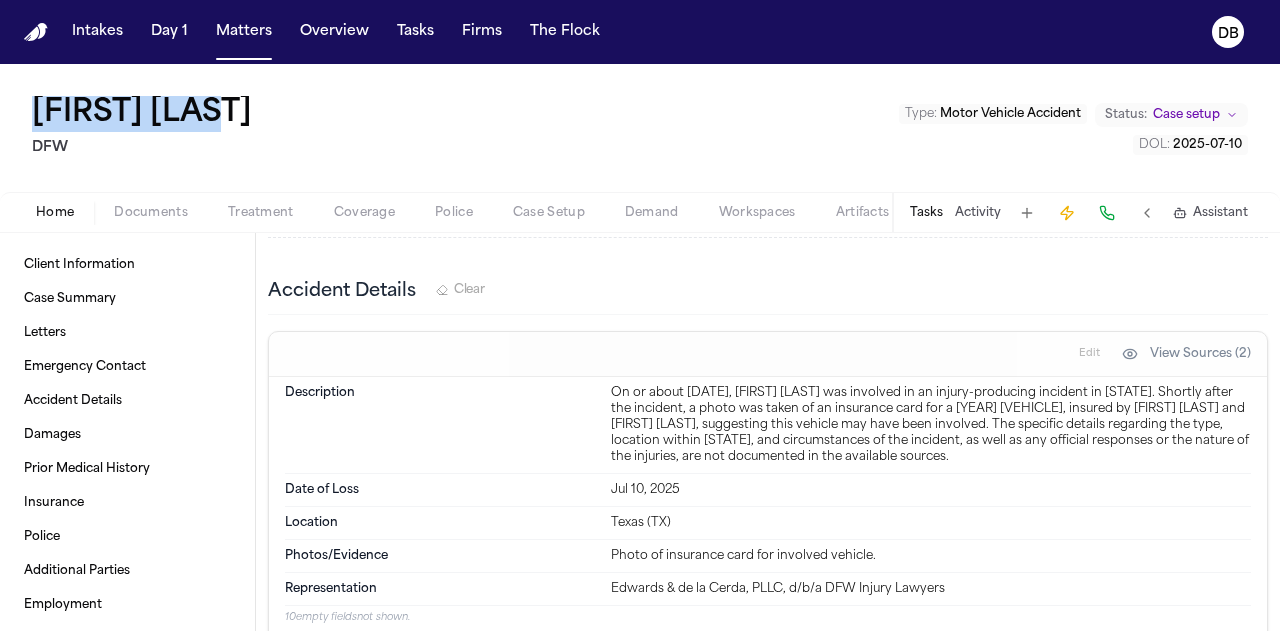 drag, startPoint x: 22, startPoint y: 107, endPoint x: 366, endPoint y: 101, distance: 344.0523 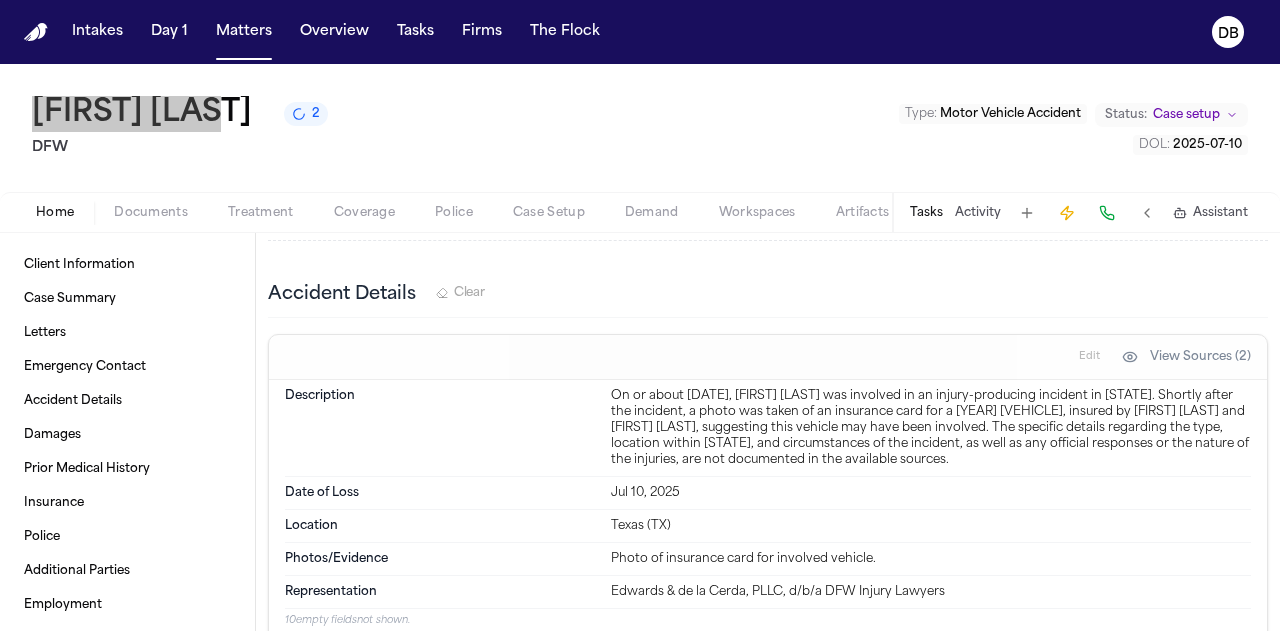 scroll, scrollTop: 1278, scrollLeft: 0, axis: vertical 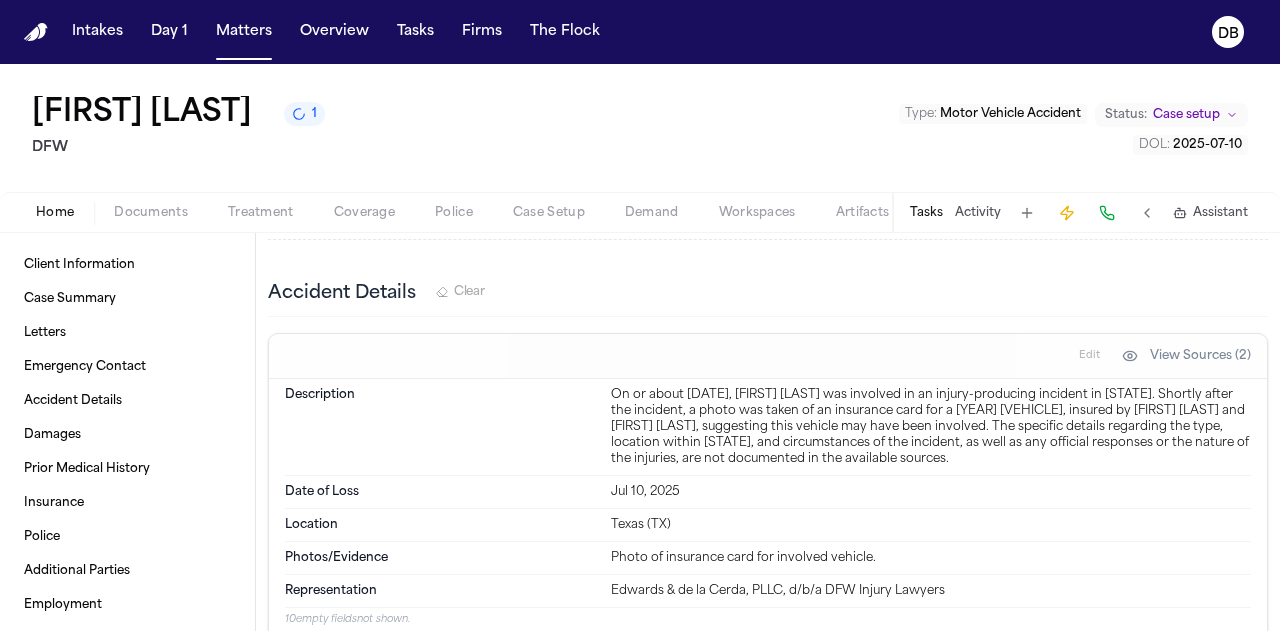 click on "Home Documents Treatment Coverage Police Case Setup Demand Workspaces Artifacts Tasks Activity Assistant" at bounding box center (640, 212) 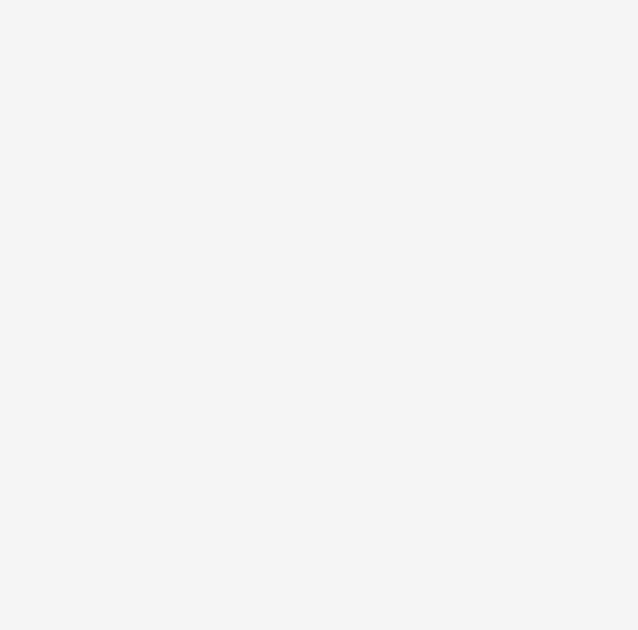 scroll, scrollTop: 0, scrollLeft: 0, axis: both 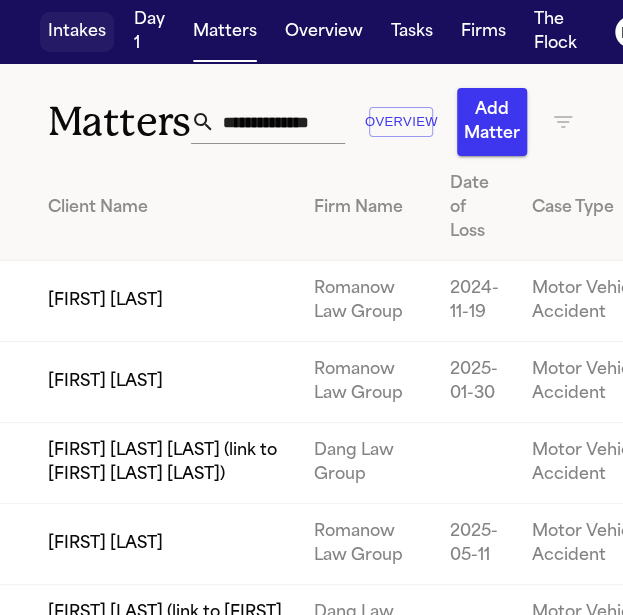 click on "Intakes" at bounding box center [77, 32] 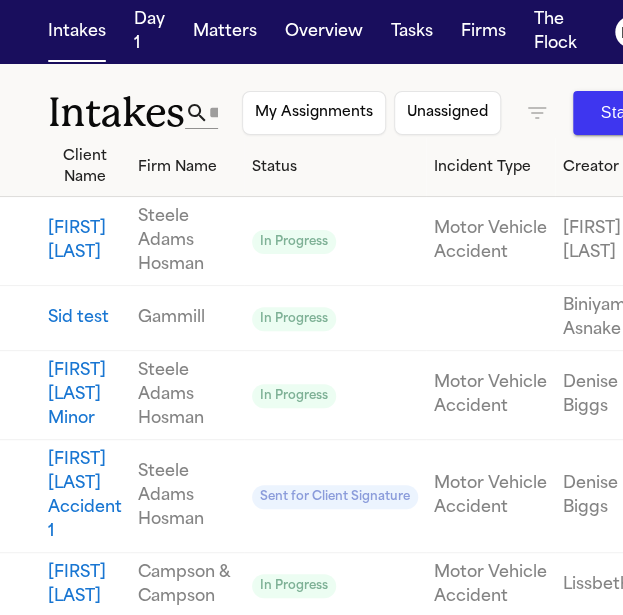 click on "Start New Intake" at bounding box center (663, 113) 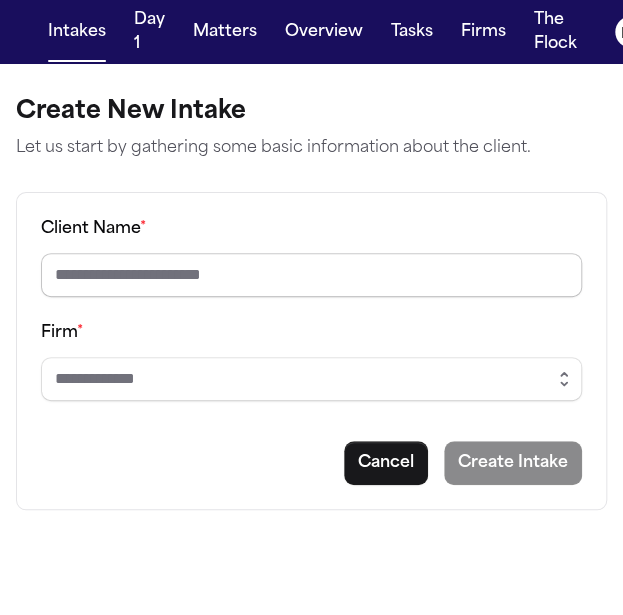 click on "Client Name  *" at bounding box center [311, 275] 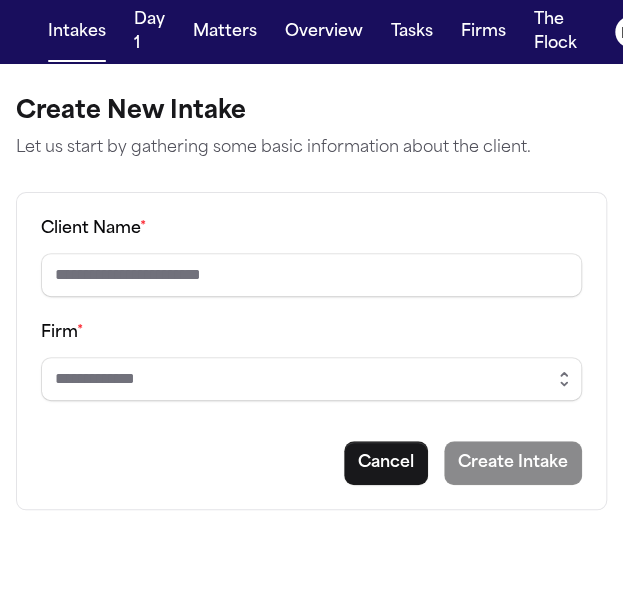 paste on "**********" 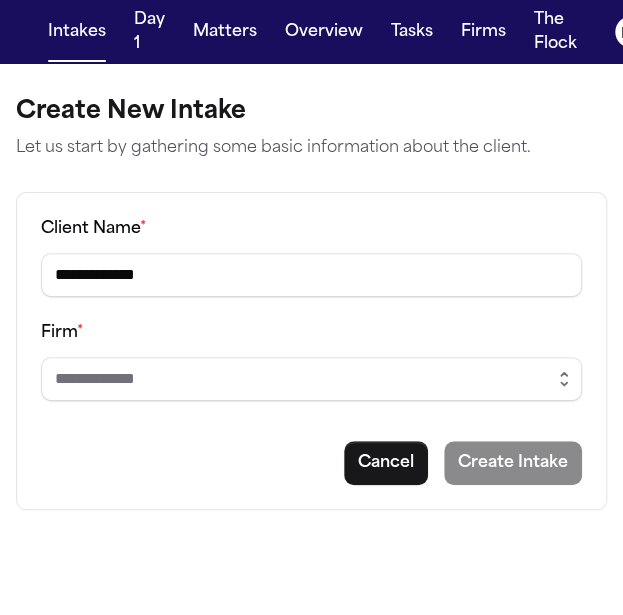 type on "**********" 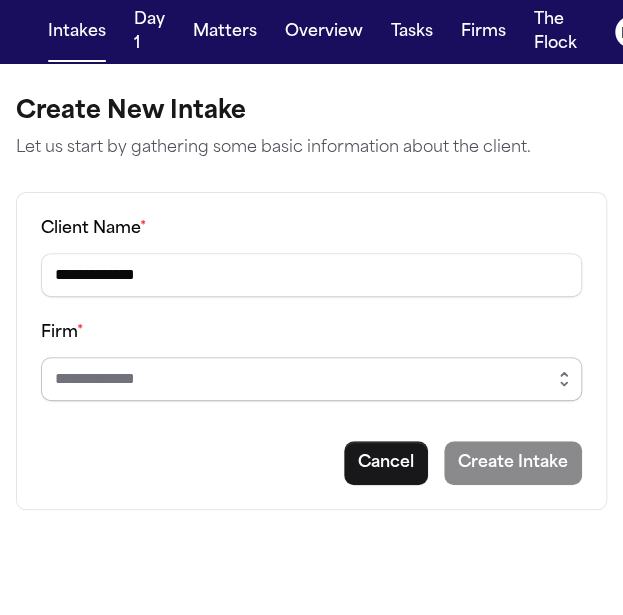 click on "Firm  *" at bounding box center (311, 379) 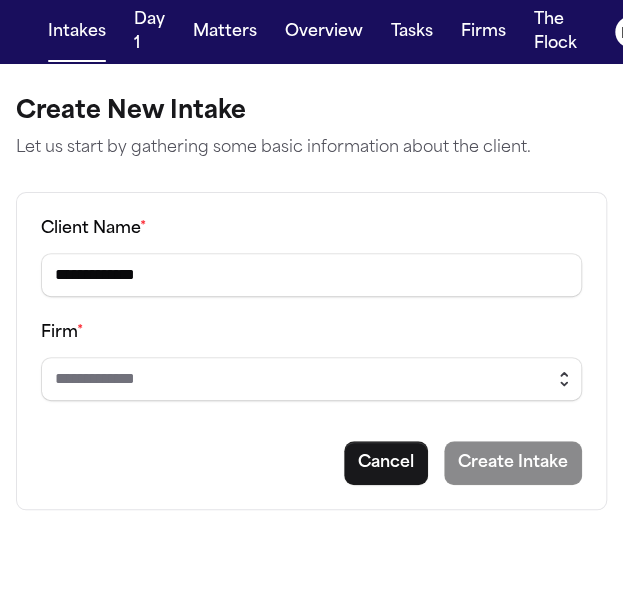click 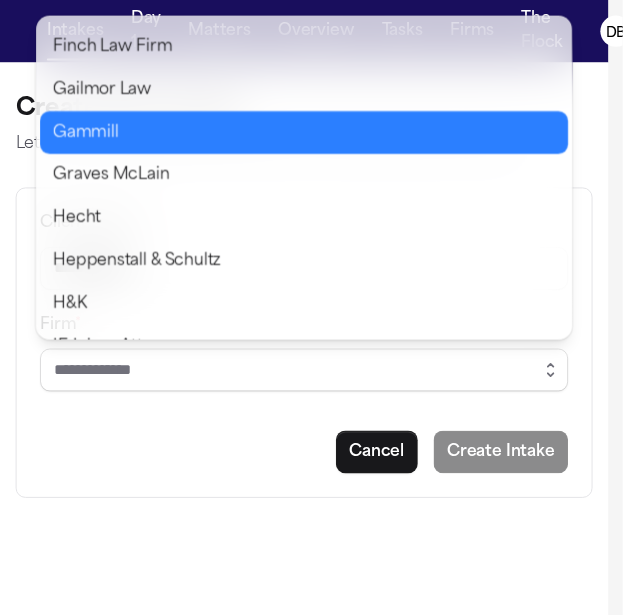 scroll, scrollTop: 564, scrollLeft: 0, axis: vertical 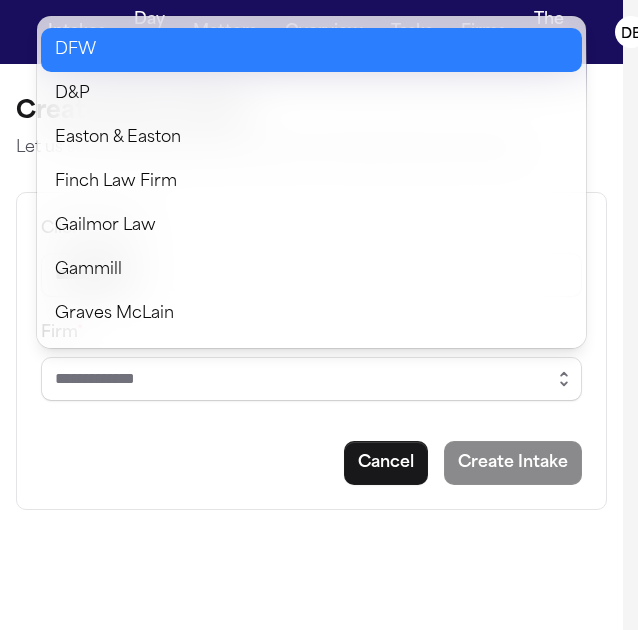 click on "**********" at bounding box center (311, 315) 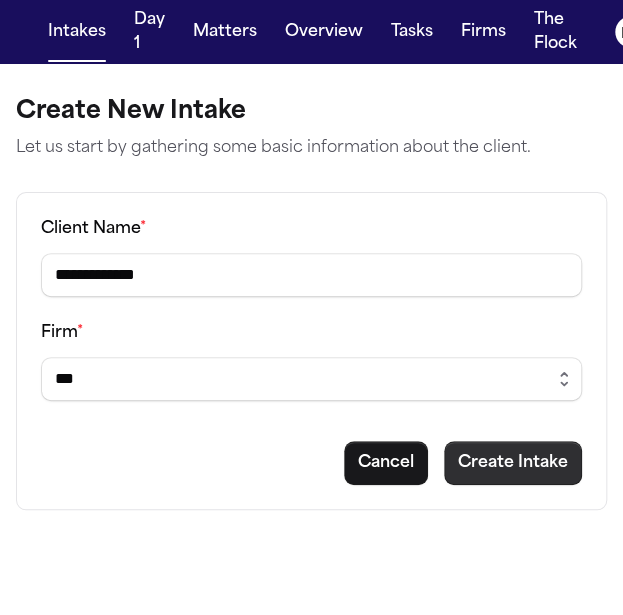 click on "Create Intake" at bounding box center [513, 463] 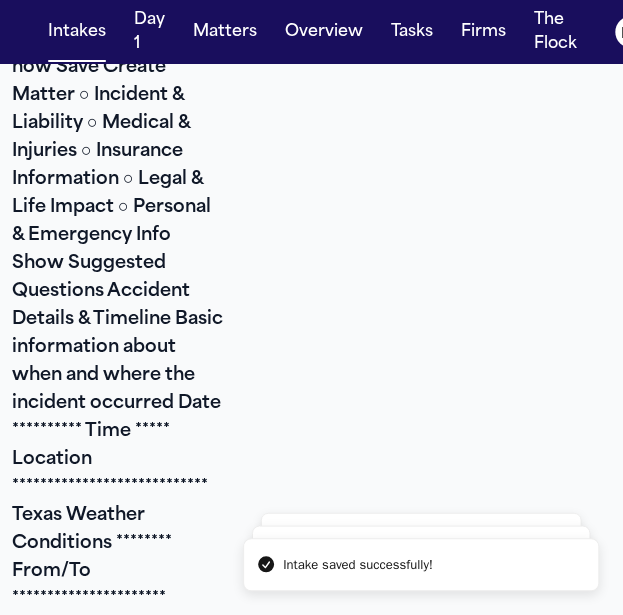 scroll, scrollTop: 300, scrollLeft: 0, axis: vertical 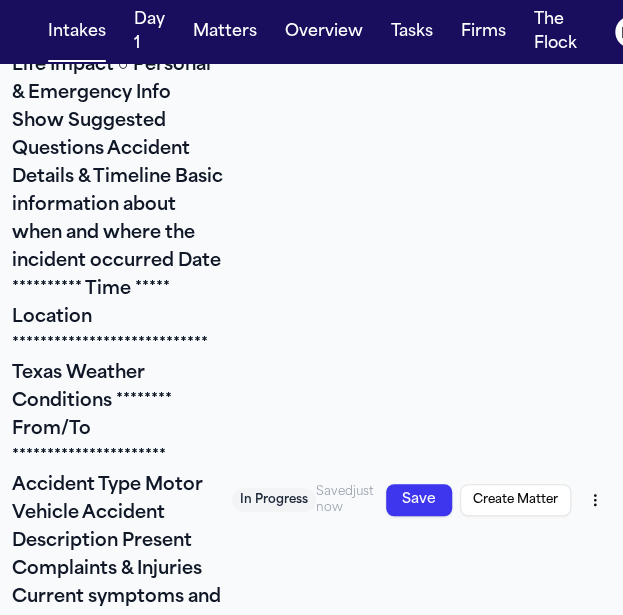 click on "From/To" at bounding box center [311, 1740] 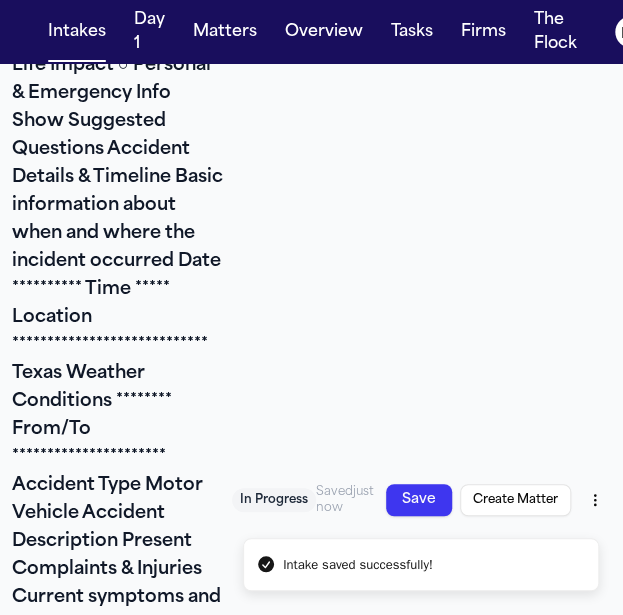 scroll, scrollTop: 0, scrollLeft: 0, axis: both 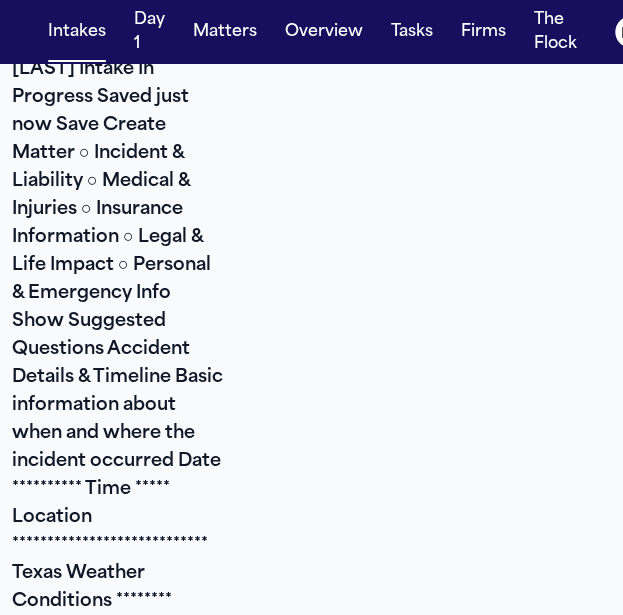 type on "**********" 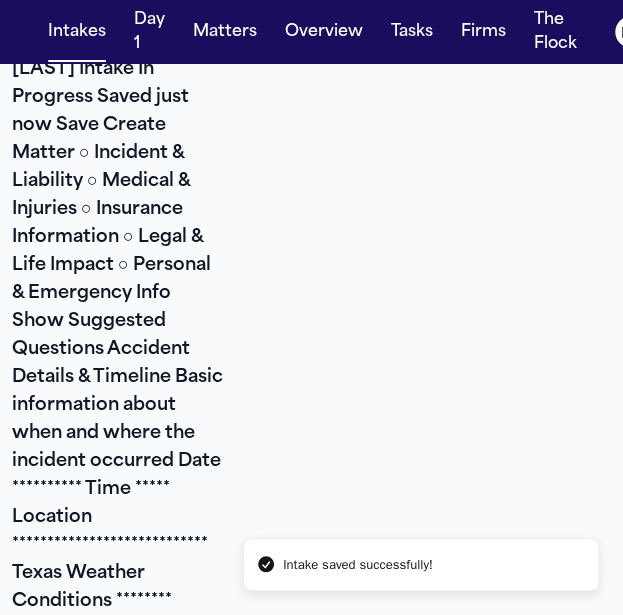 type on "**********" 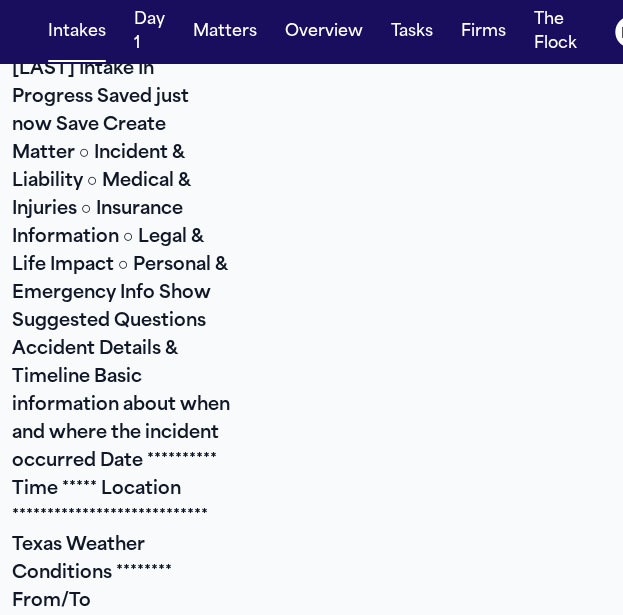 type on "**********" 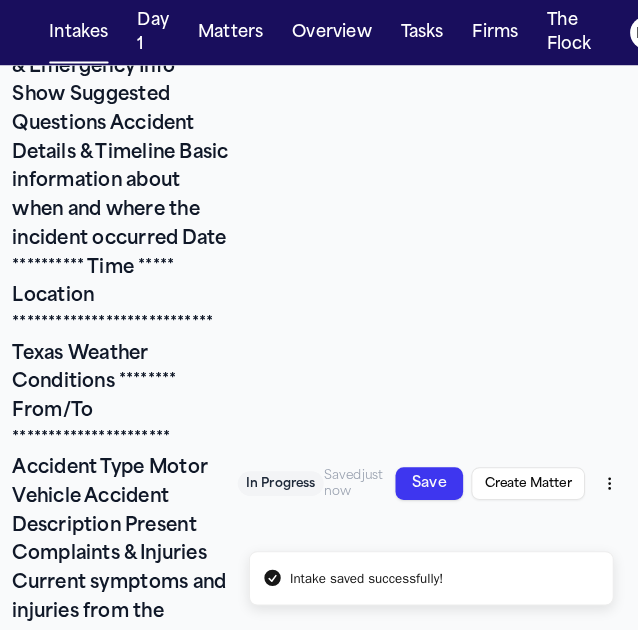 scroll, scrollTop: 200, scrollLeft: 0, axis: vertical 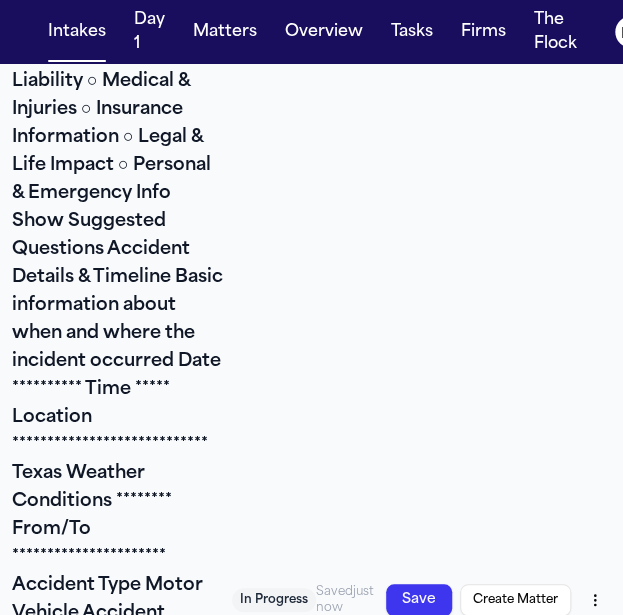 type on "*****" 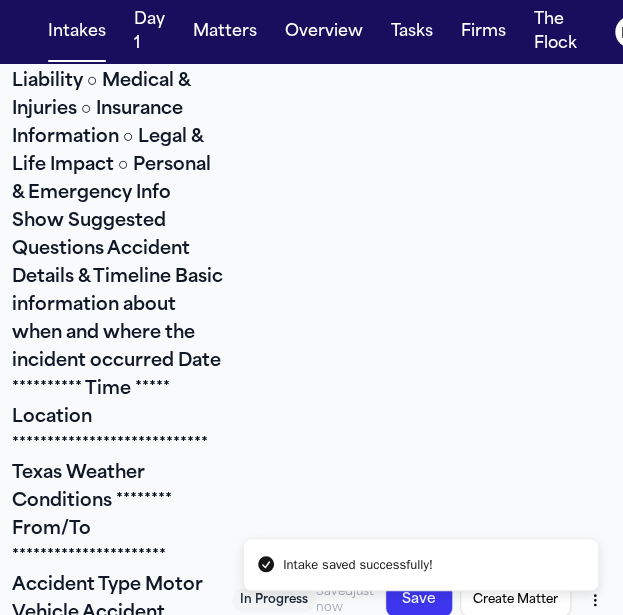 click on "Location" at bounding box center (216, 1696) 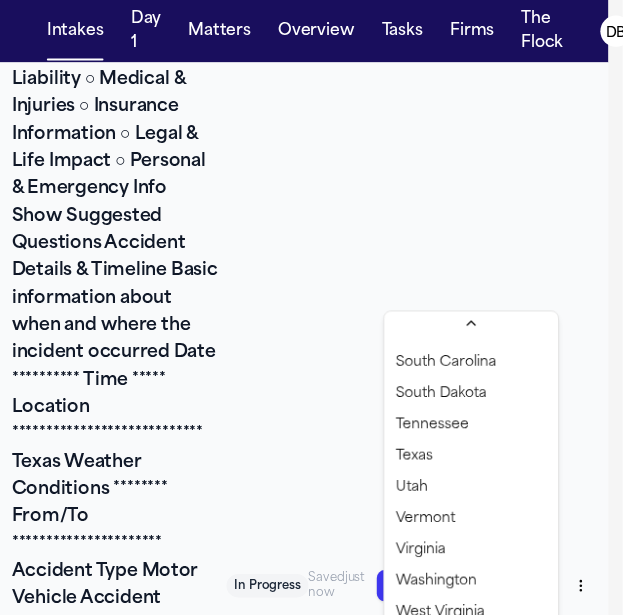 scroll, scrollTop: 1249, scrollLeft: 0, axis: vertical 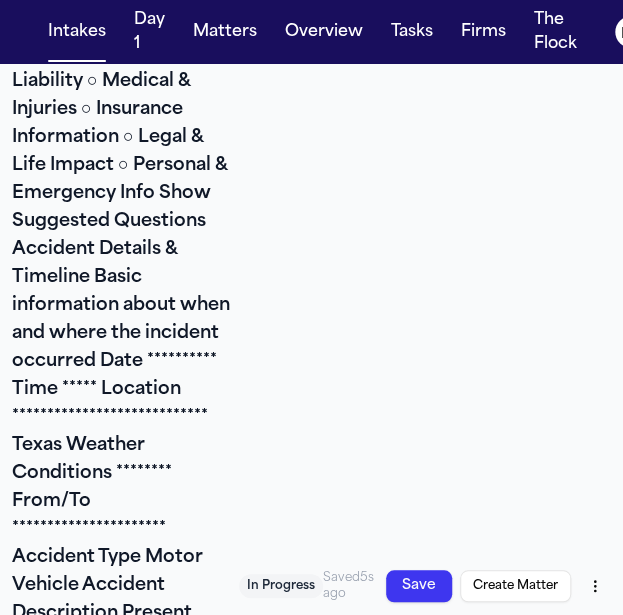 click on "**********" at bounding box center (311, 307) 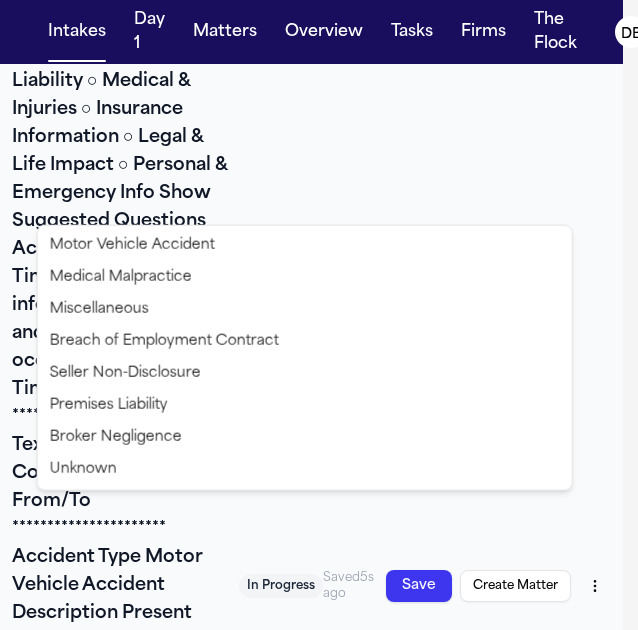 drag, startPoint x: 266, startPoint y: 246, endPoint x: 246, endPoint y: 279, distance: 38.587563 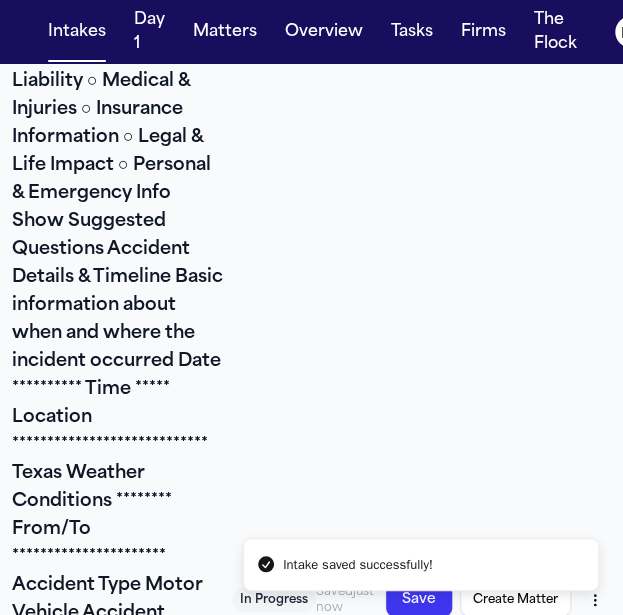 click on "From/To" at bounding box center [311, 1840] 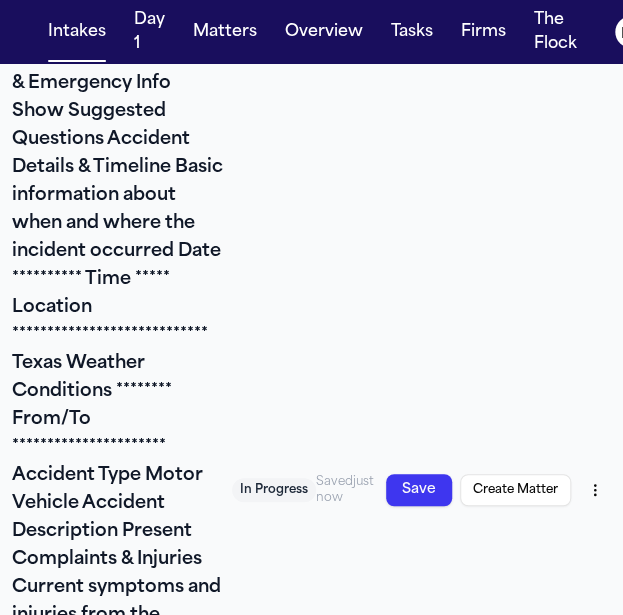 scroll, scrollTop: 400, scrollLeft: 0, axis: vertical 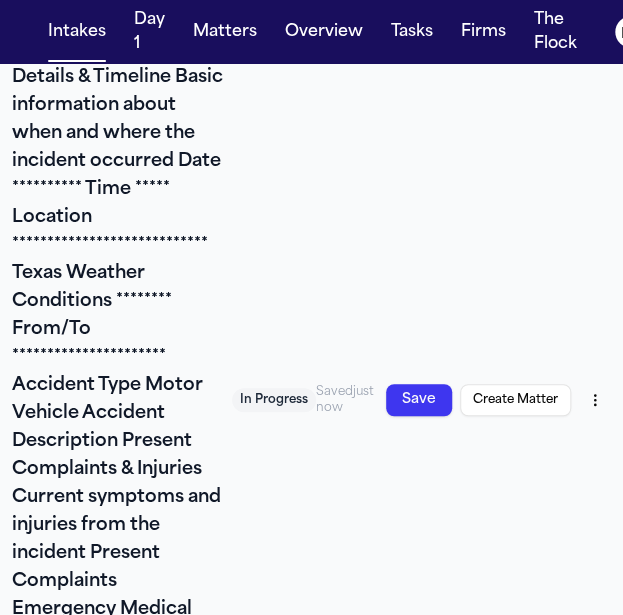 click on "From/To" at bounding box center [311, 1640] 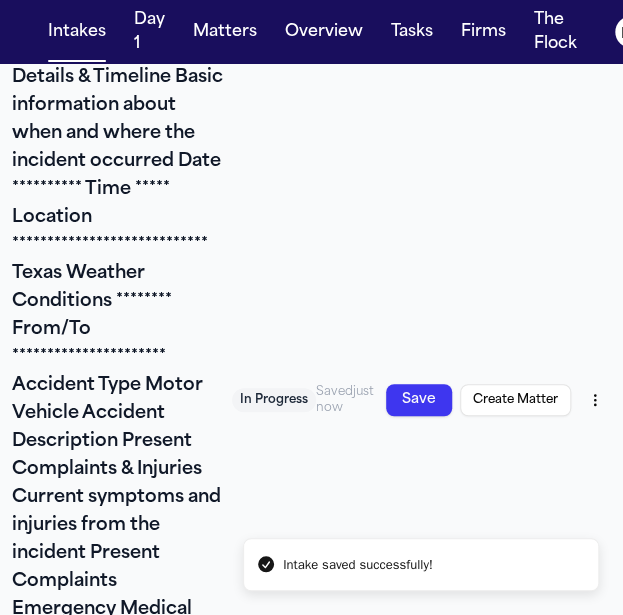 scroll, scrollTop: 400, scrollLeft: 0, axis: vertical 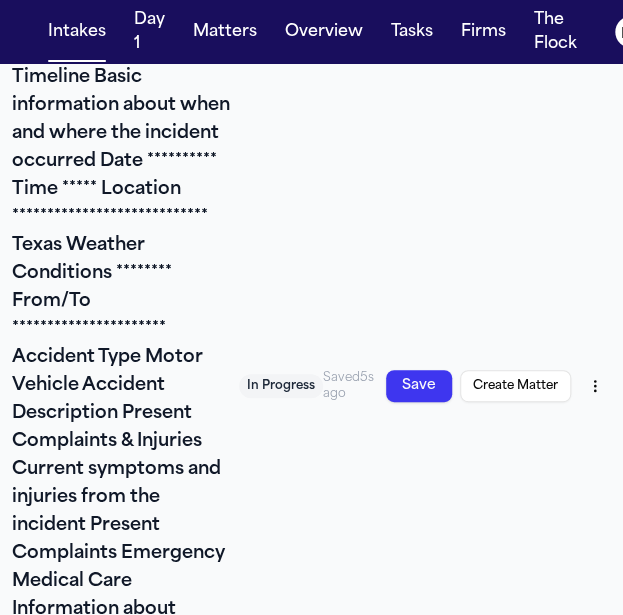 type on "**********" 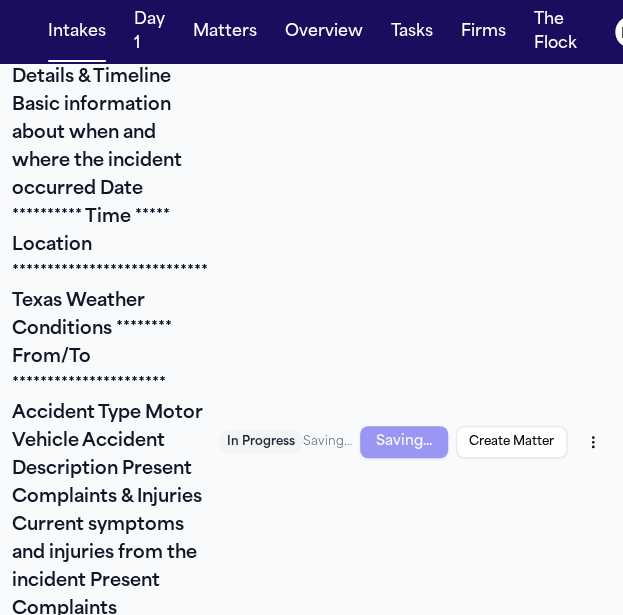 scroll, scrollTop: 400, scrollLeft: 0, axis: vertical 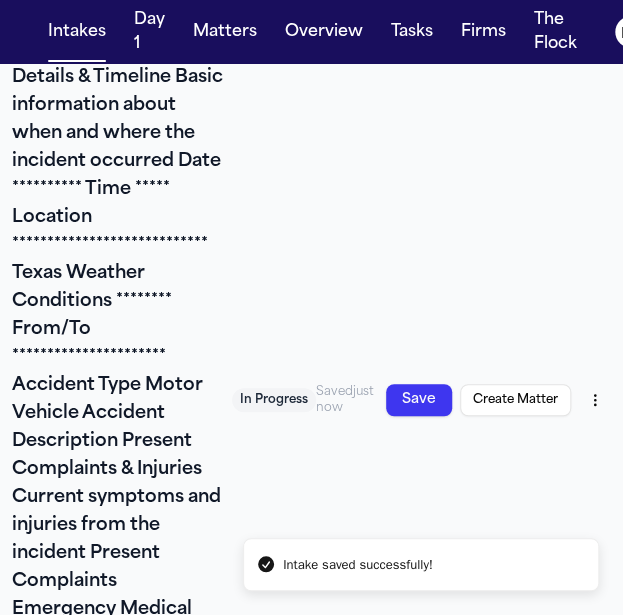 click on "Weather Conditions" at bounding box center [311, 1568] 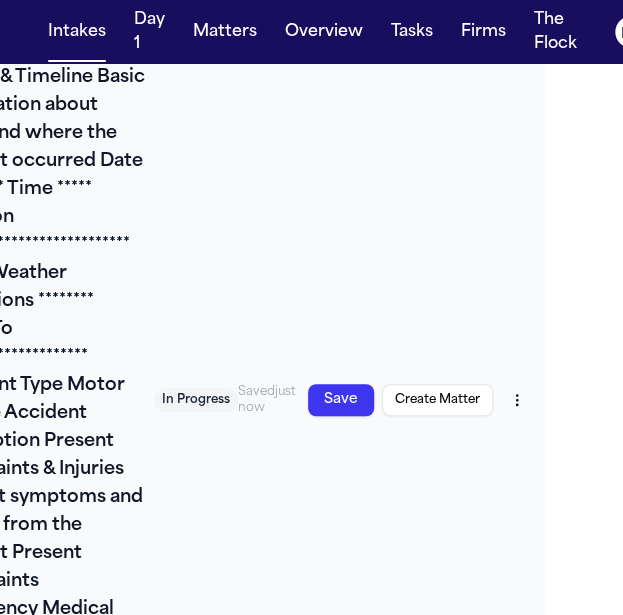 scroll, scrollTop: 400, scrollLeft: 92, axis: both 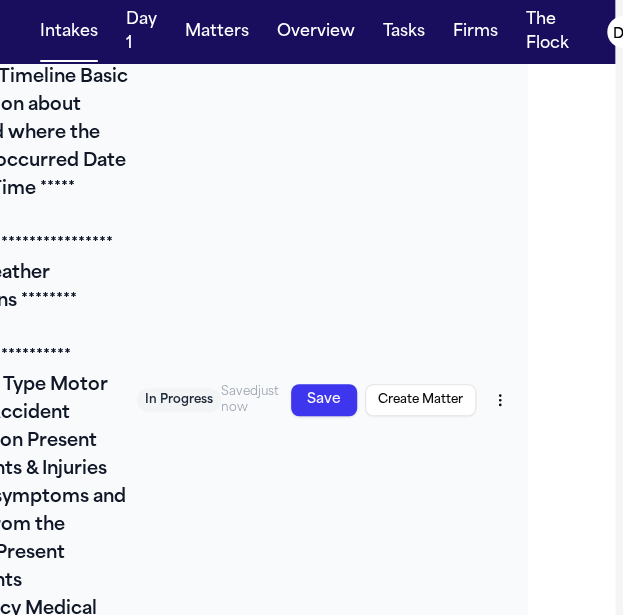 drag, startPoint x: 200, startPoint y: 164, endPoint x: 610, endPoint y: 185, distance: 410.53745 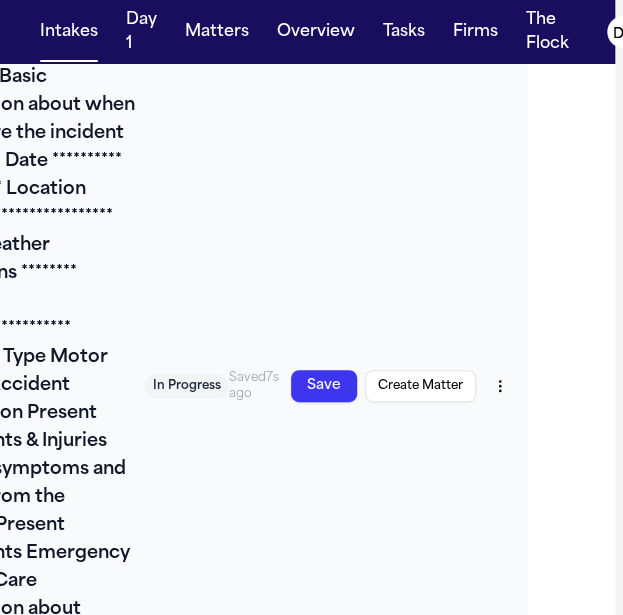 scroll, scrollTop: 0, scrollLeft: 0, axis: both 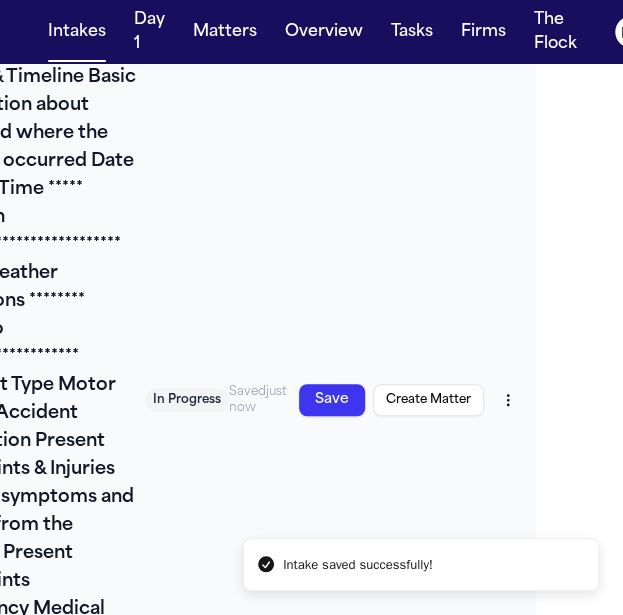 click on "**********" at bounding box center (224, 1568) 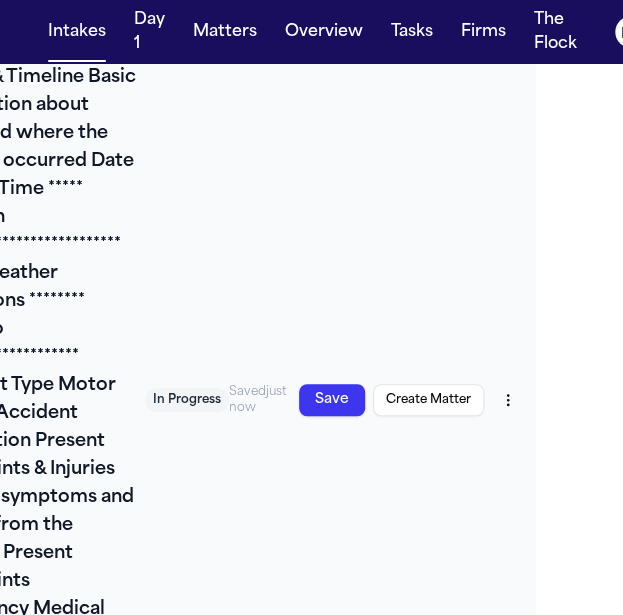 scroll, scrollTop: 400, scrollLeft: 0, axis: vertical 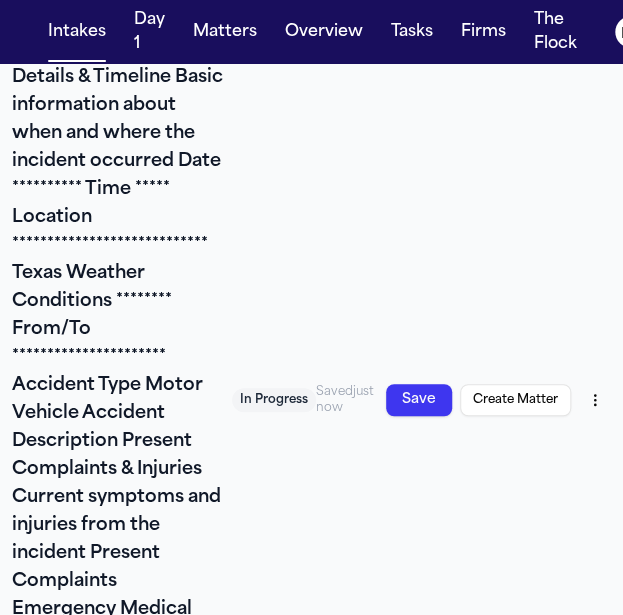drag, startPoint x: 100, startPoint y: 426, endPoint x: -120, endPoint y: 411, distance: 220.51077 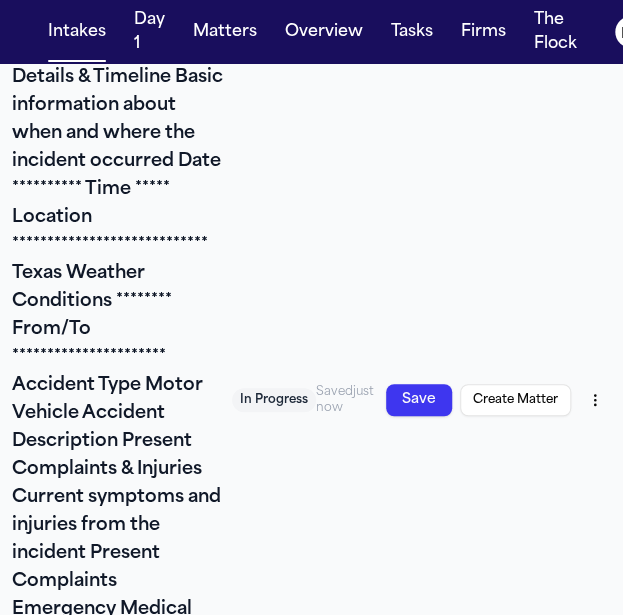 click on "**********" at bounding box center [311, 307] 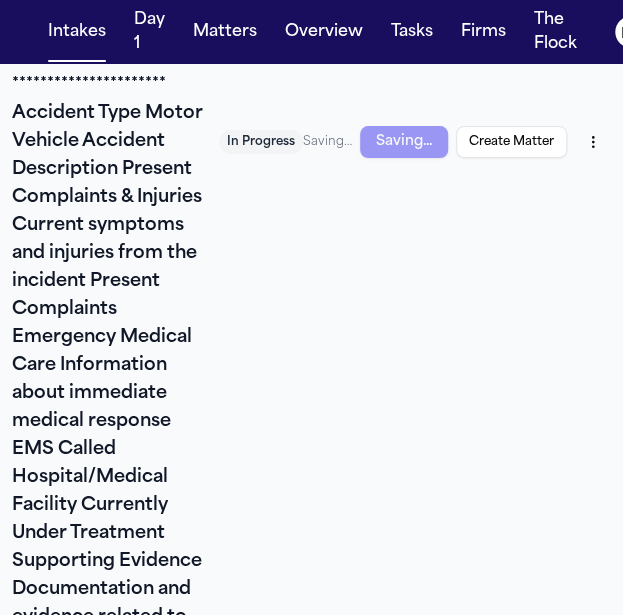 scroll, scrollTop: 700, scrollLeft: 0, axis: vertical 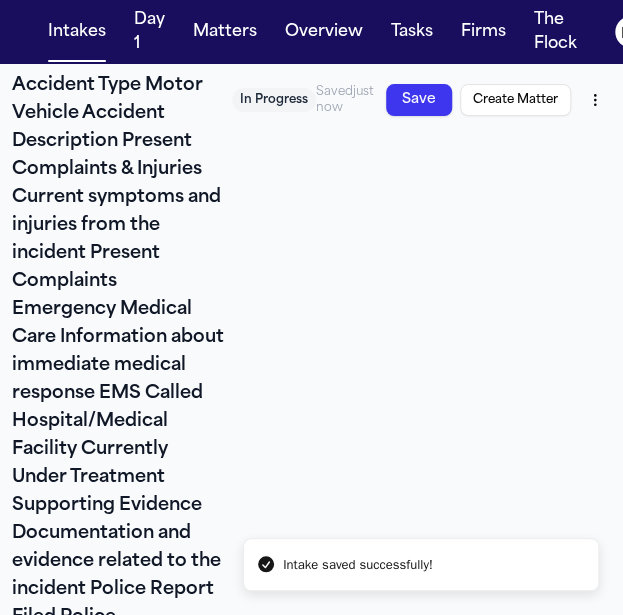 type on "*********" 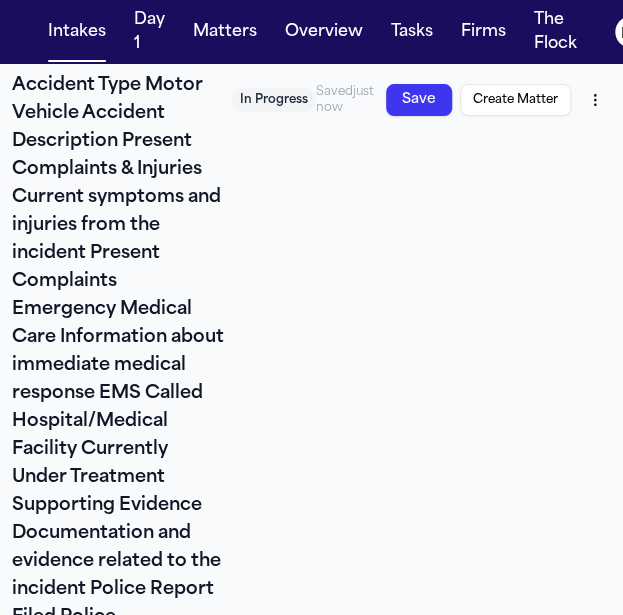 click on "Present Complaints" at bounding box center (311, 1755) 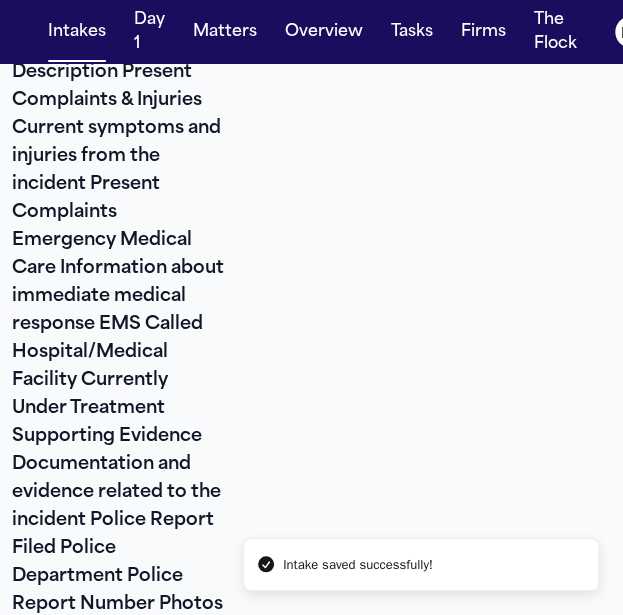 scroll, scrollTop: 800, scrollLeft: 0, axis: vertical 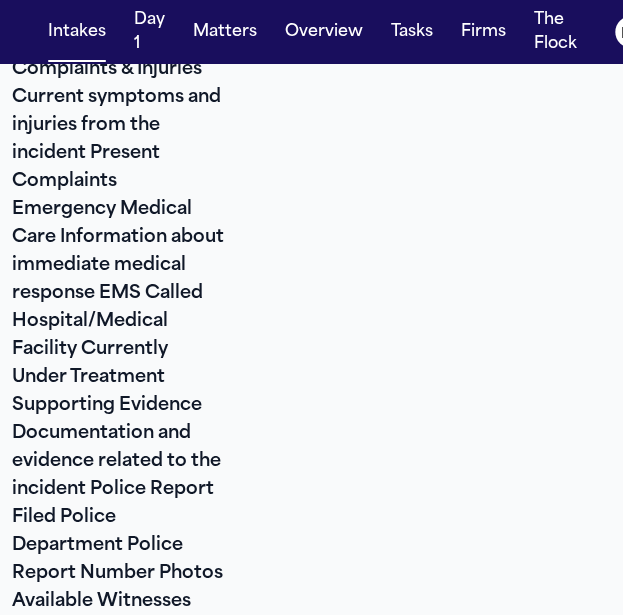 type on "**********" 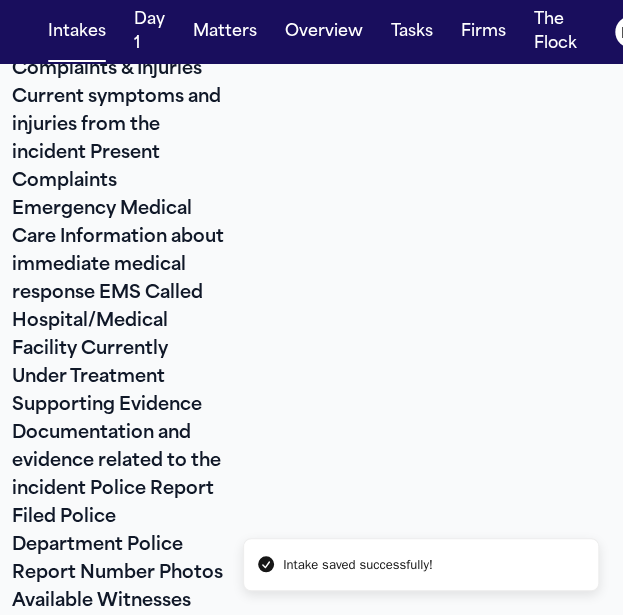 click on "Hospital/Medical Facility" at bounding box center (311, 1897) 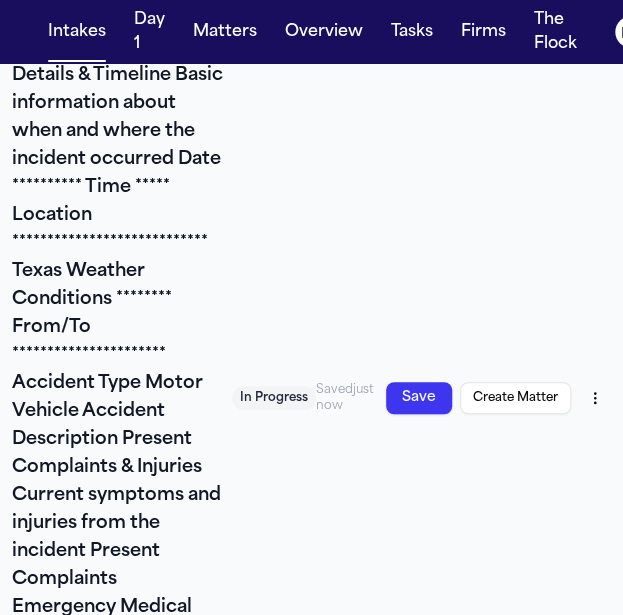 scroll, scrollTop: 400, scrollLeft: 0, axis: vertical 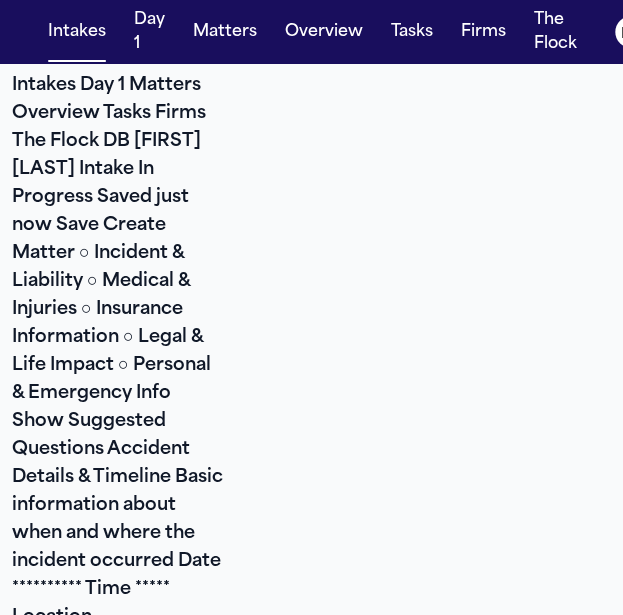 type on "**********" 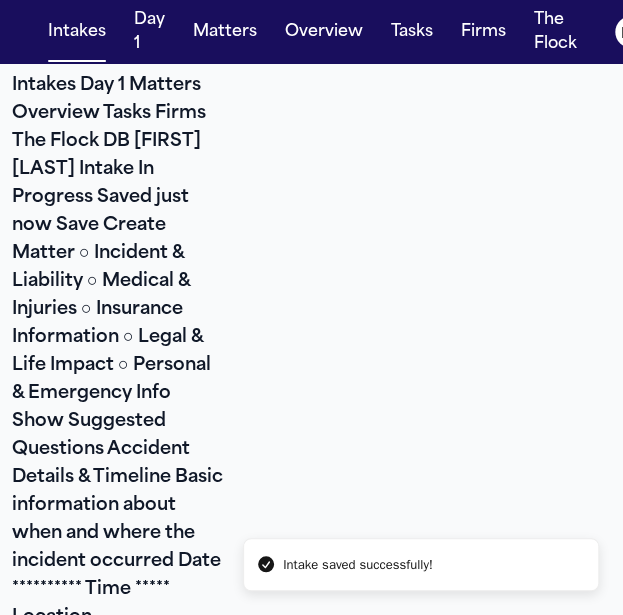 click on "Email Address" at bounding box center [311, 2008] 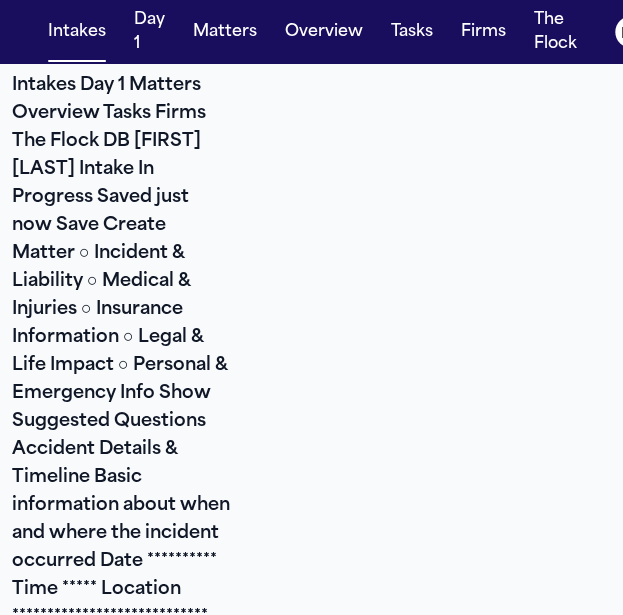 scroll, scrollTop: 100, scrollLeft: 0, axis: vertical 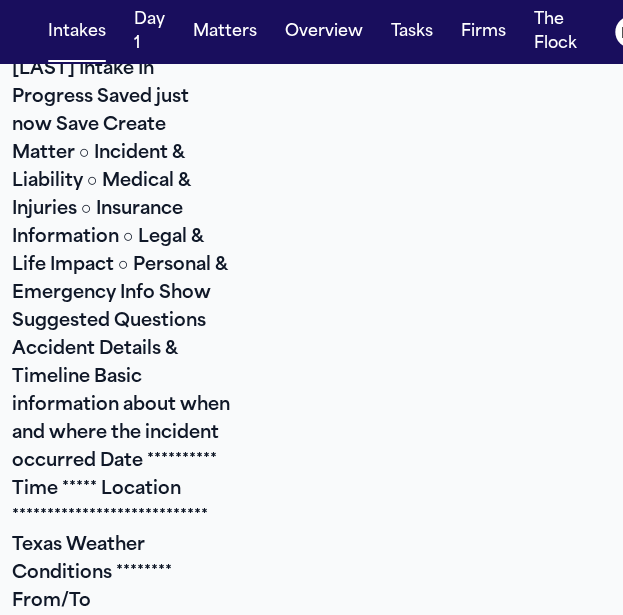 type on "****" 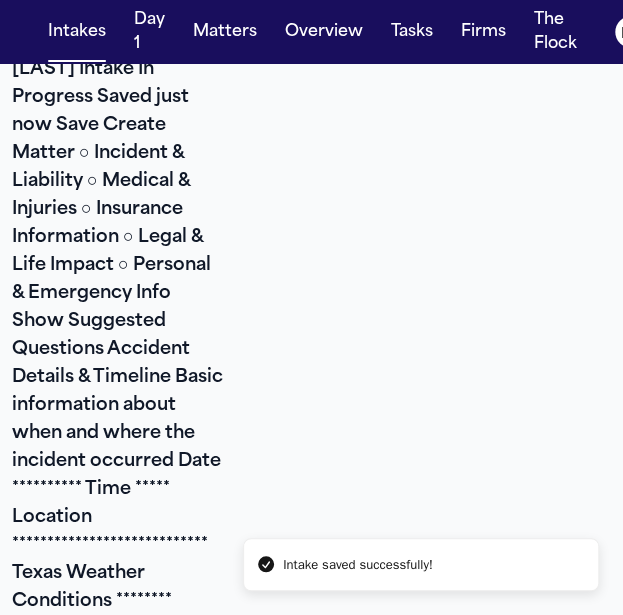 click on "Phone Number  *" at bounding box center (311, 1836) 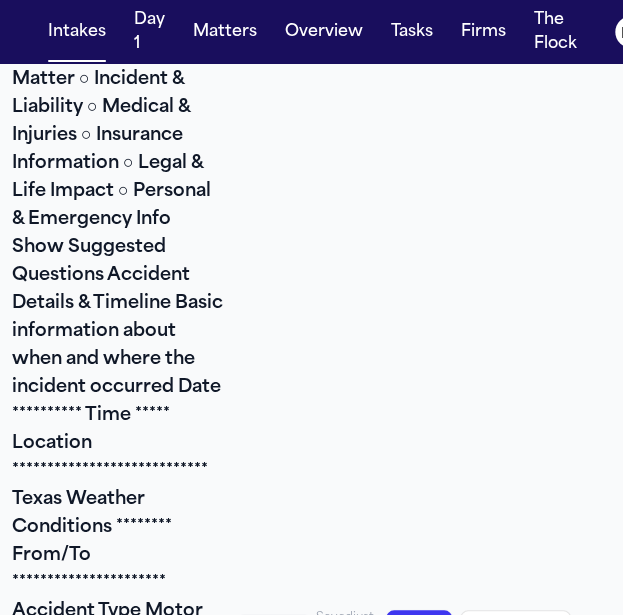 scroll, scrollTop: 200, scrollLeft: 0, axis: vertical 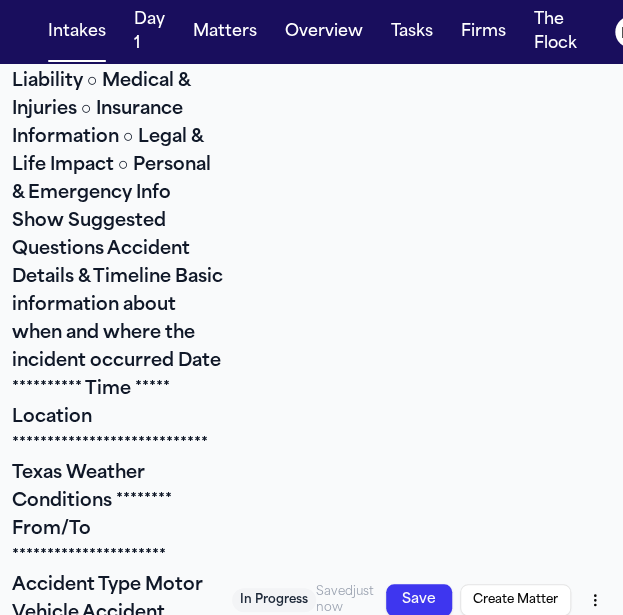 type on "**********" 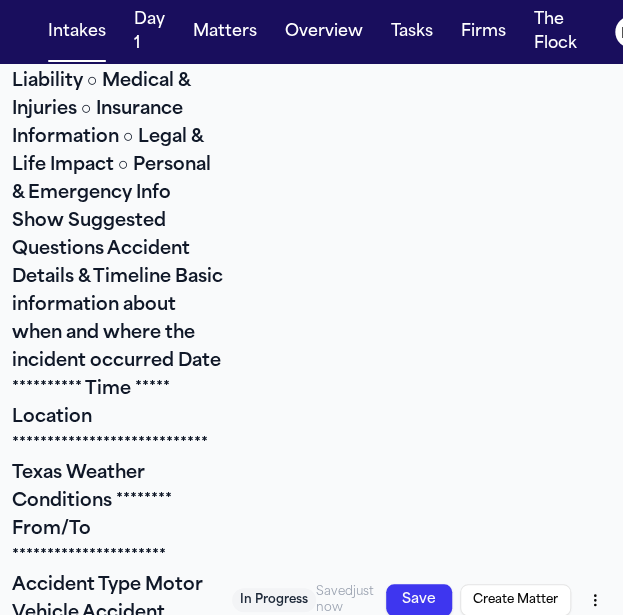 click on "Address" at bounding box center [311, 1880] 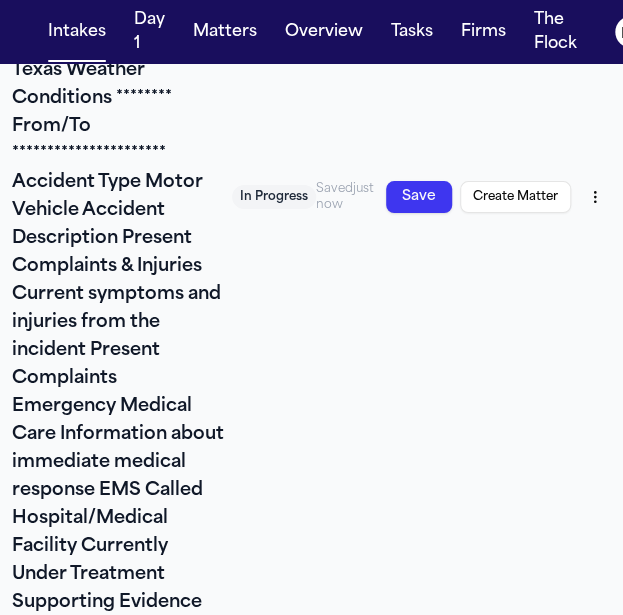 scroll, scrollTop: 600, scrollLeft: 0, axis: vertical 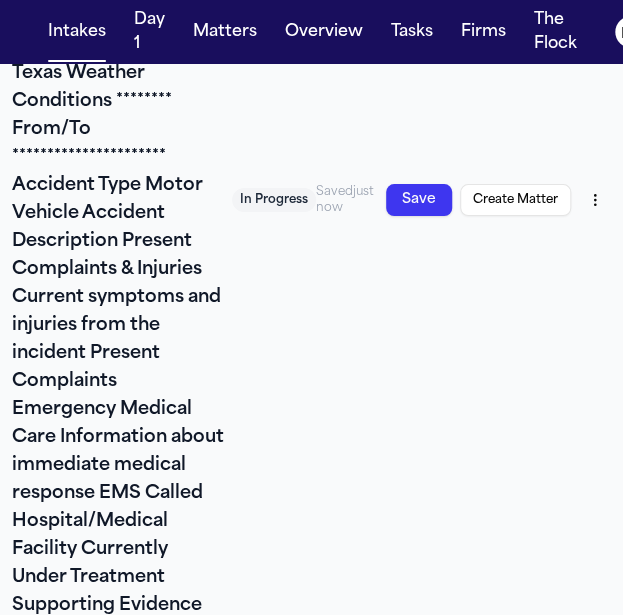 type on "**********" 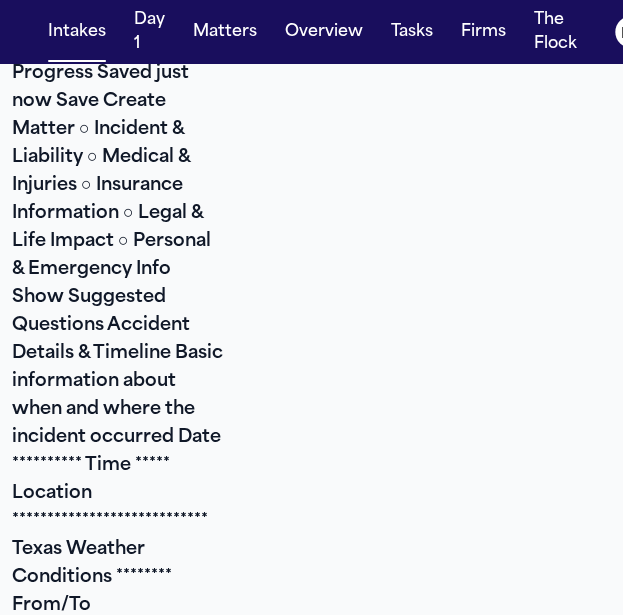 scroll, scrollTop: 0, scrollLeft: 0, axis: both 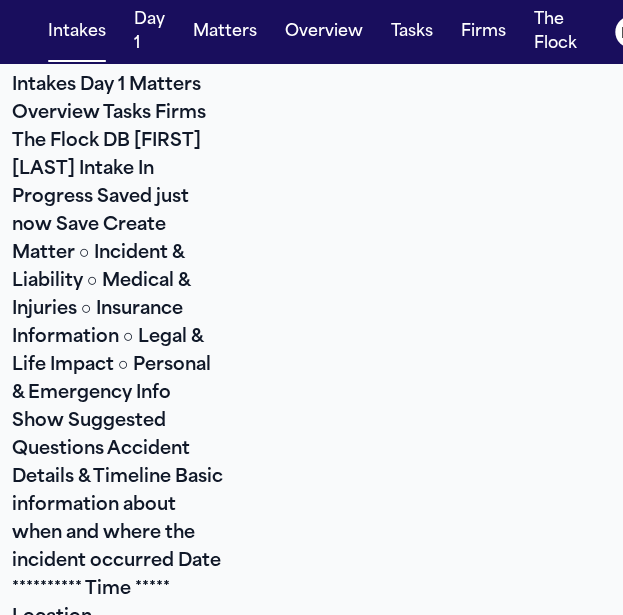 click on "PIP / First Party Insurance Your personal injury protection or first-party coverage" at bounding box center [311, 1668] 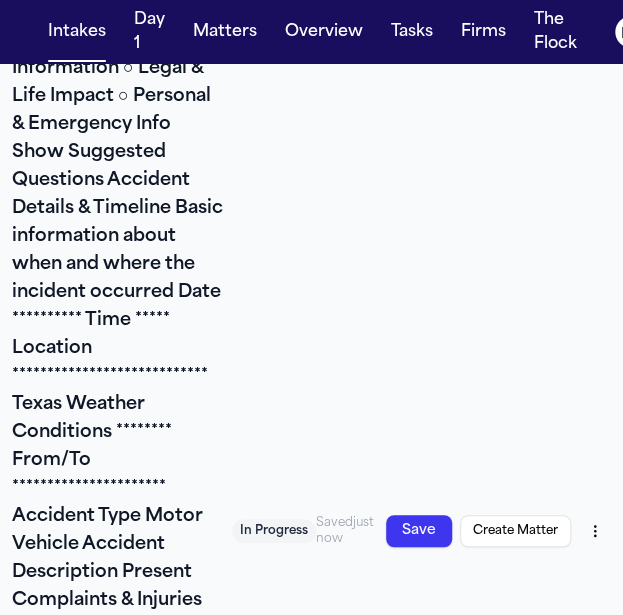 scroll, scrollTop: 400, scrollLeft: 0, axis: vertical 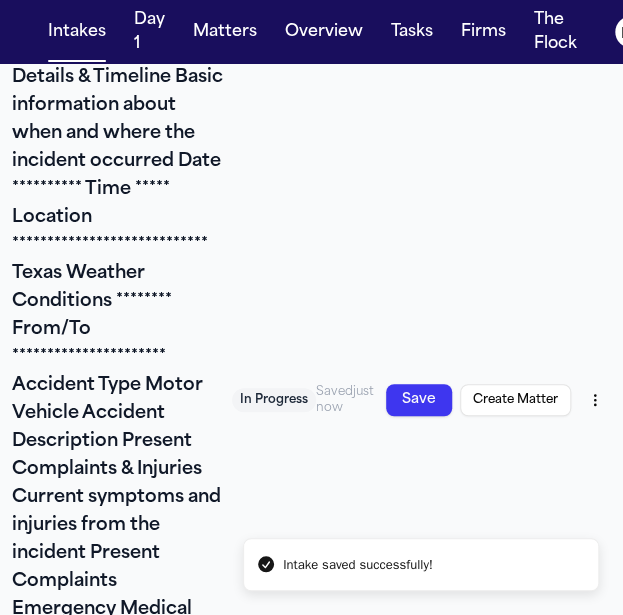 click on "Name" at bounding box center [311, 1680] 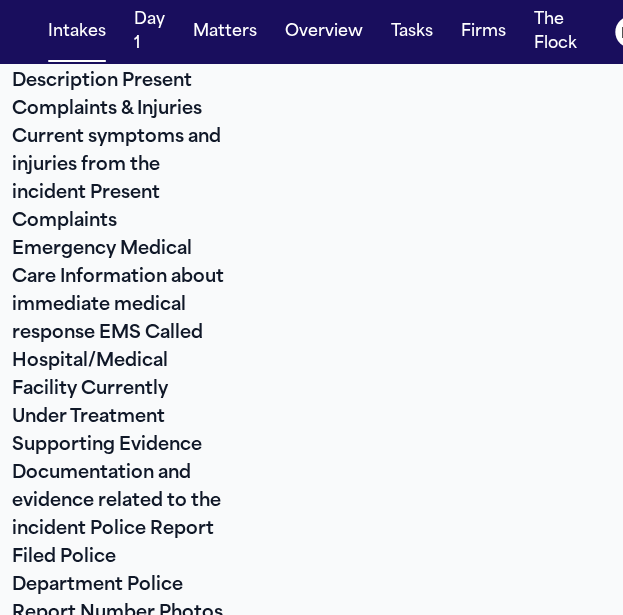 scroll, scrollTop: 900, scrollLeft: 0, axis: vertical 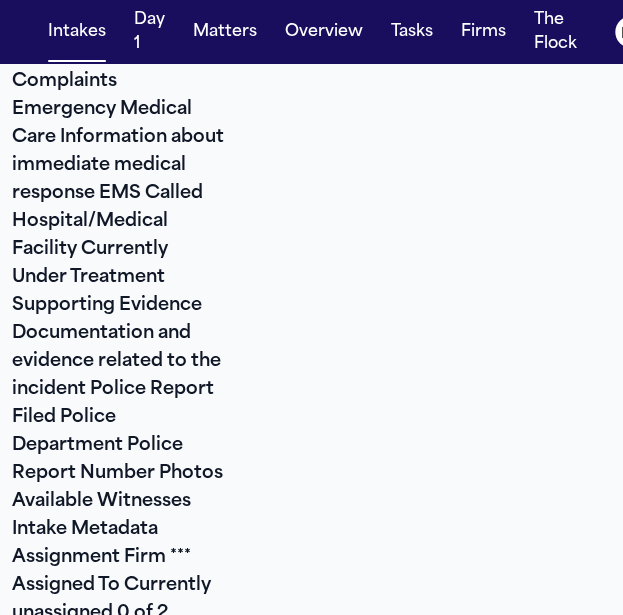 type on "**********" 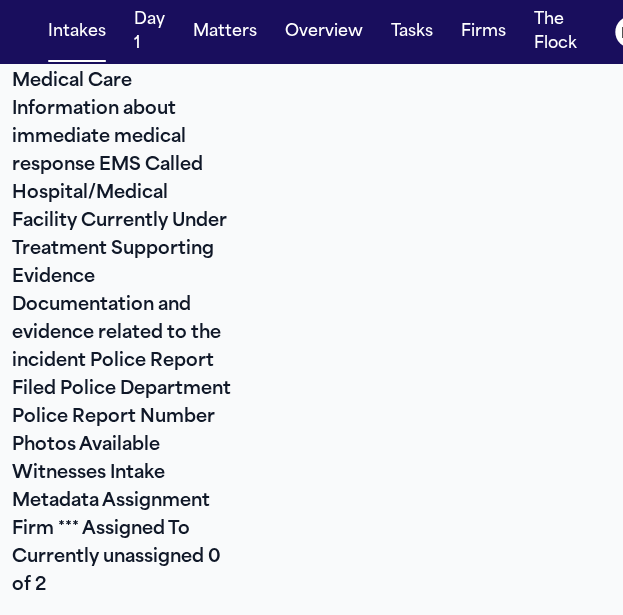 type on "**********" 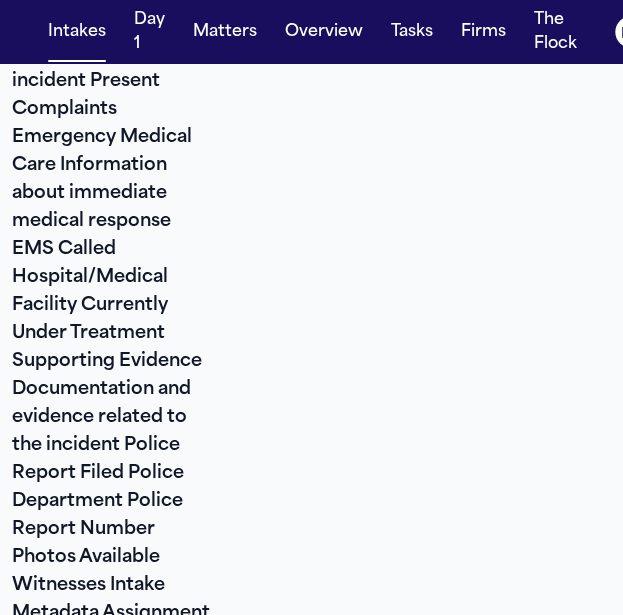 click on "**********" at bounding box center (311, 1888) 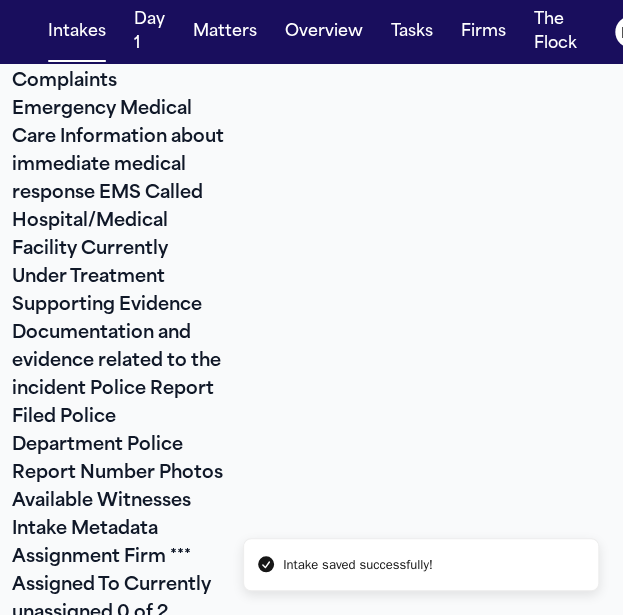 click on "**********" at bounding box center [311, 1840] 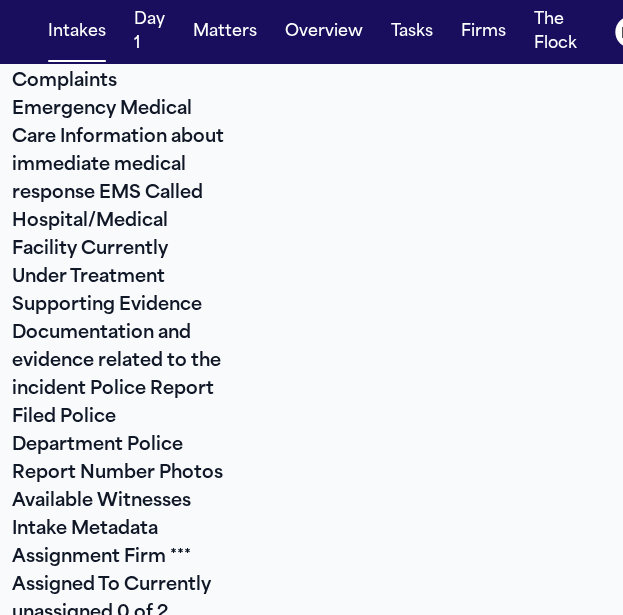paste on "**********" 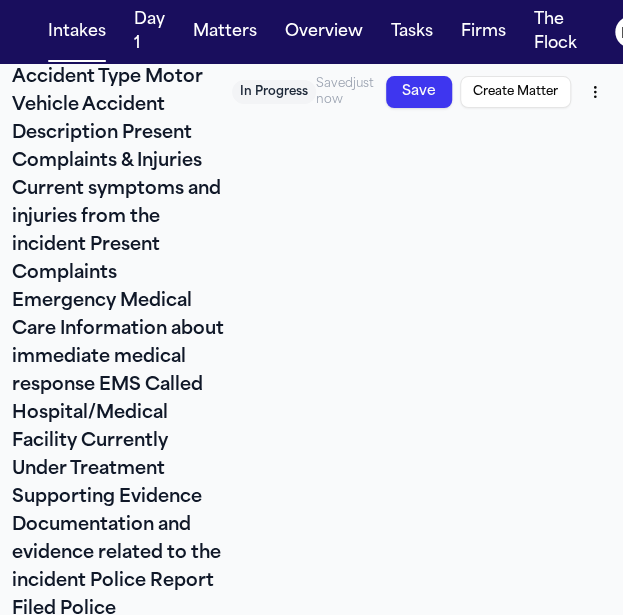 scroll, scrollTop: 700, scrollLeft: 0, axis: vertical 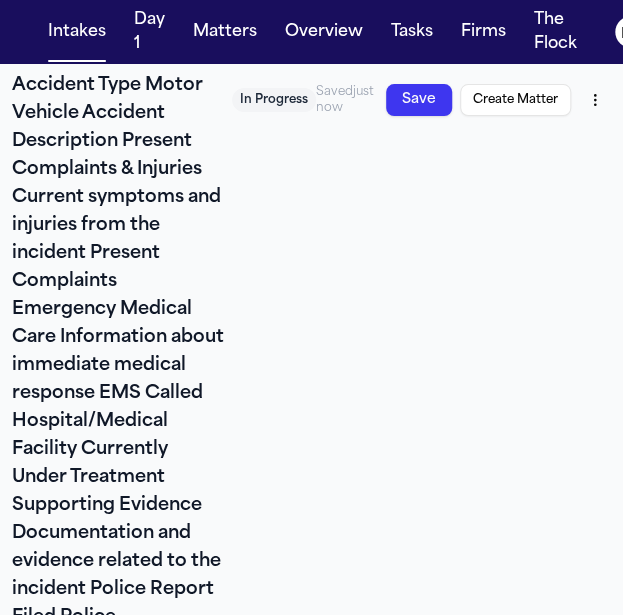 drag, startPoint x: 119, startPoint y: 364, endPoint x: 119, endPoint y: 375, distance: 11 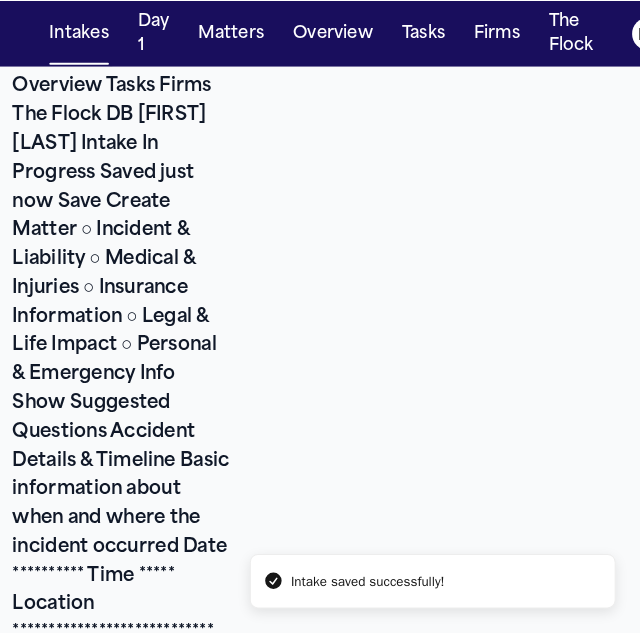 scroll, scrollTop: 0, scrollLeft: 0, axis: both 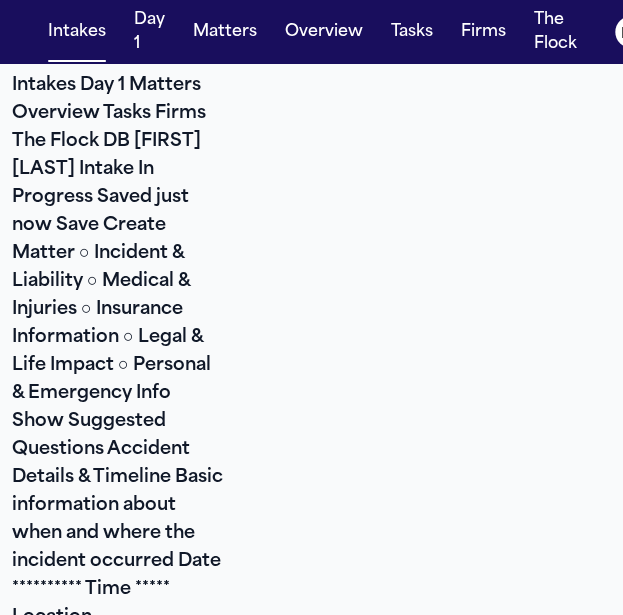type on "**********" 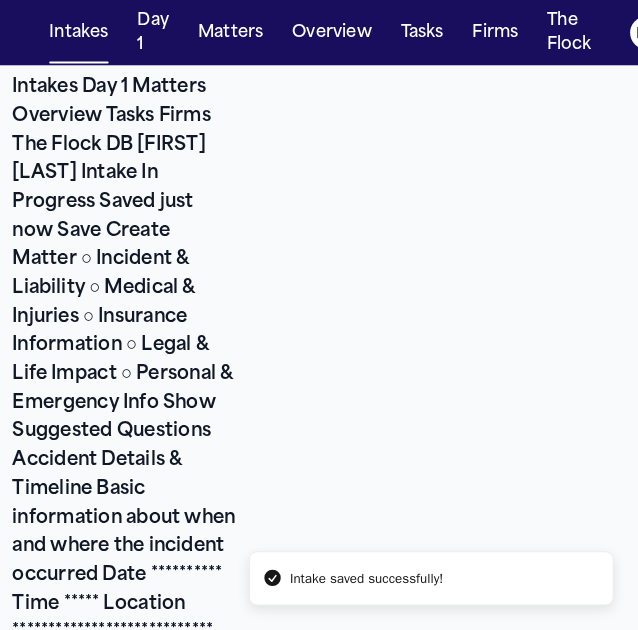 click on "**********" at bounding box center [311, 307] 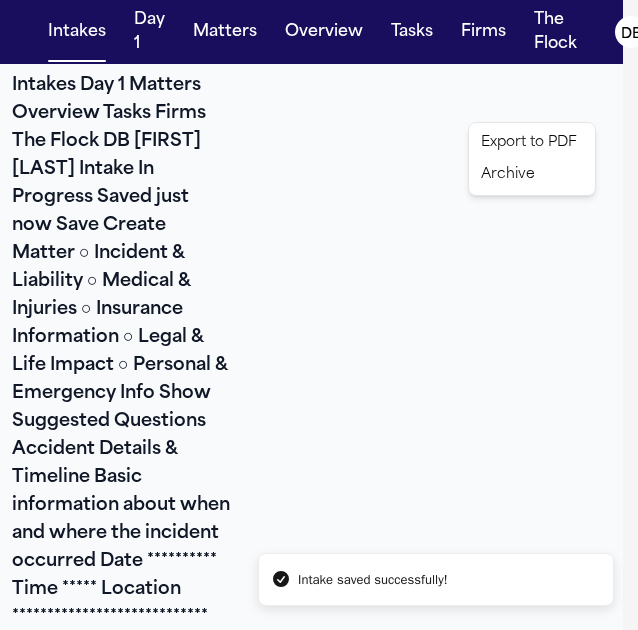 click on "Export to PDF" at bounding box center (532, 143) 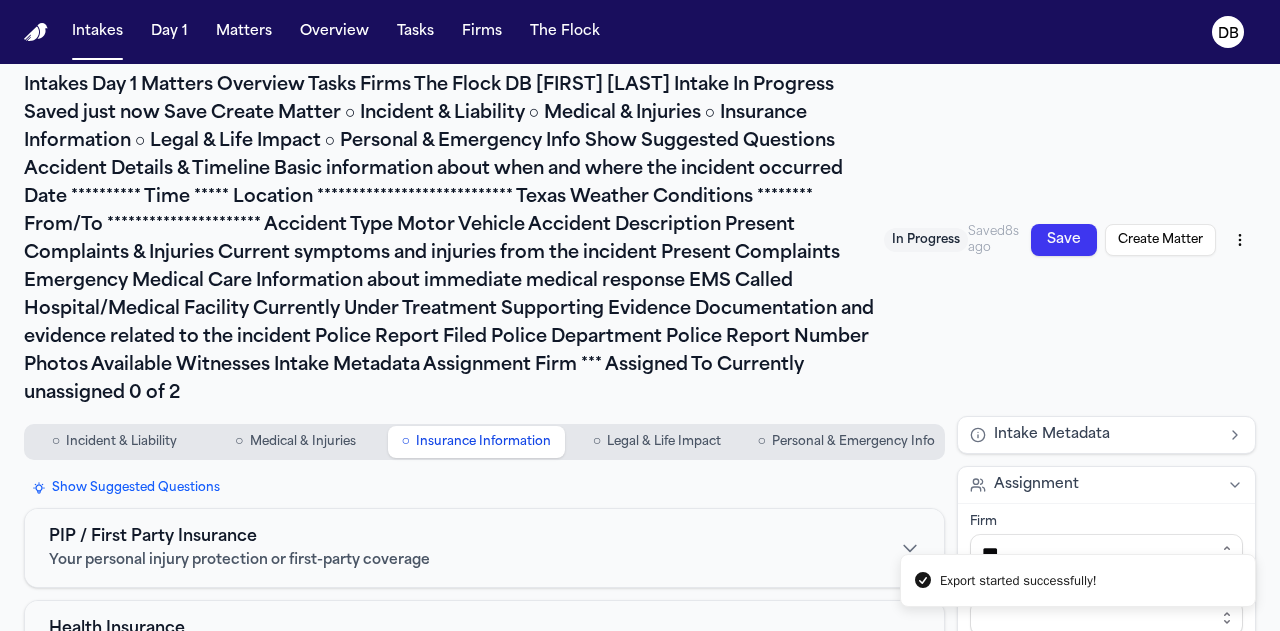 click on "**********" at bounding box center (640, 315) 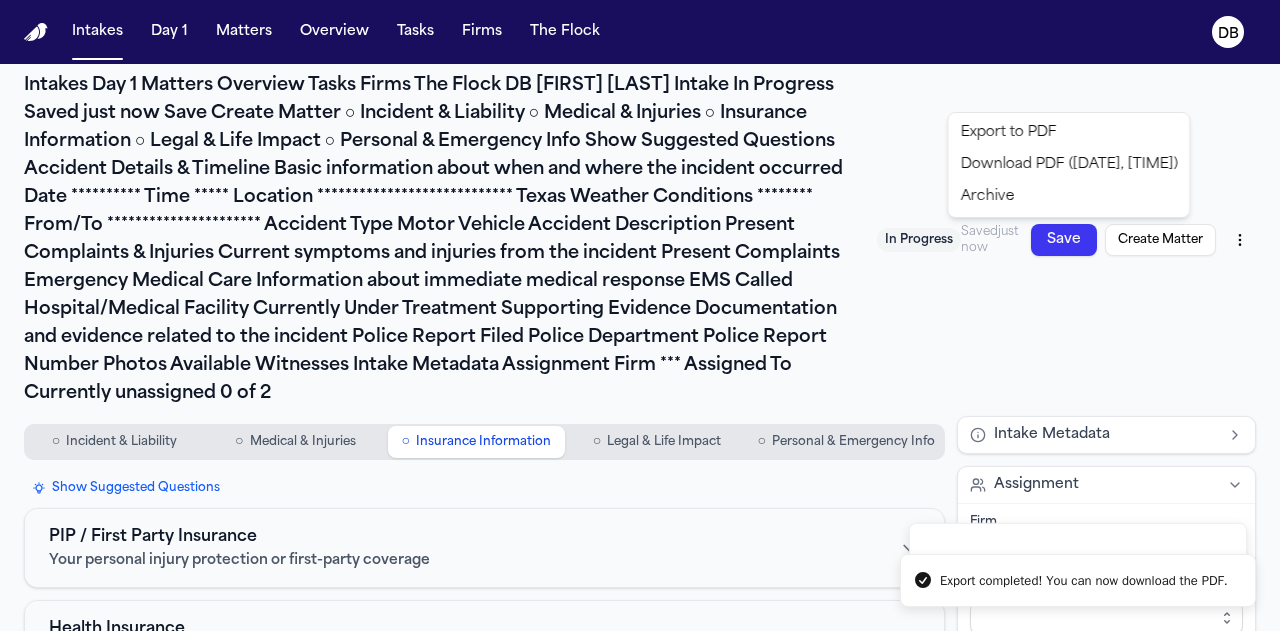 click on "Download PDF (8/6/2025, 4:42:59 PM)" at bounding box center (1068, 165) 